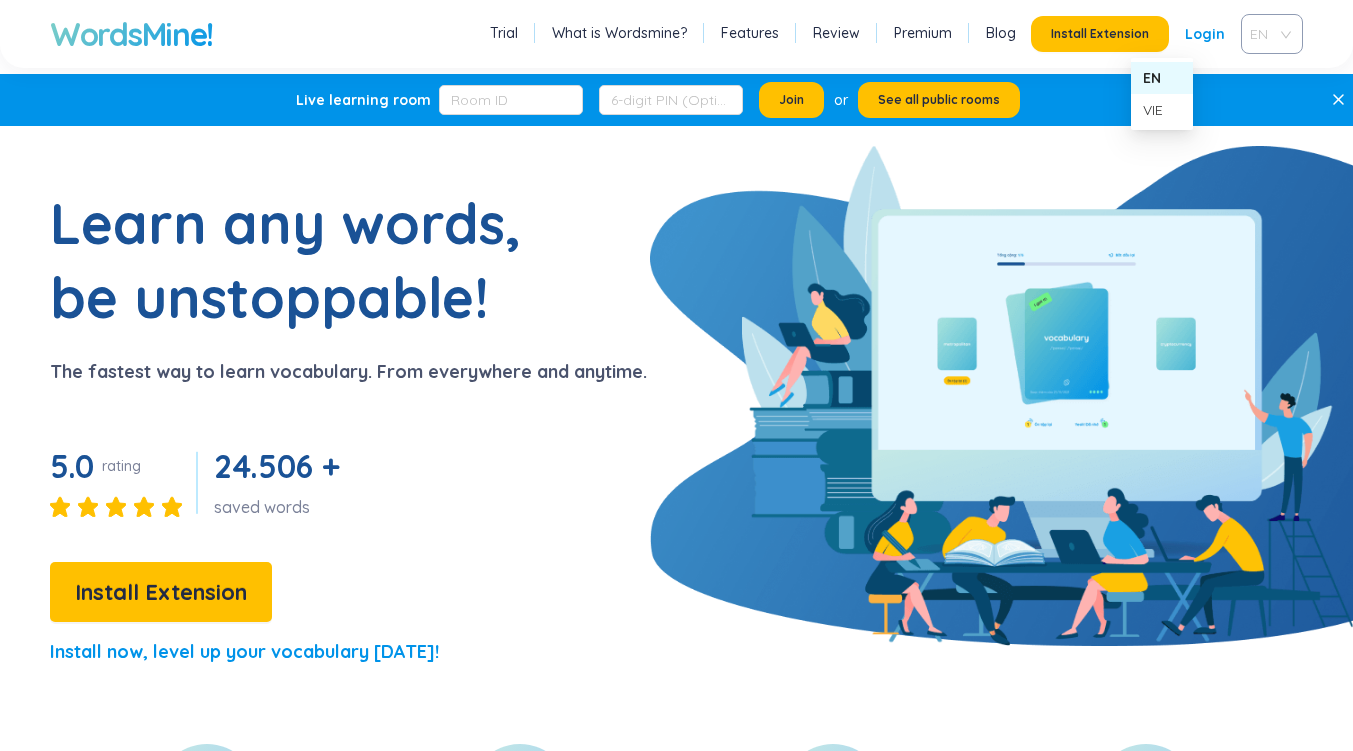 click on "EN" at bounding box center (1268, 34) 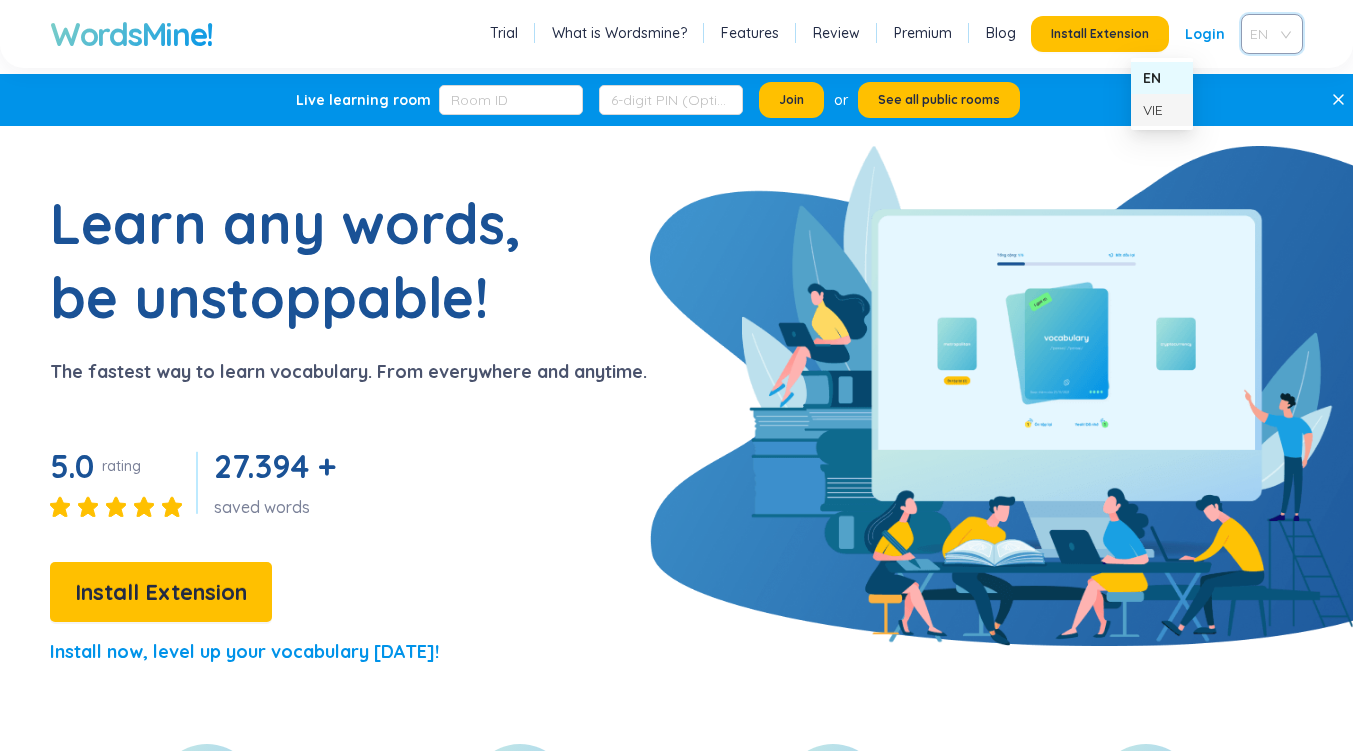 click on "VIE" at bounding box center [1162, 110] 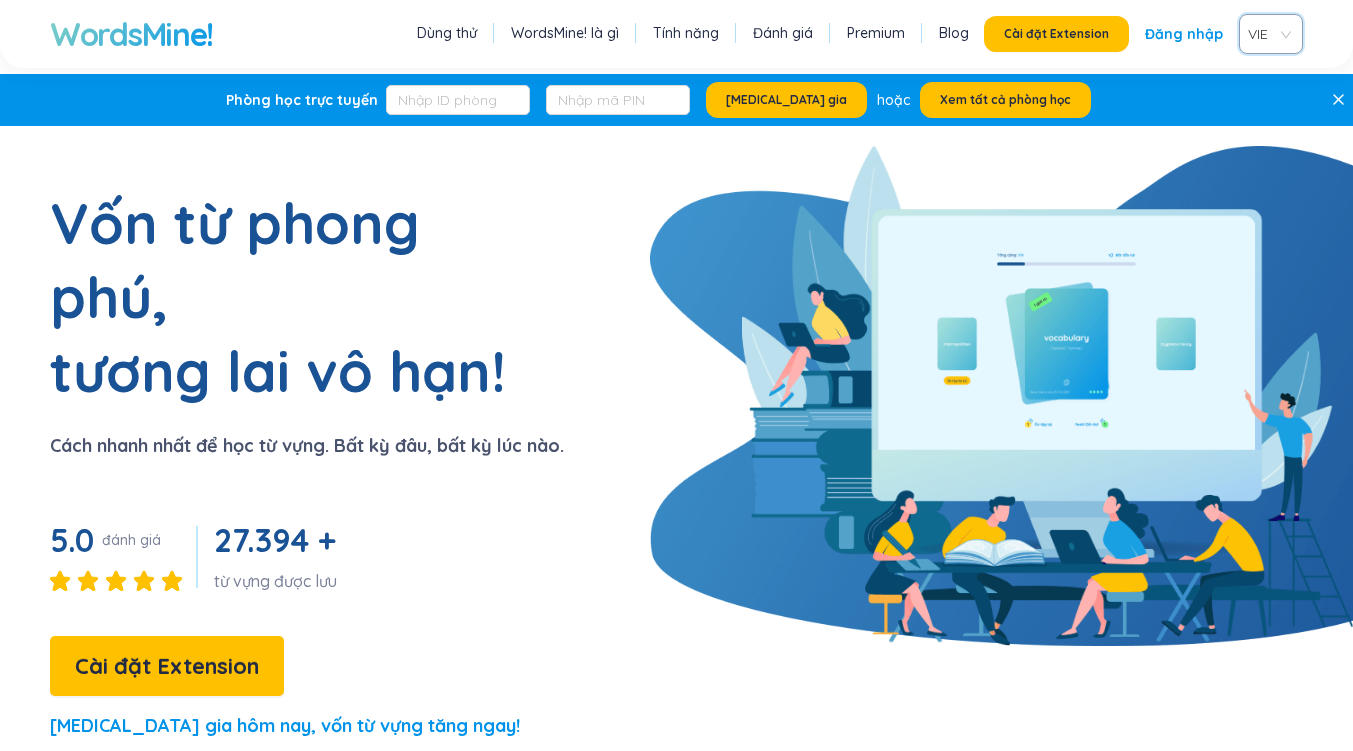 scroll, scrollTop: 0, scrollLeft: 0, axis: both 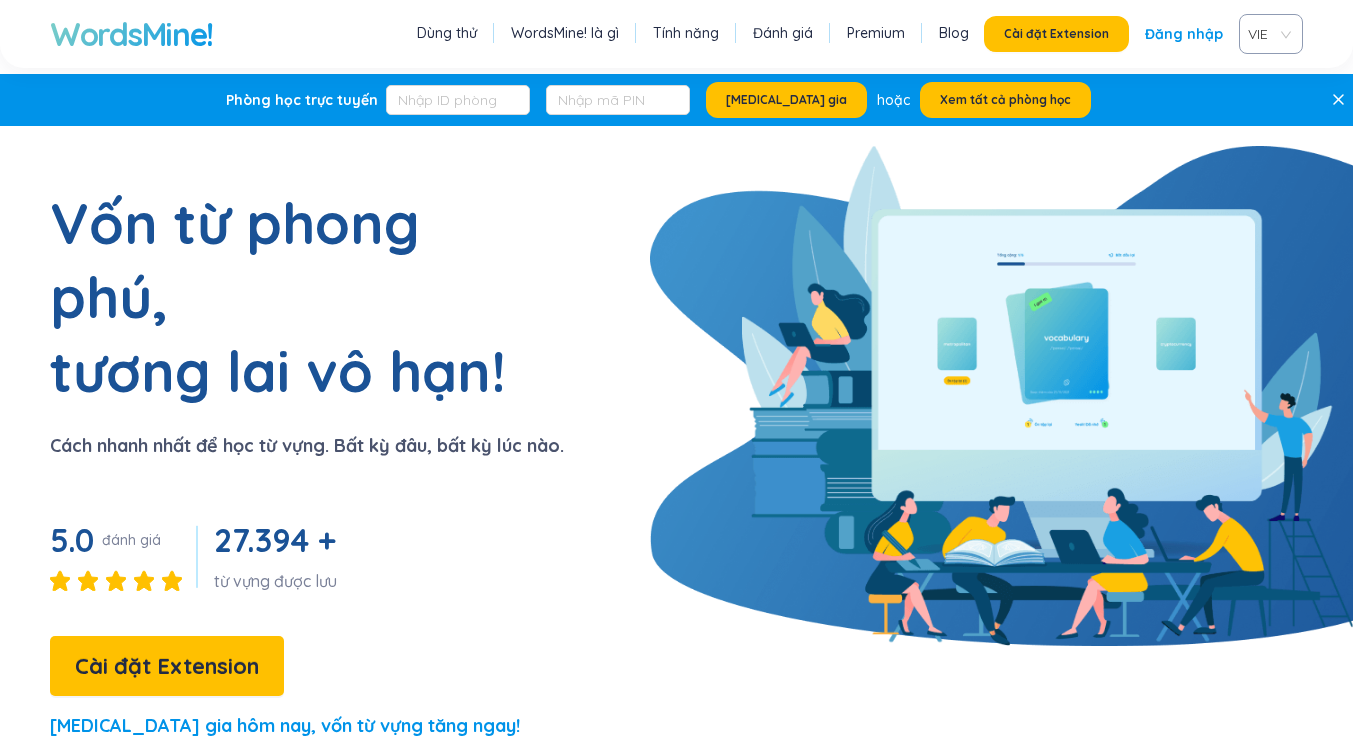 click on "Đăng nhập" at bounding box center (1184, 34) 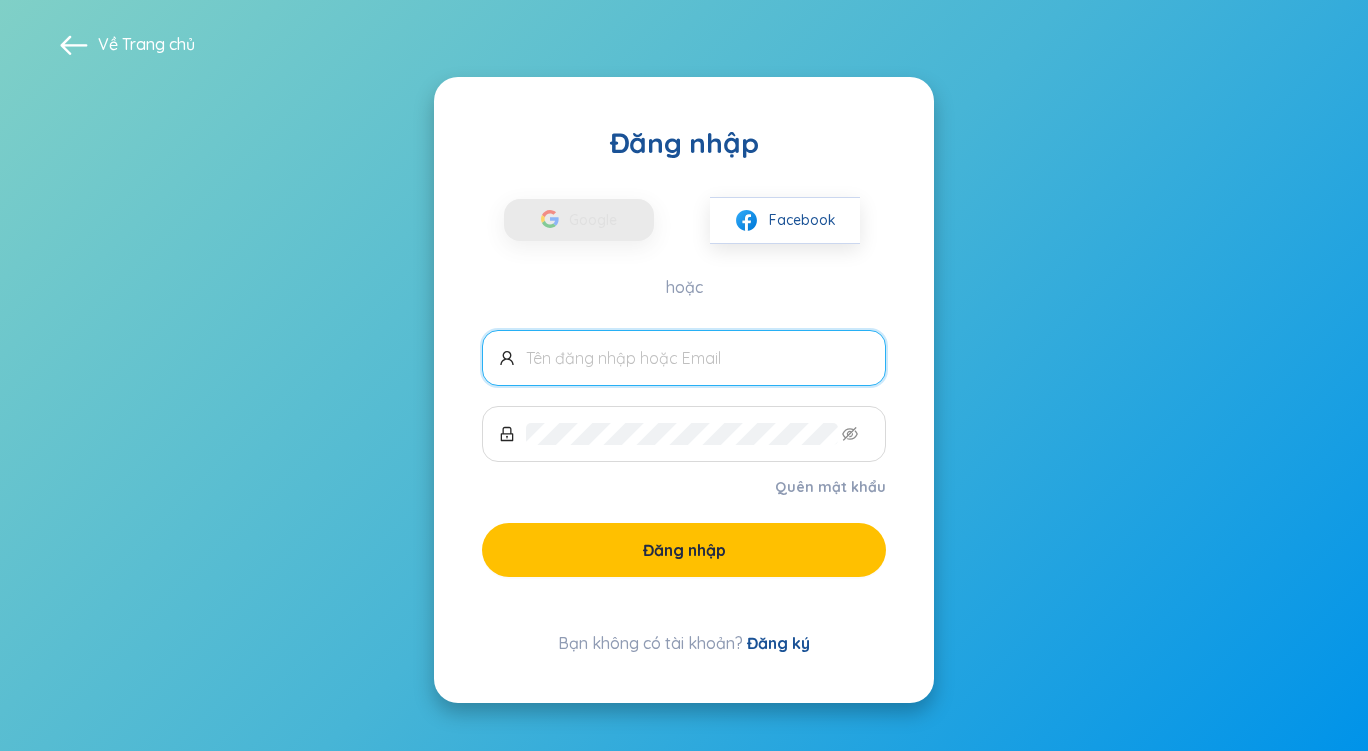 click at bounding box center [697, 358] 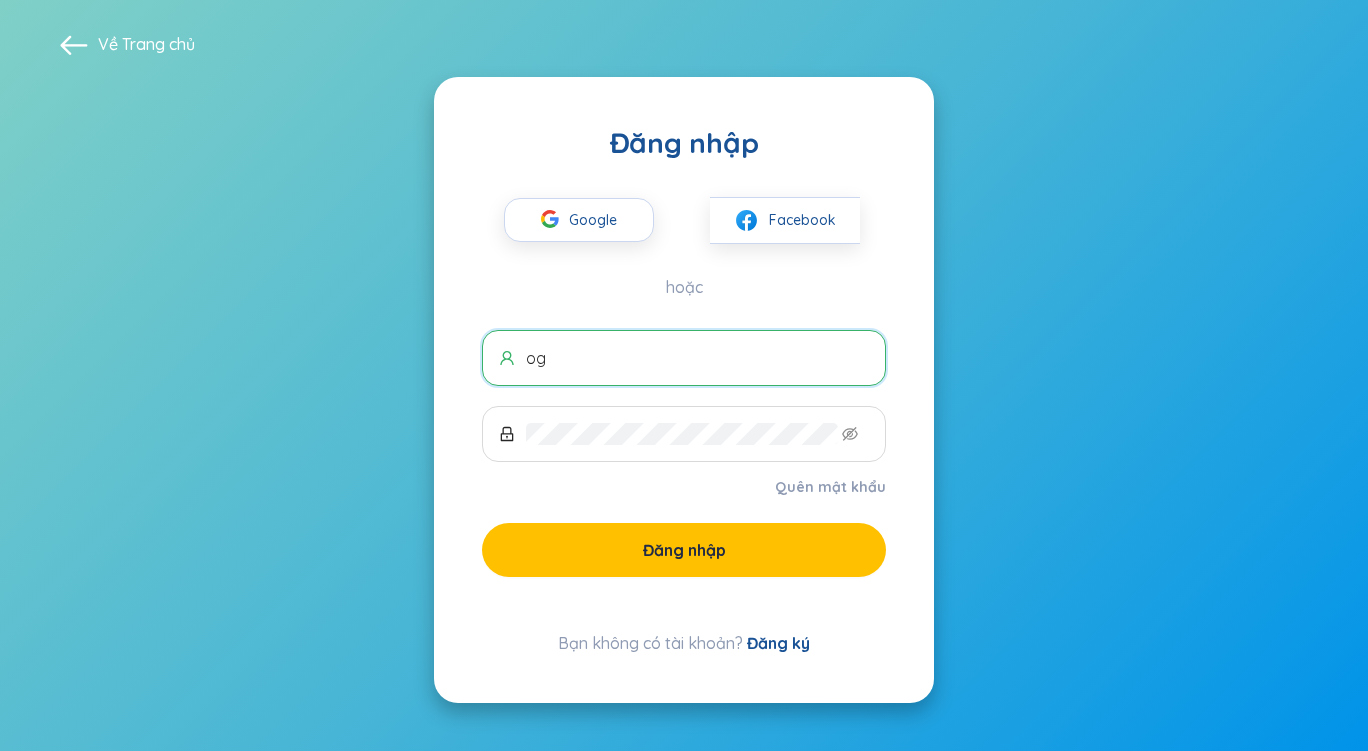 type on "o" 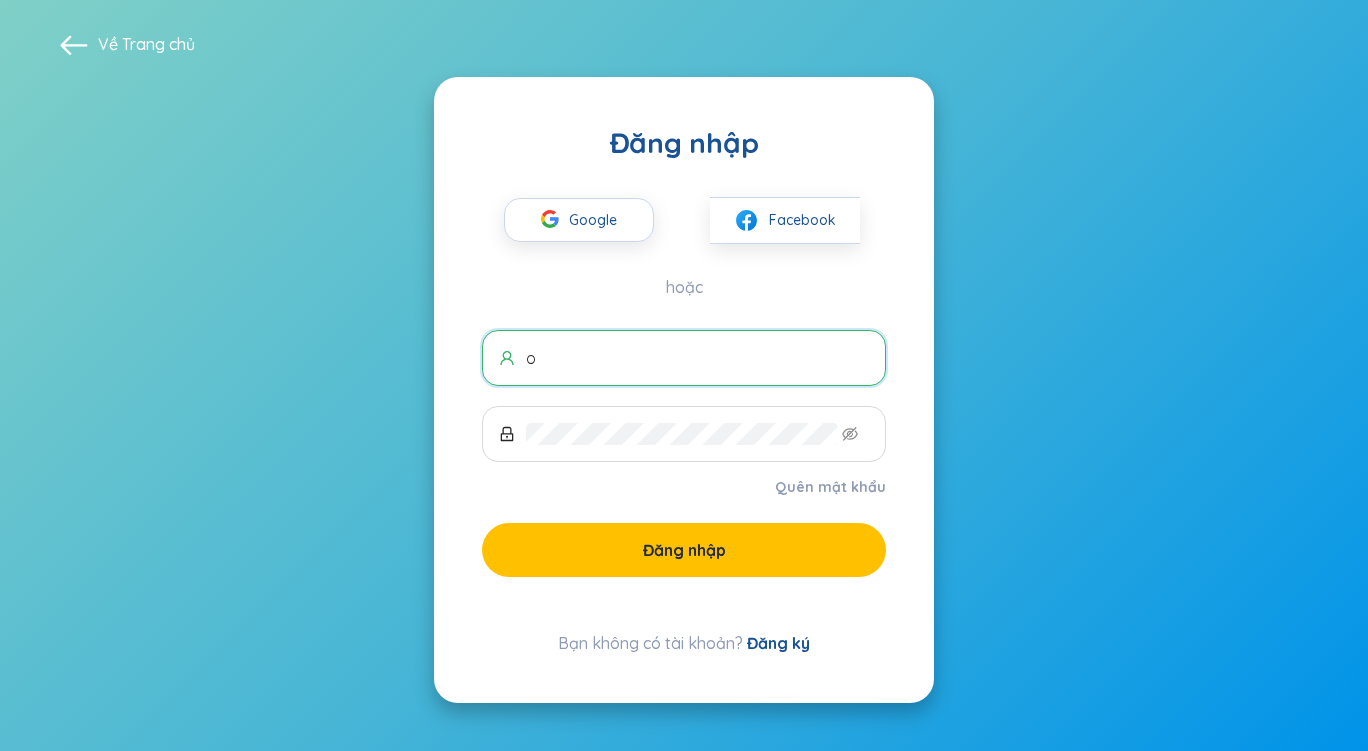 type 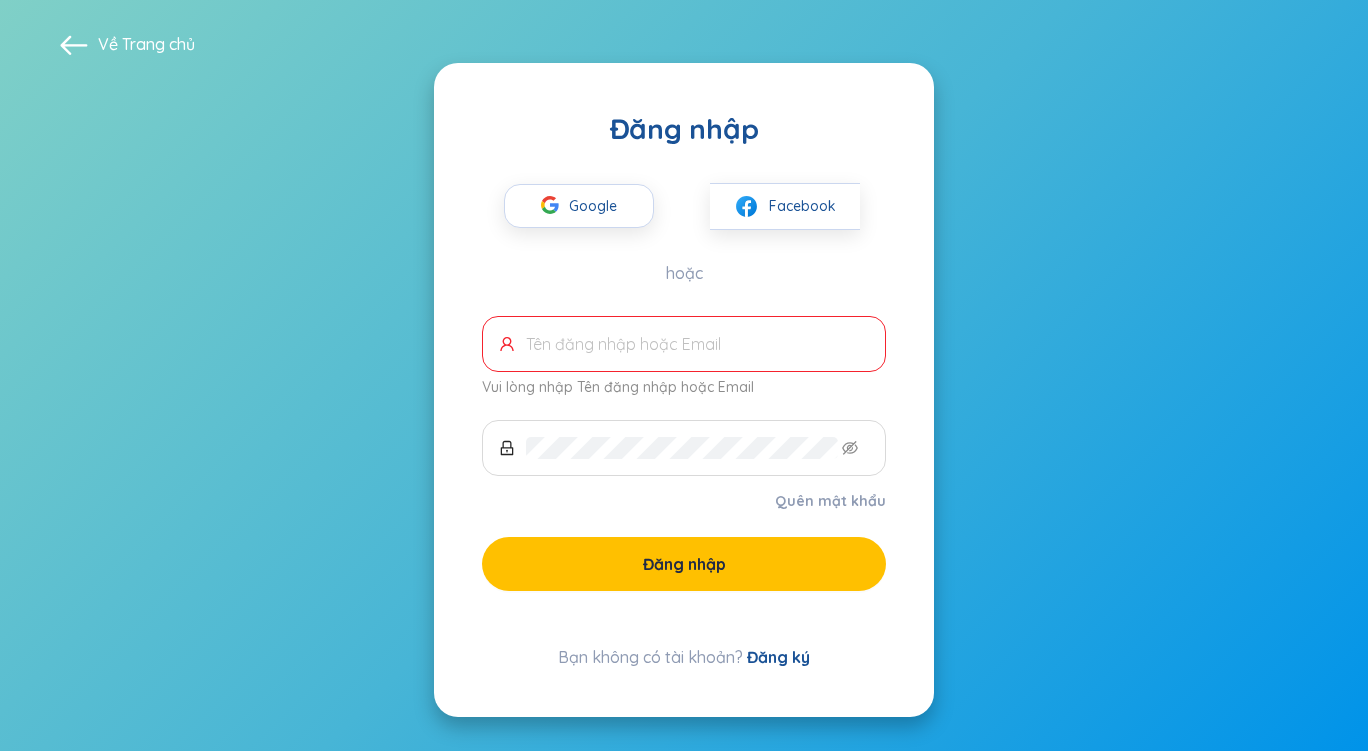 click on "Đăng ký" at bounding box center [778, 657] 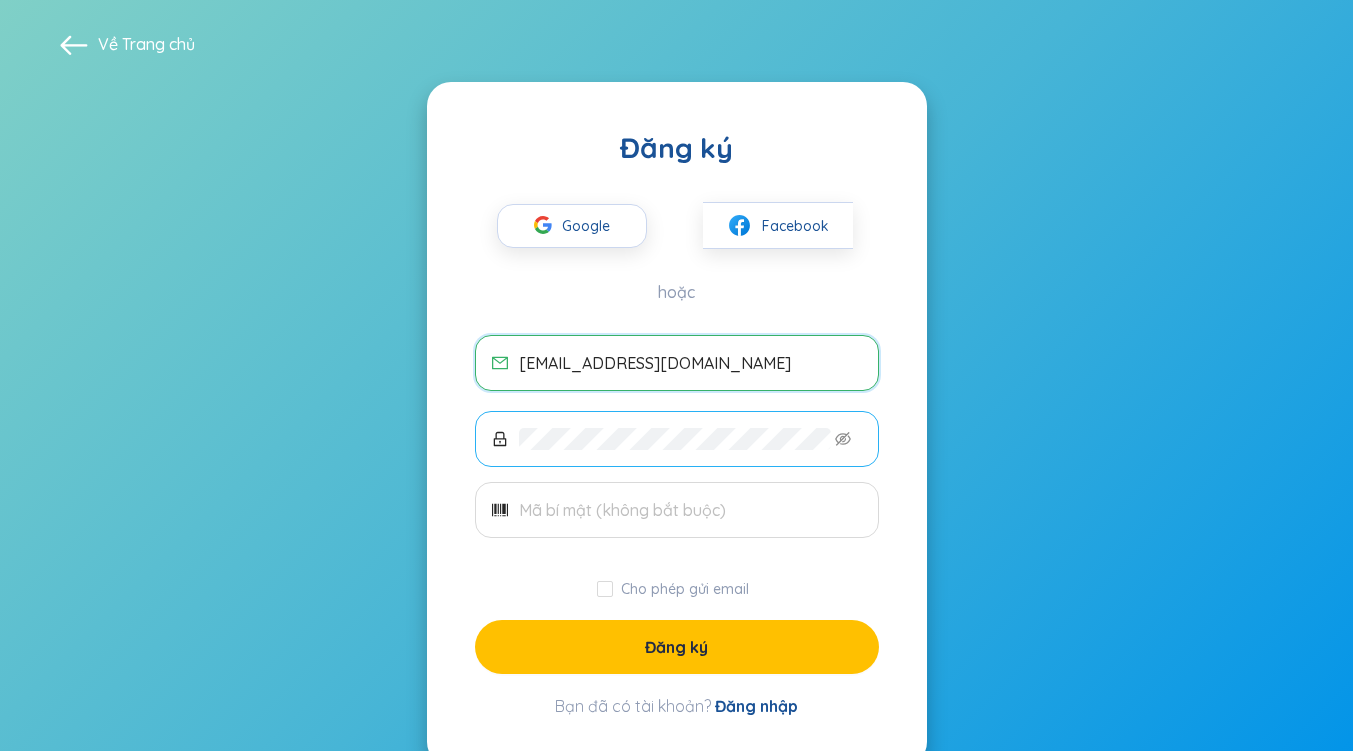 type on "phamphuongvy0208@gmail.com" 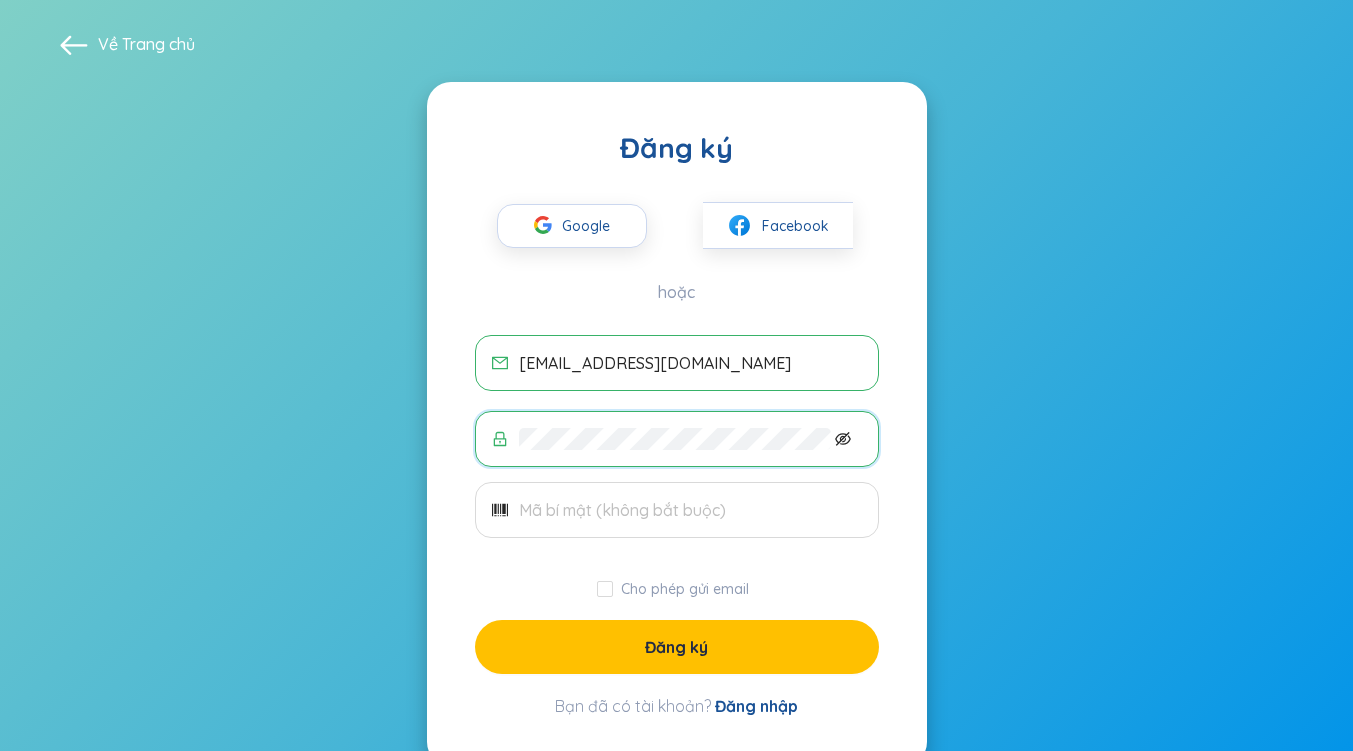 click 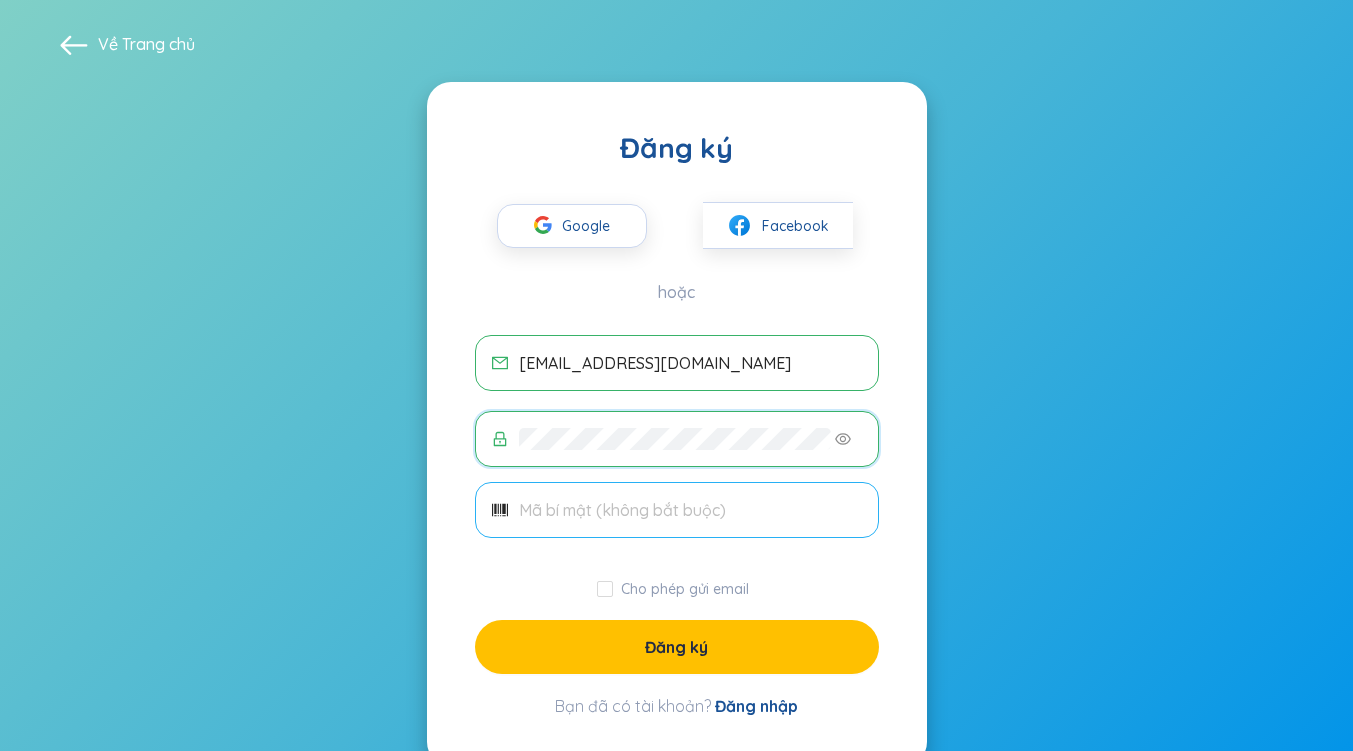 click at bounding box center (690, 510) 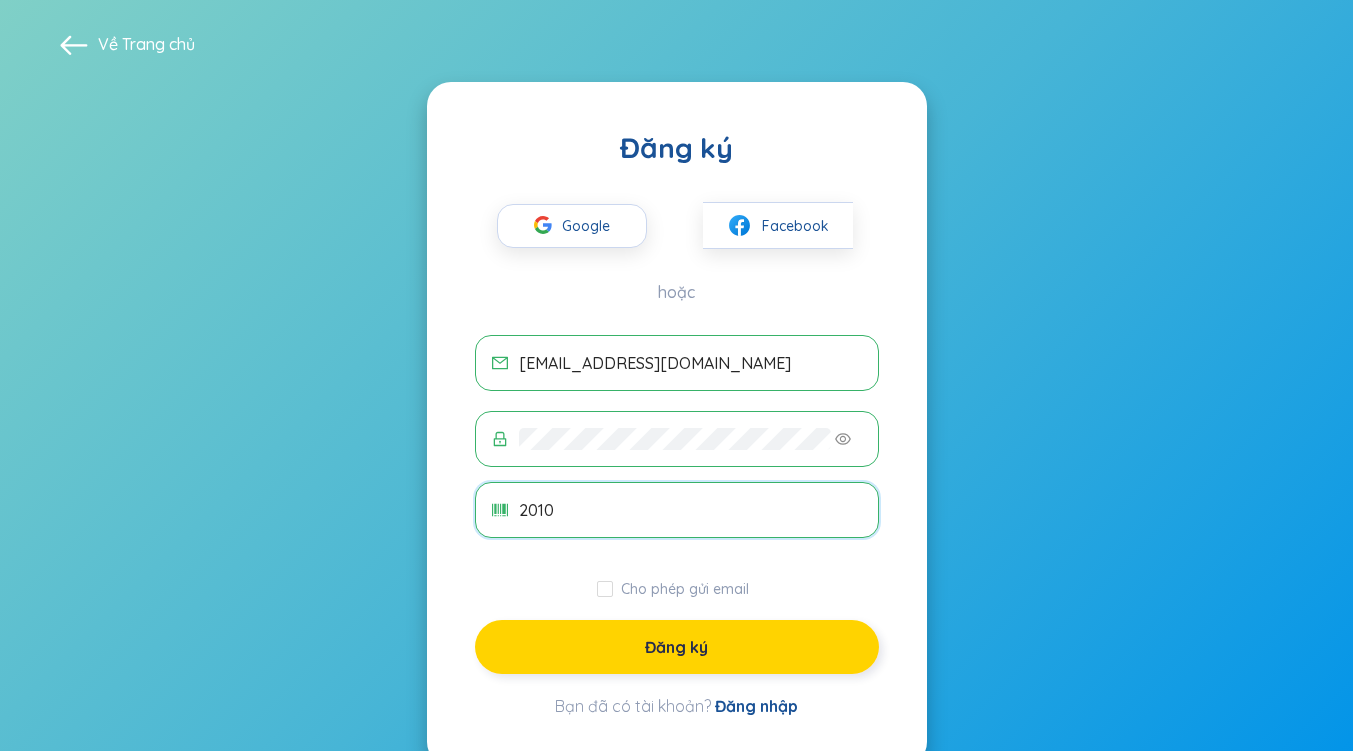 type on "2010" 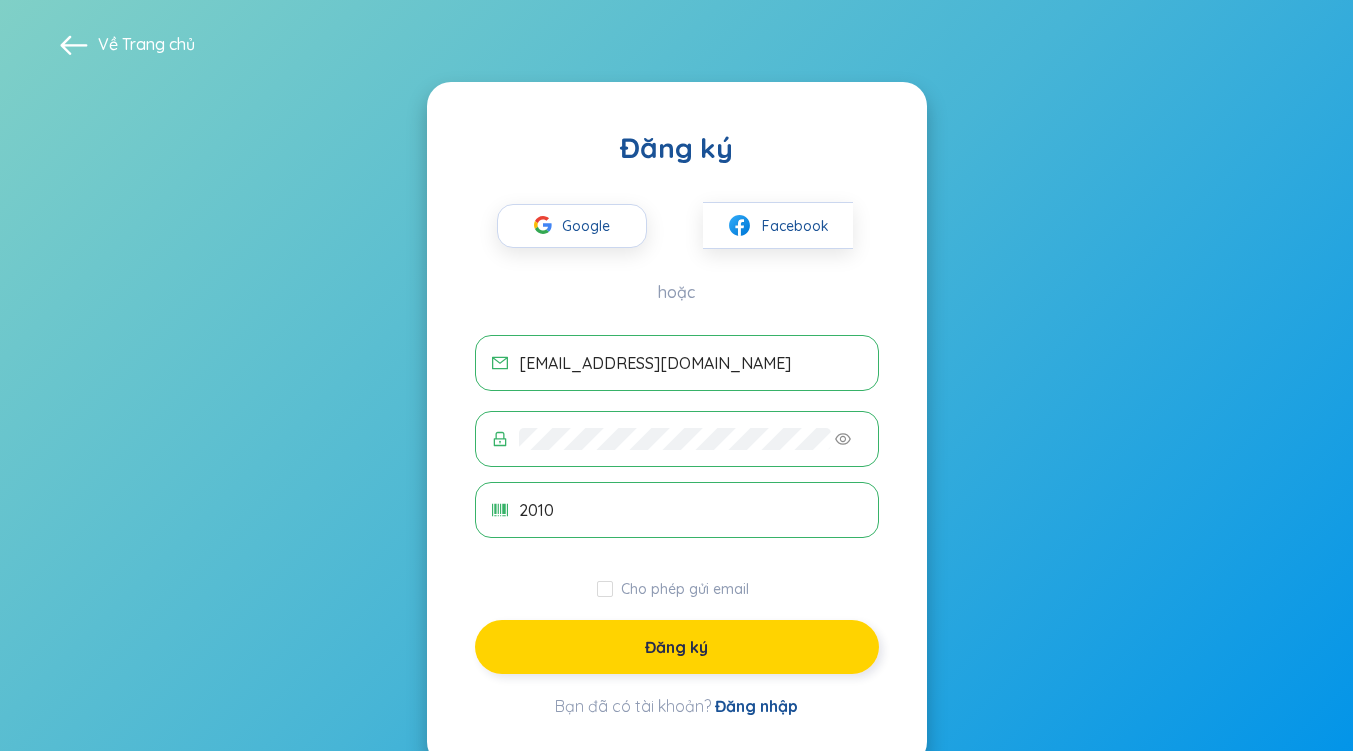 click on "Đăng ký" at bounding box center (676, 647) 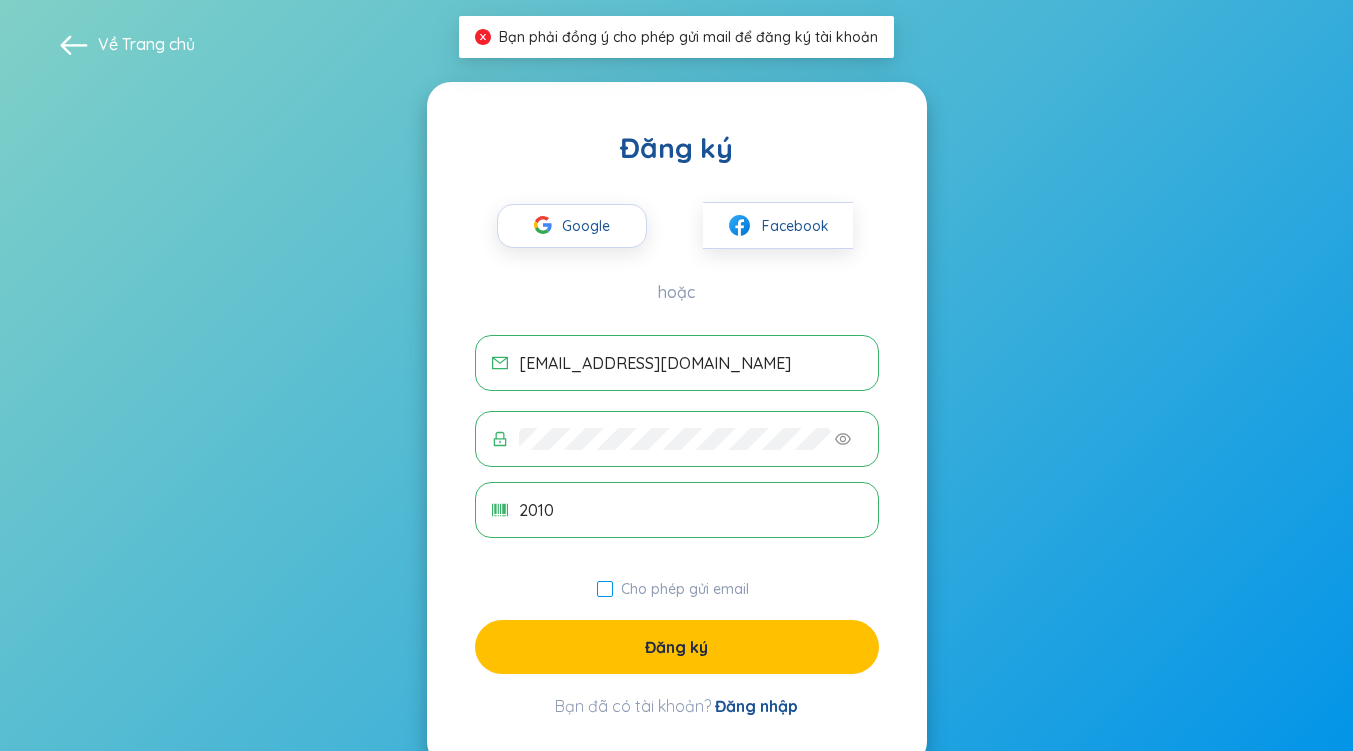 click on "Cho phép gửi email" at bounding box center (685, 589) 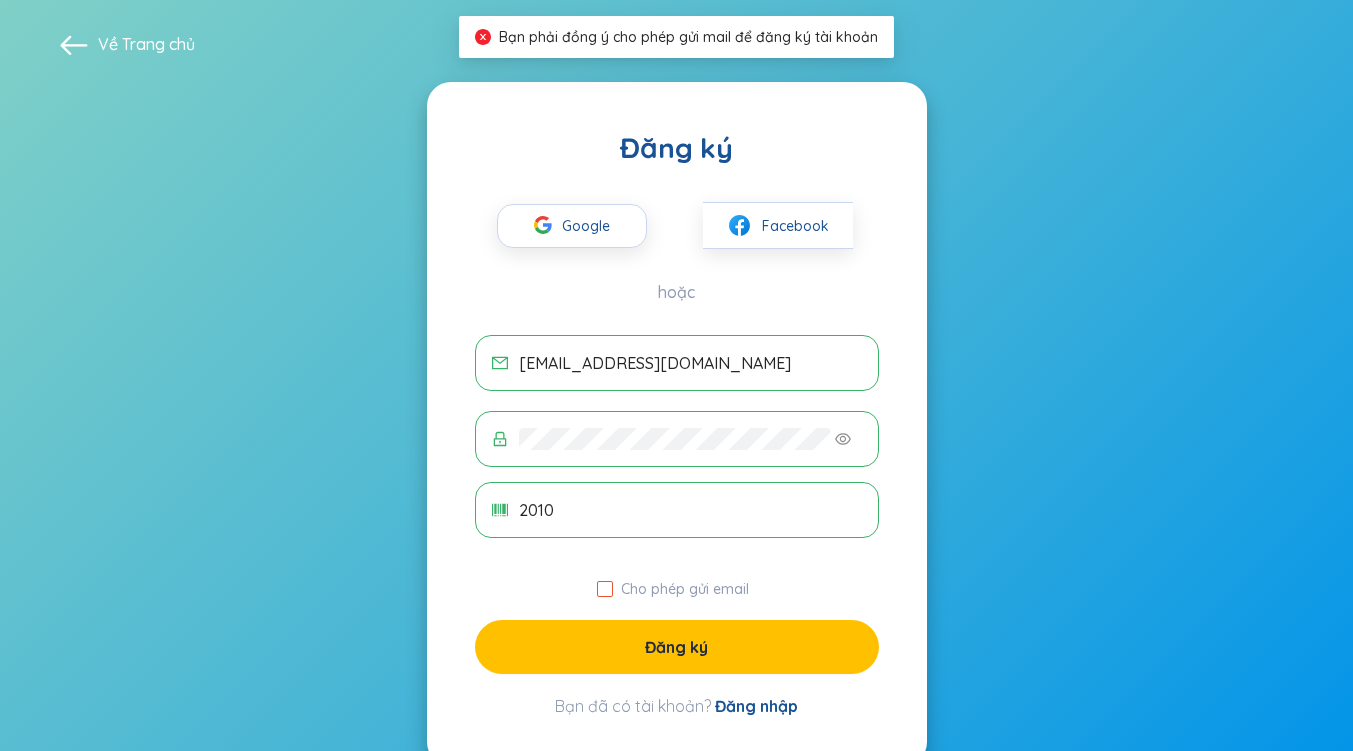 click on "Cho phép gửi email" at bounding box center (605, 589) 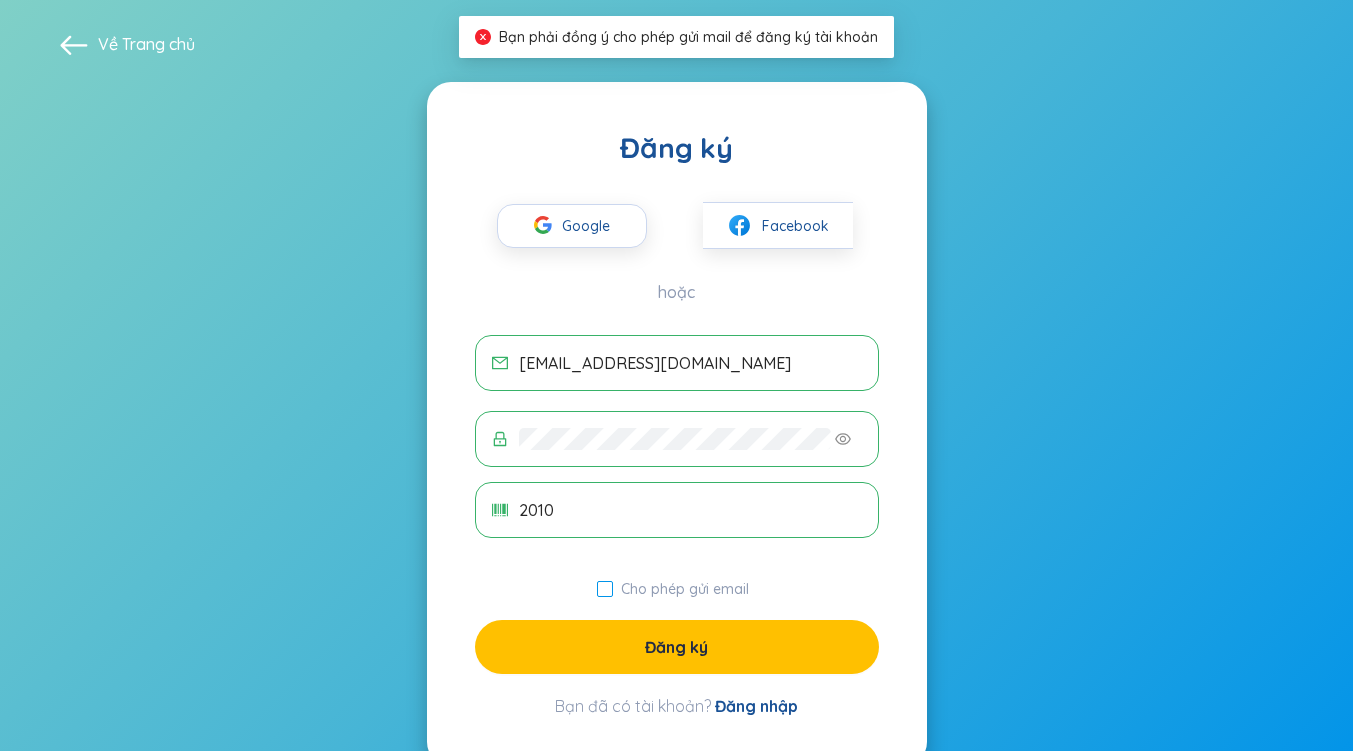 checkbox on "true" 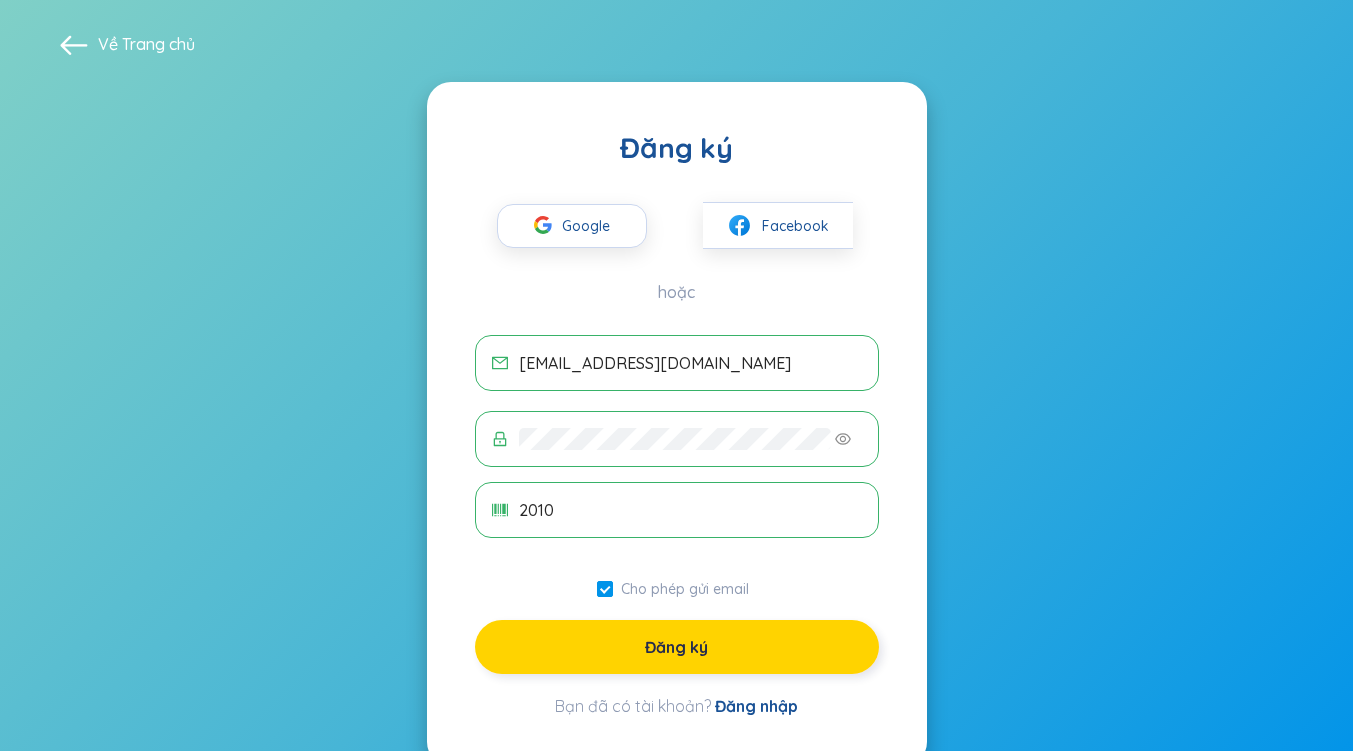 click on "Đăng ký" at bounding box center (677, 647) 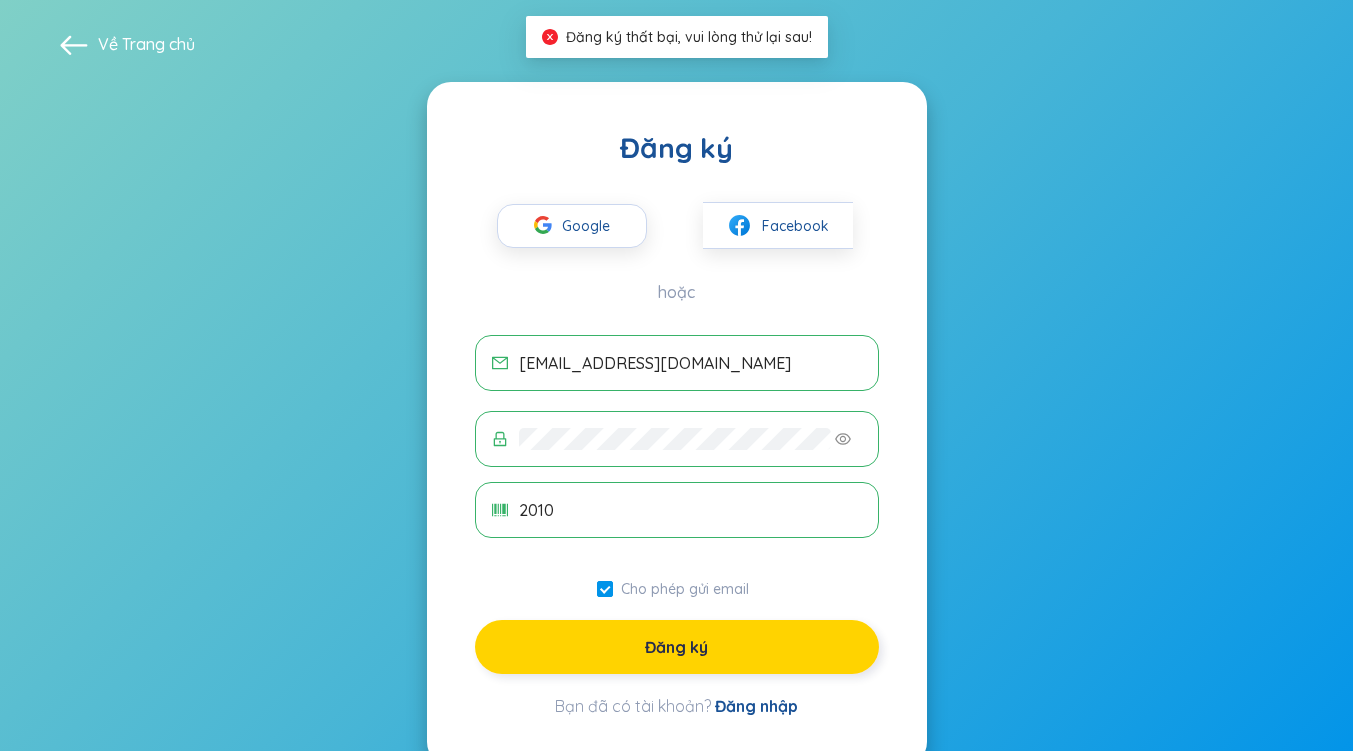 click on "Đăng ký" at bounding box center (677, 647) 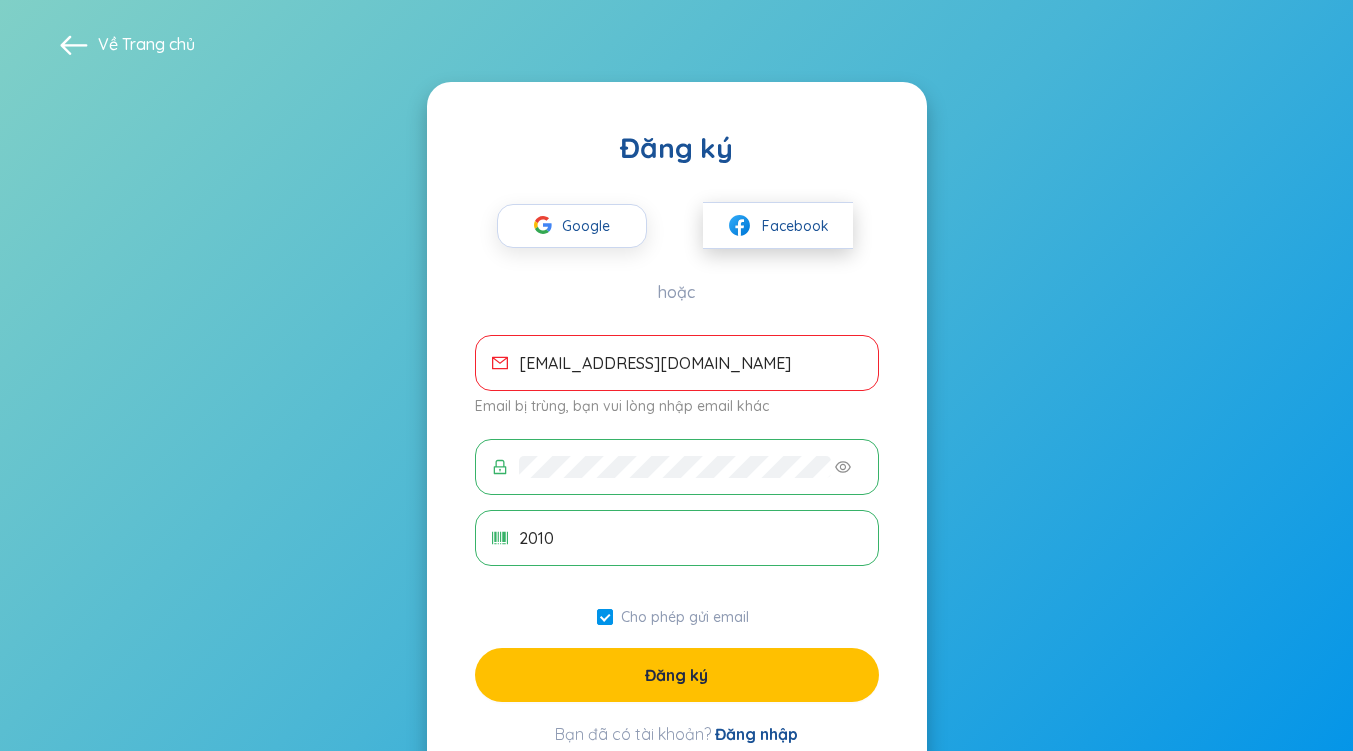 click on "Facebook" at bounding box center [795, 226] 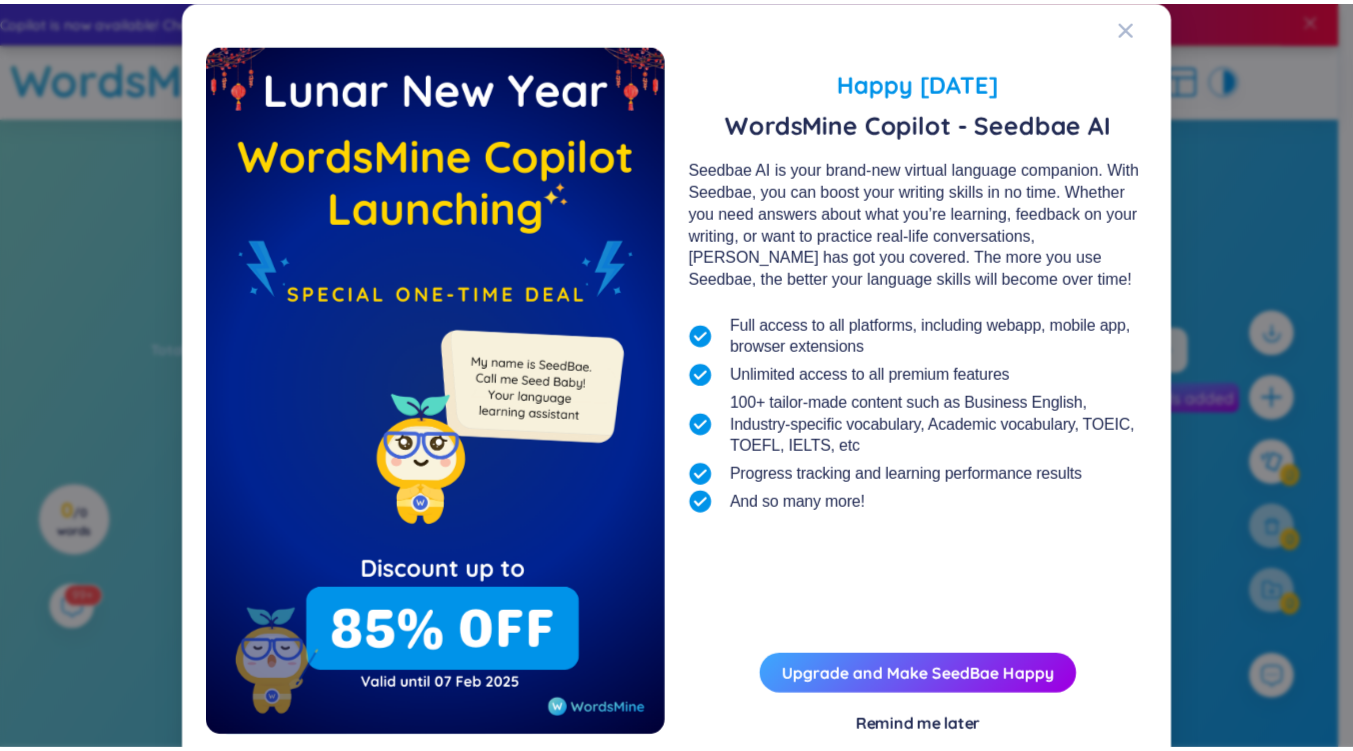 scroll, scrollTop: 0, scrollLeft: 0, axis: both 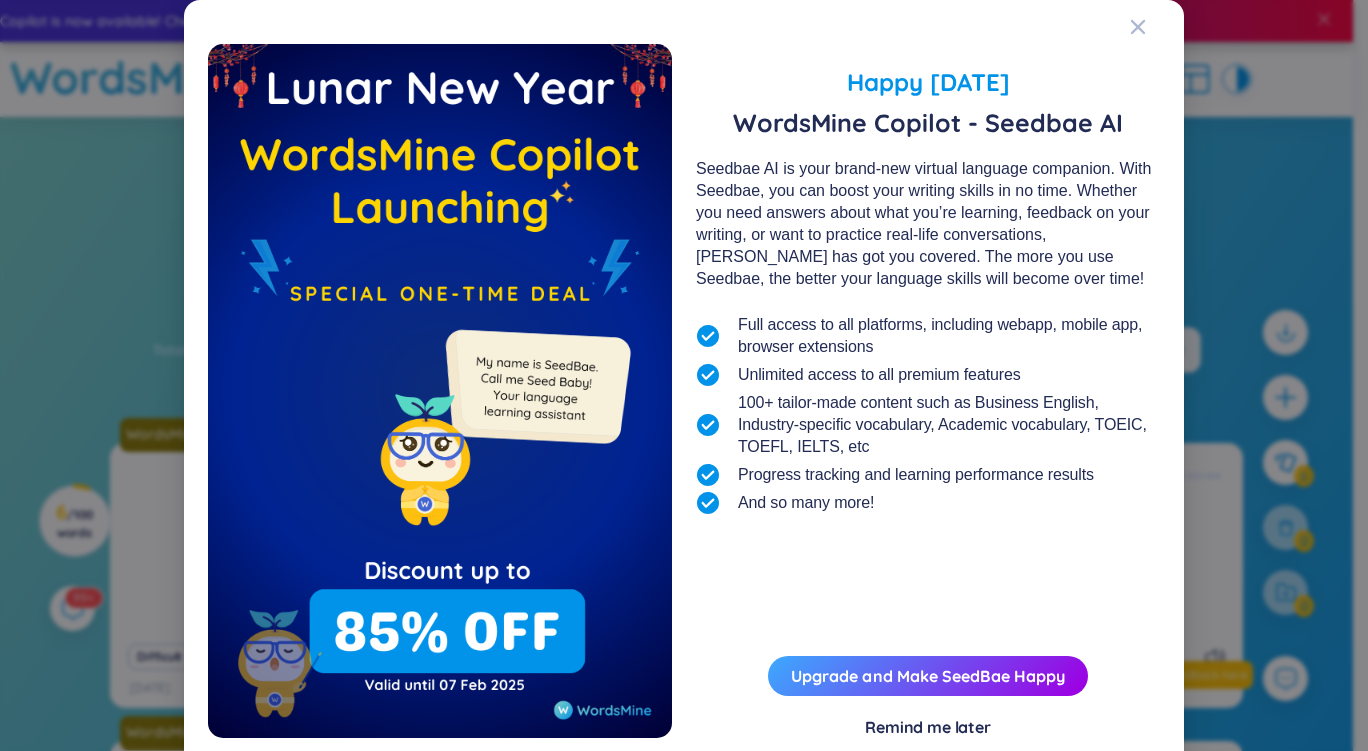click on "Remind me later" at bounding box center [928, 727] 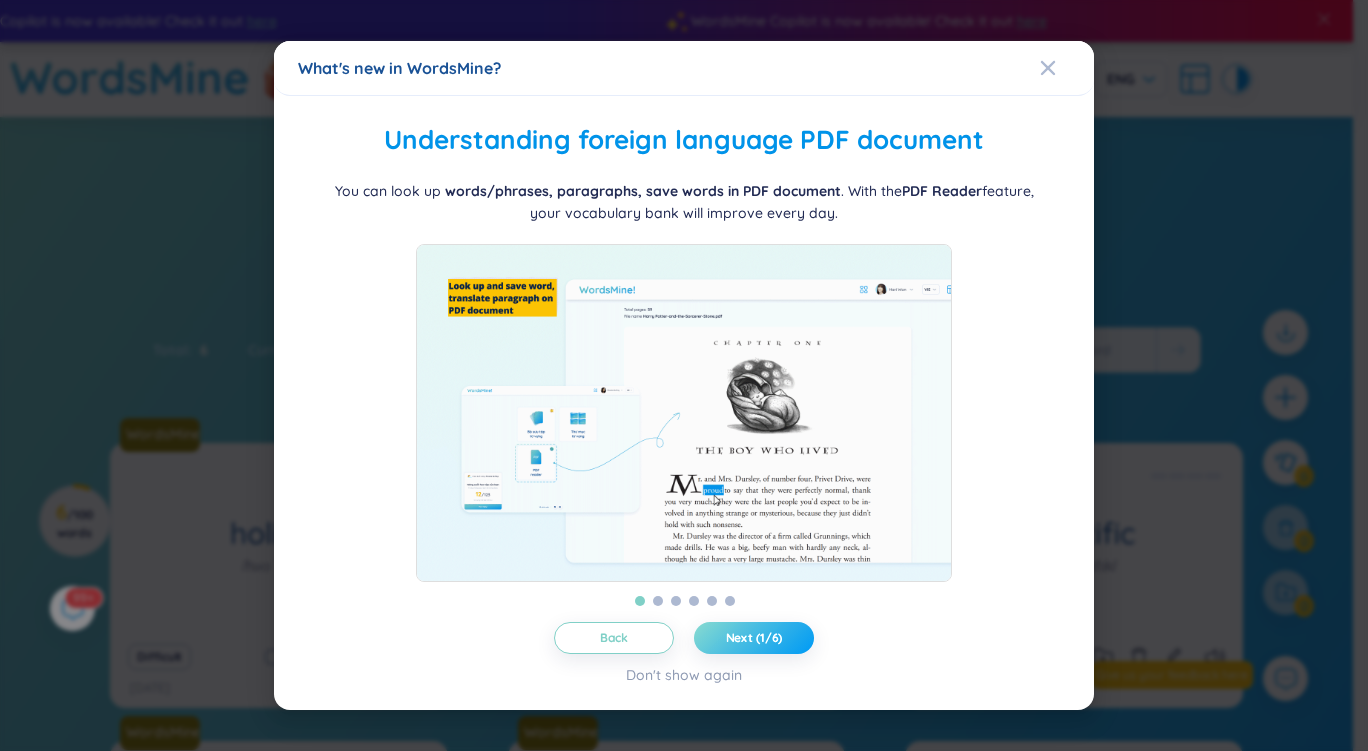 click on "Next (1/6)" at bounding box center (754, 638) 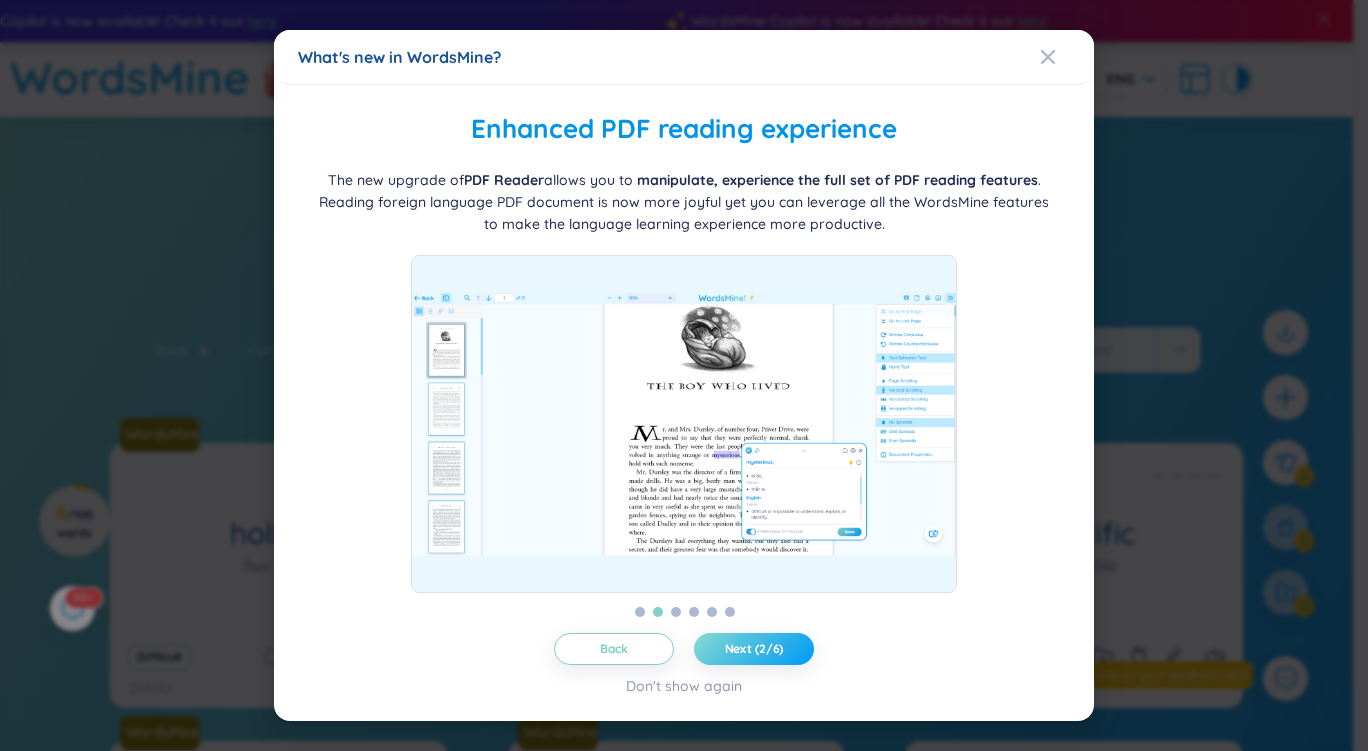 click on "Next (2/6)" at bounding box center [754, 649] 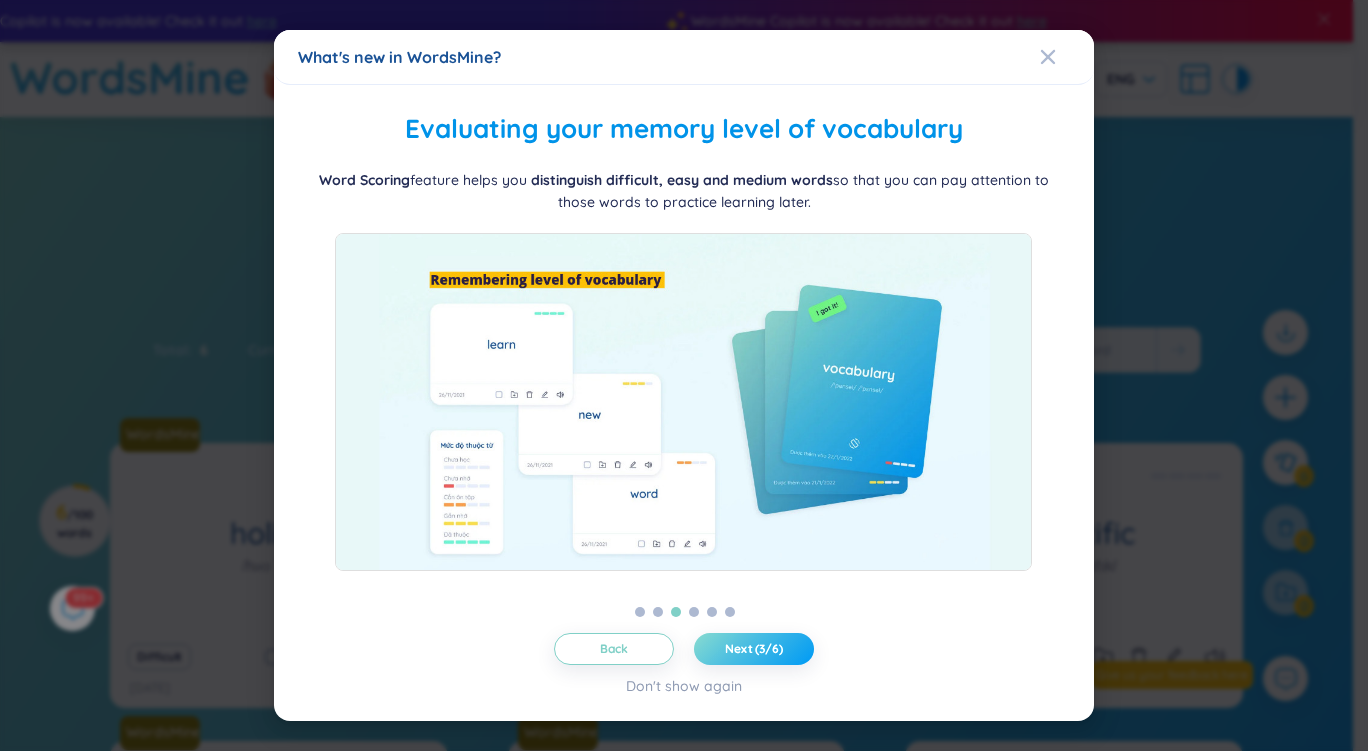 click on "Next (3/6)" at bounding box center (754, 649) 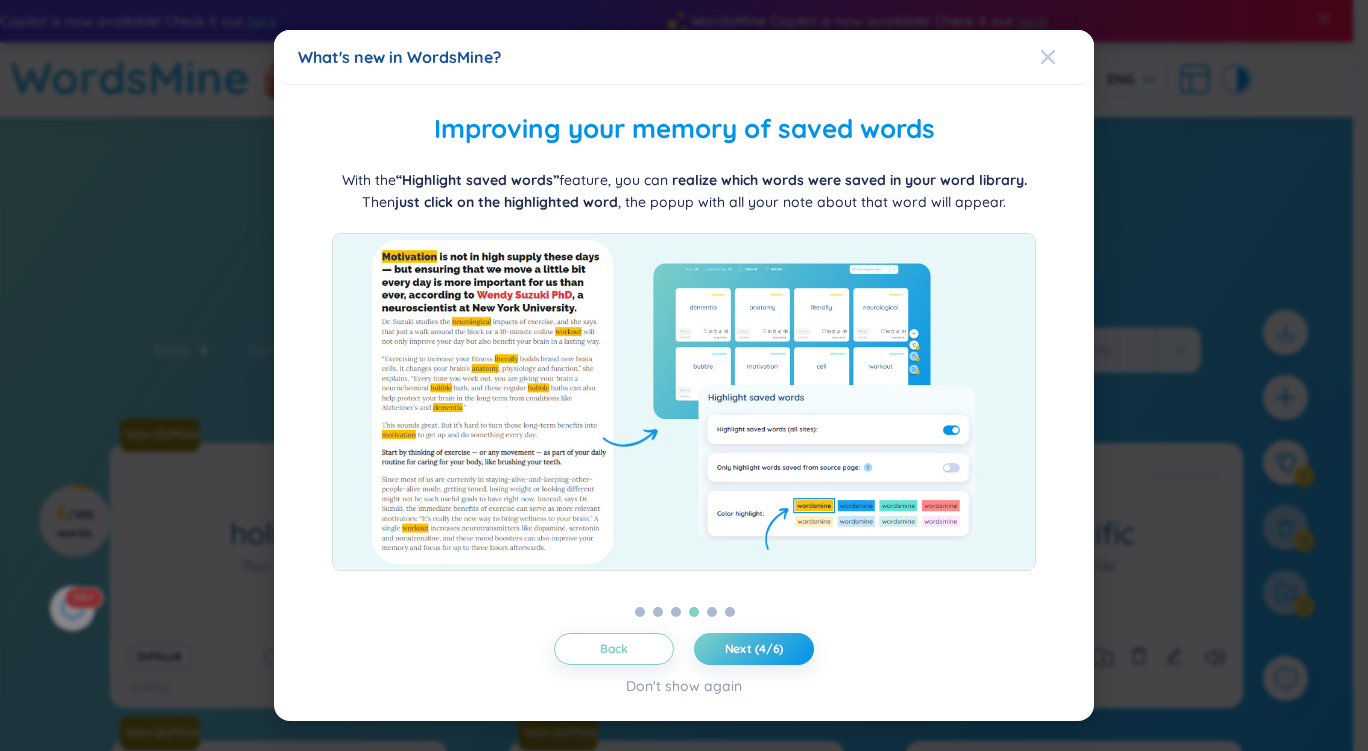 click at bounding box center (1067, 57) 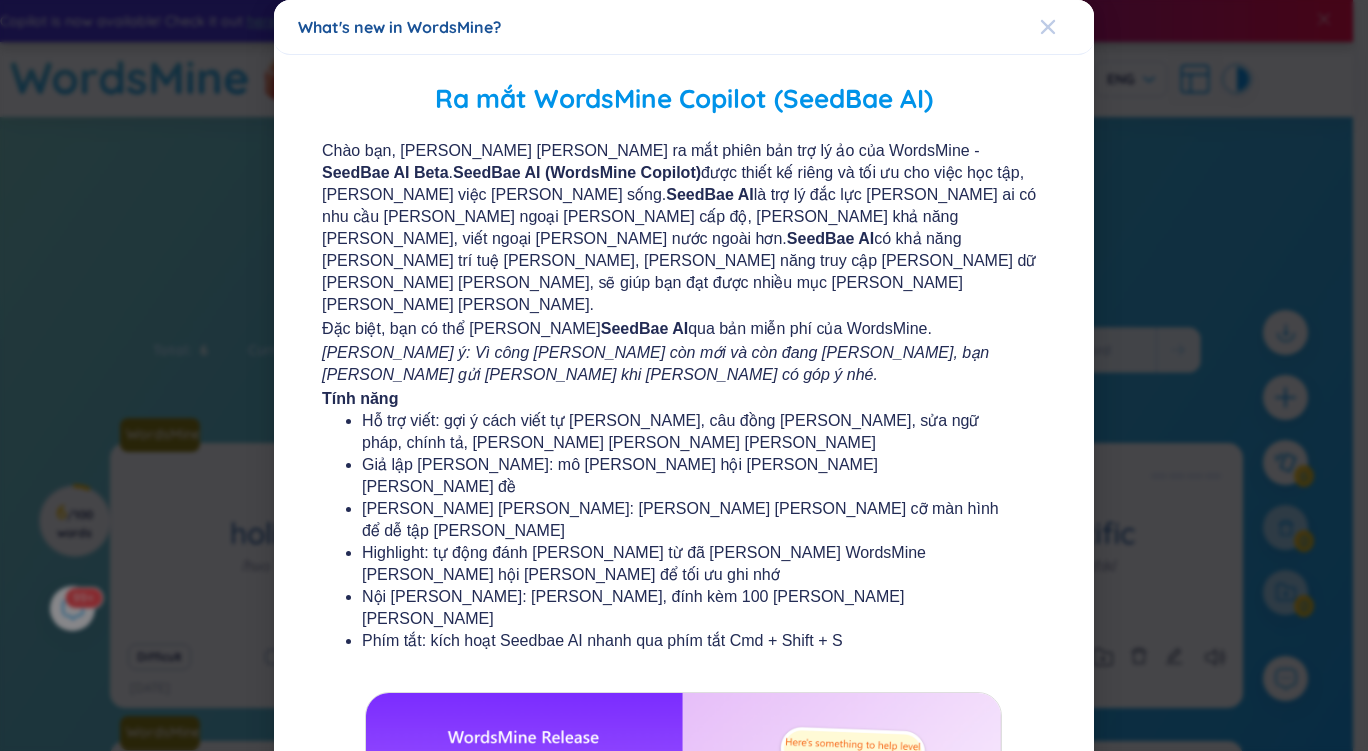 click 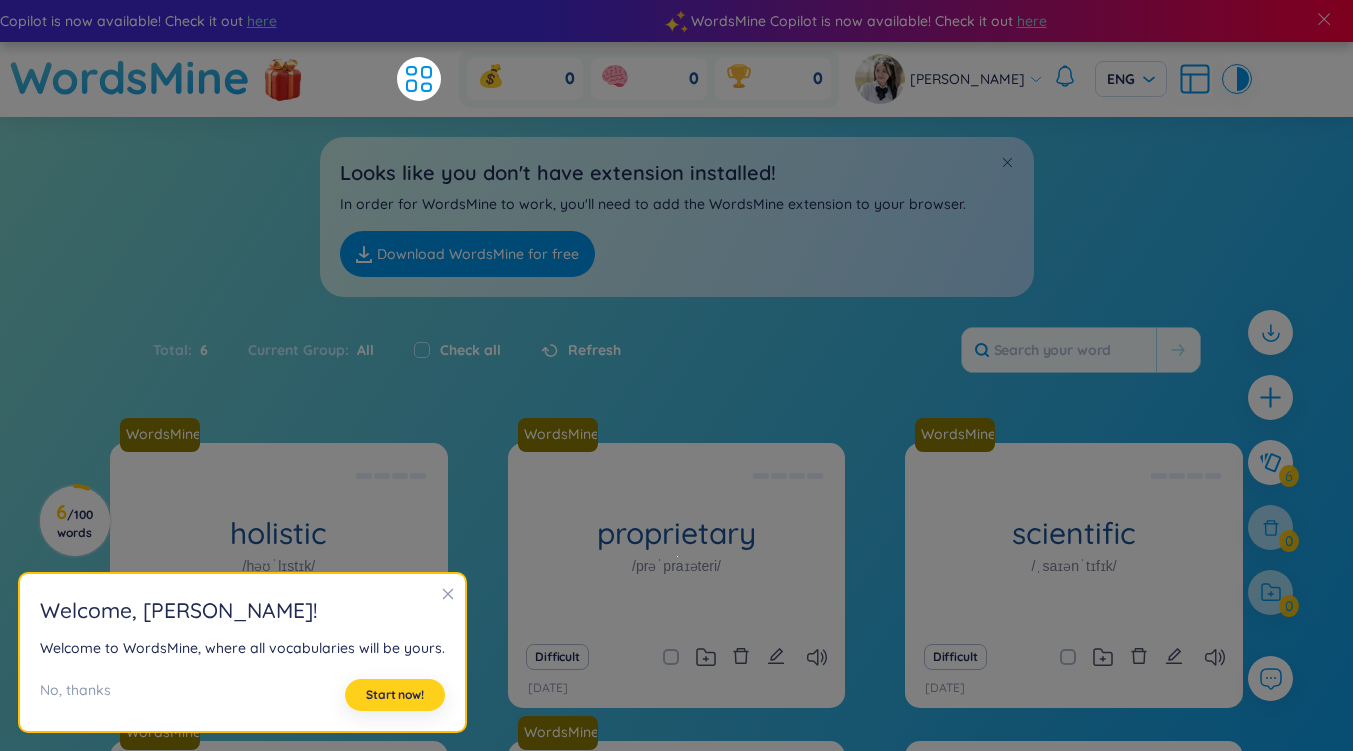 click on "Start now!" at bounding box center (395, 695) 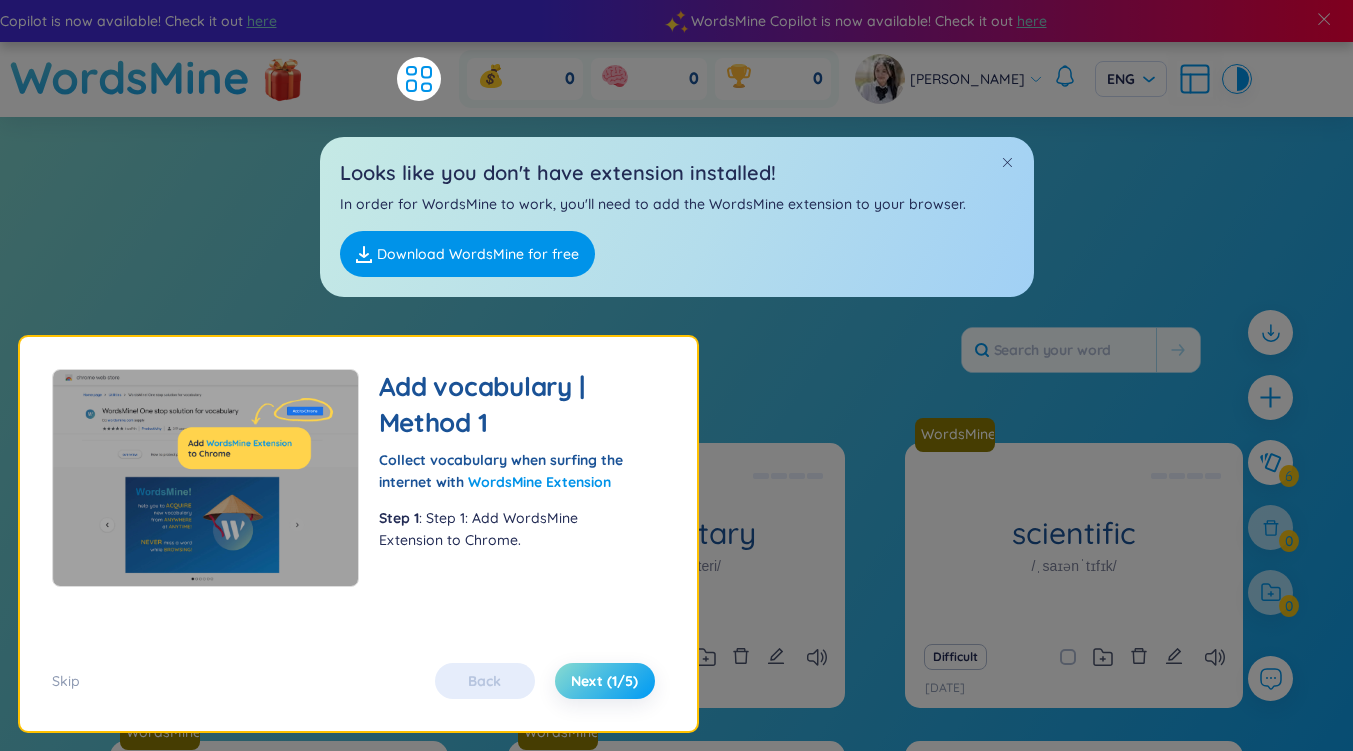 click on "Next (1/5)" at bounding box center (604, 681) 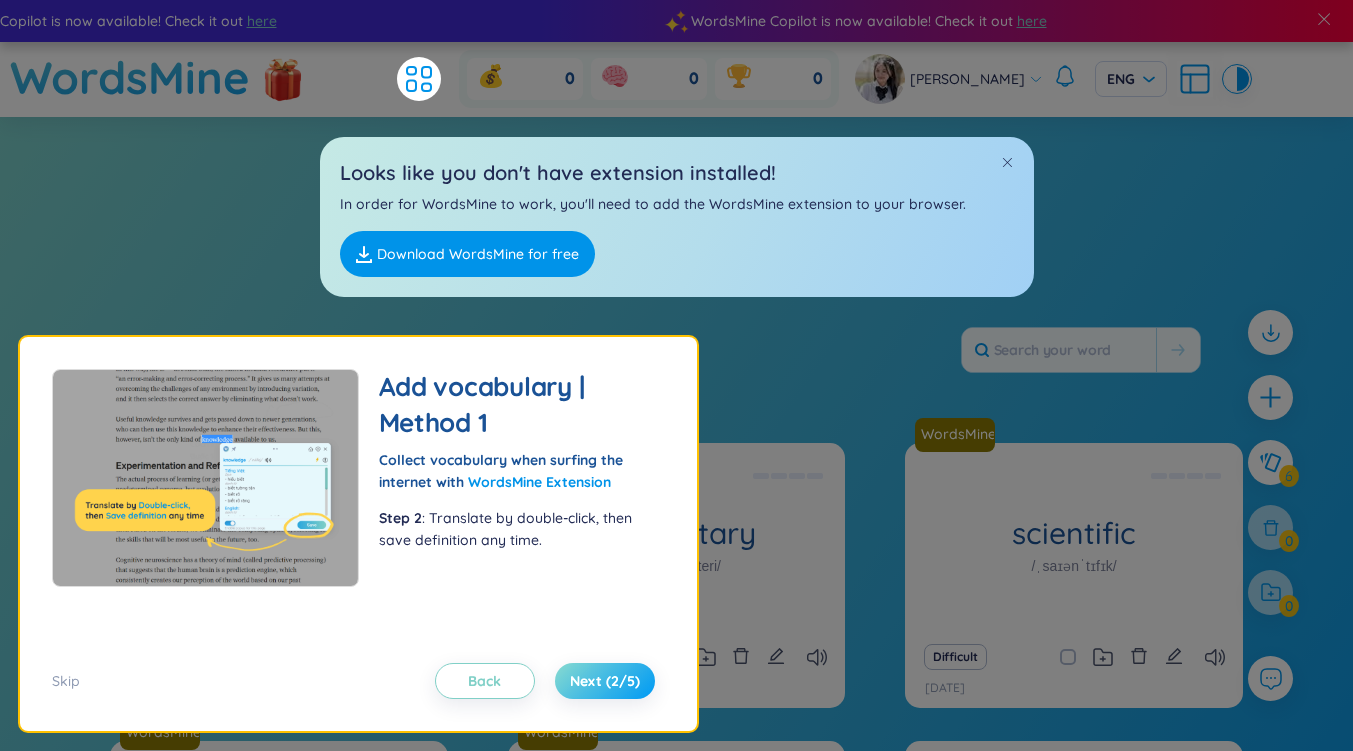 click on "Next (2/5)" at bounding box center (605, 681) 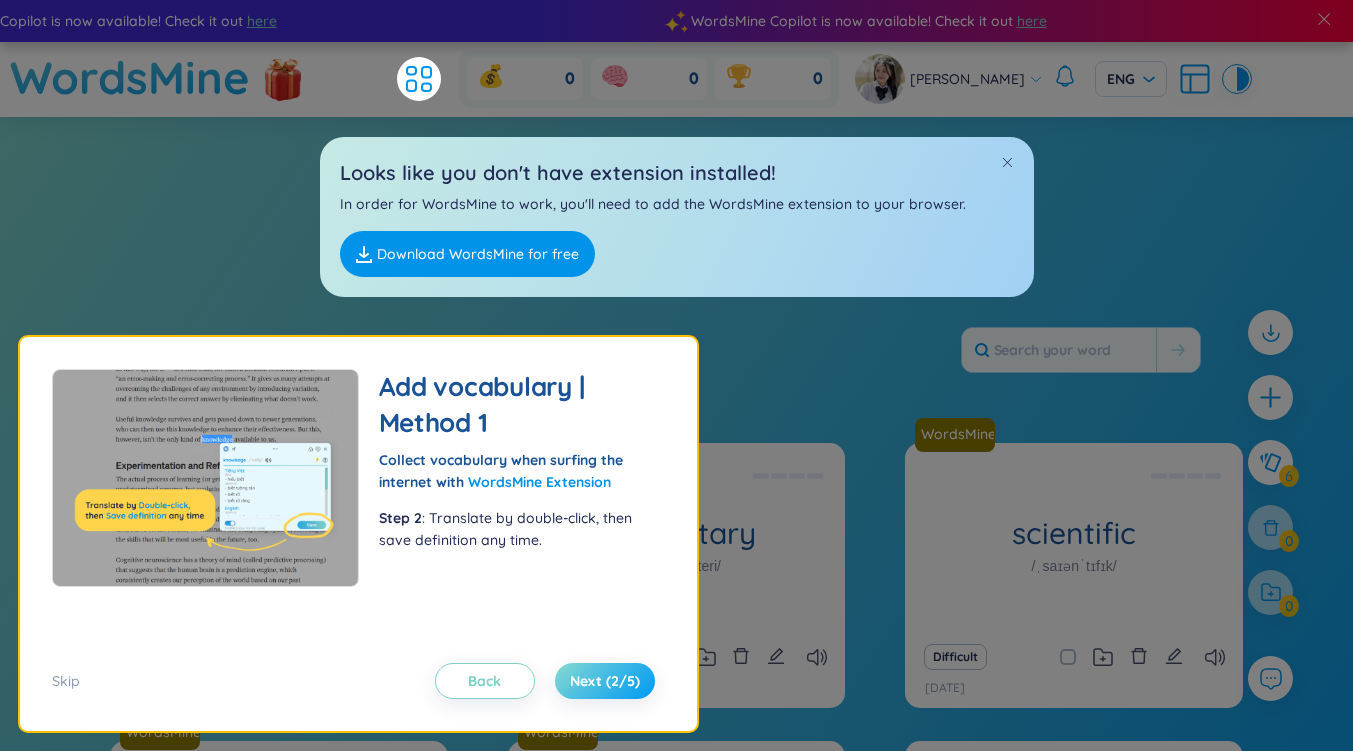 click on "Next (2/5)" at bounding box center [605, 681] 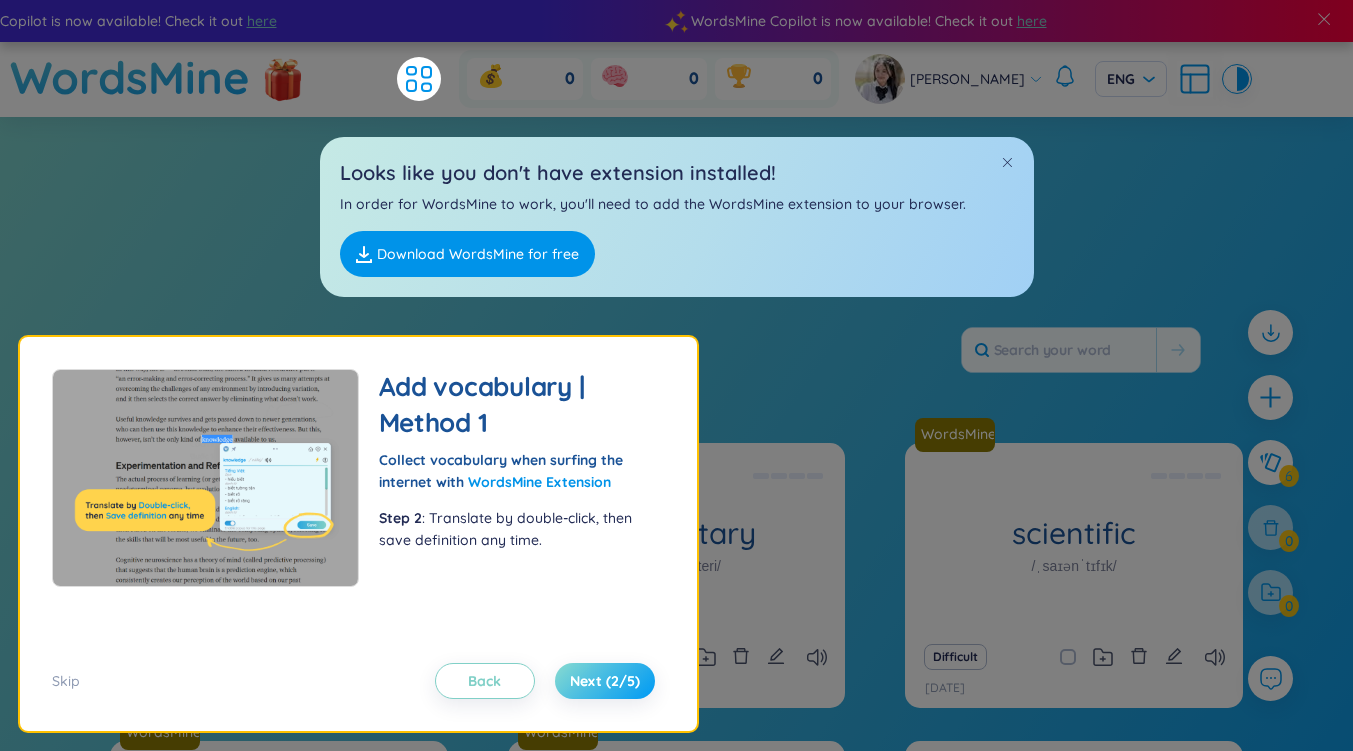 click on "Next (2/5)" at bounding box center (605, 681) 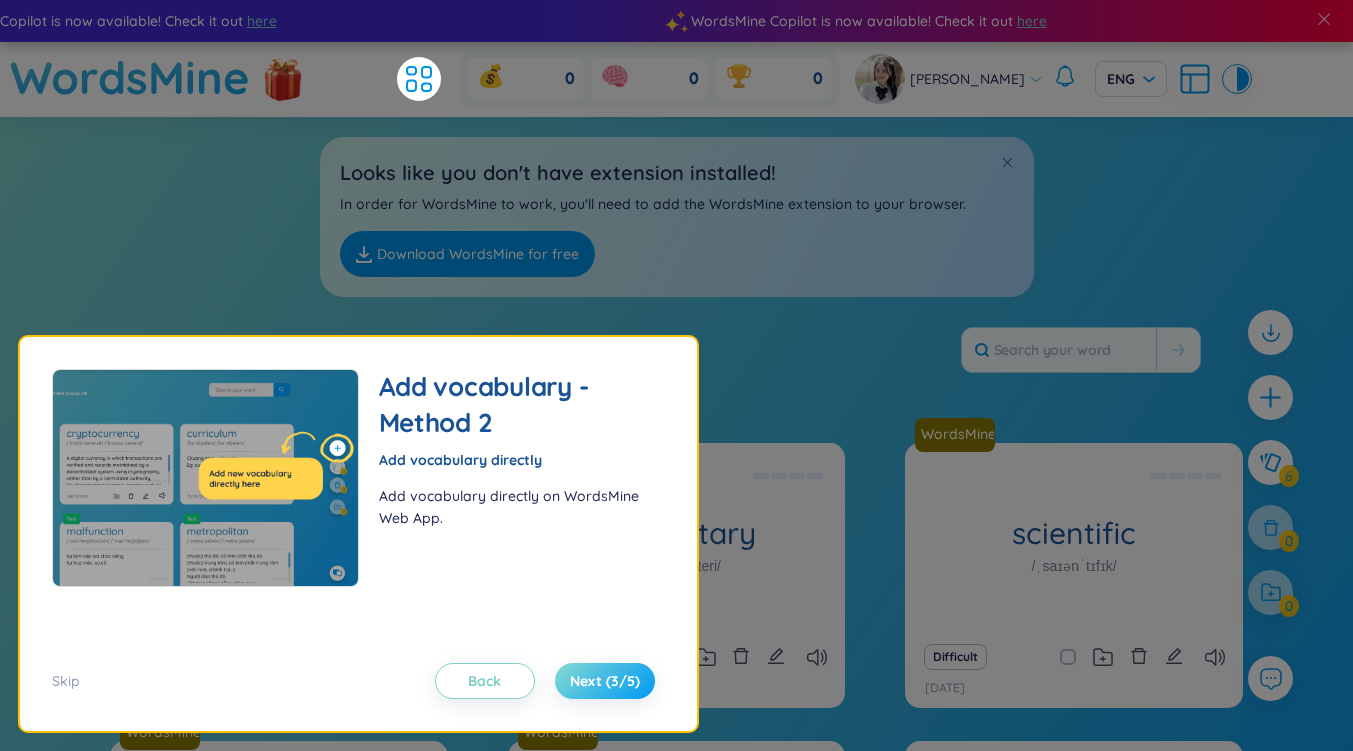 click on "Next (3/5)" at bounding box center [605, 681] 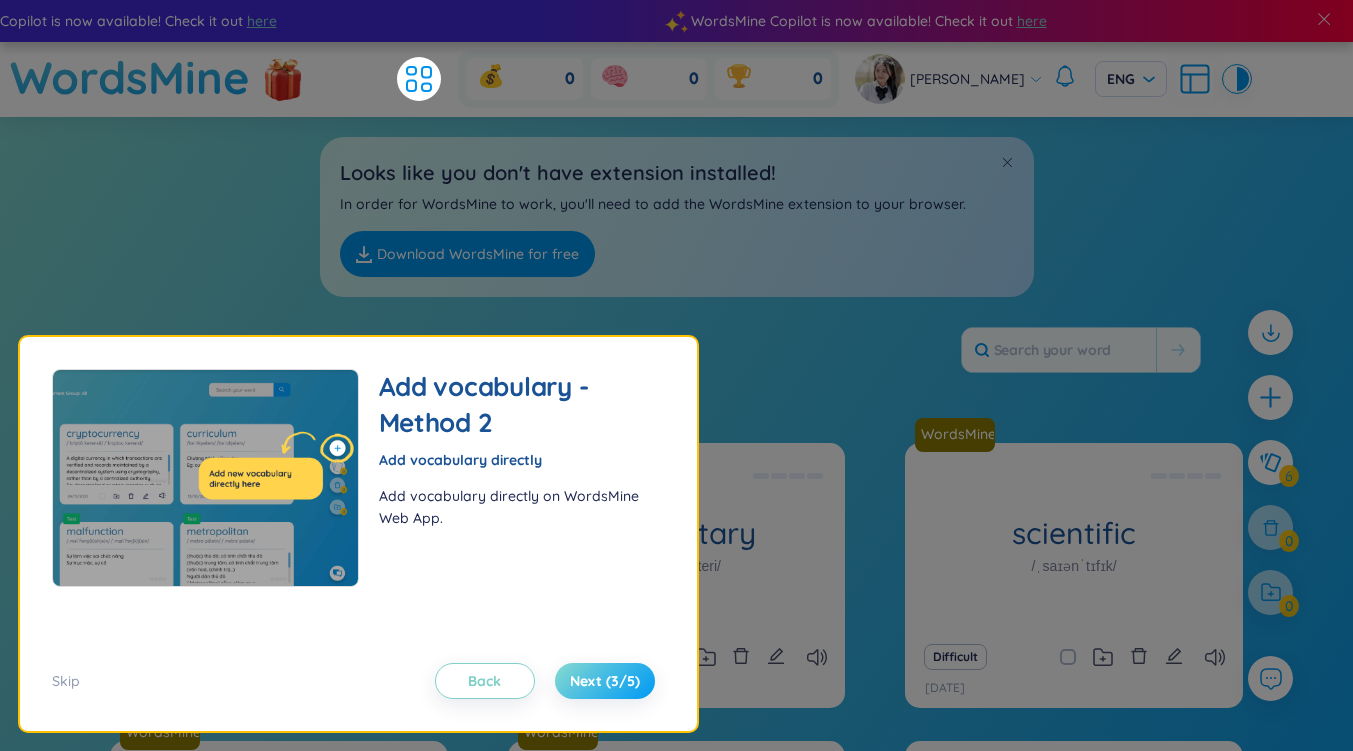 click on "Next (3/5)" at bounding box center [605, 681] 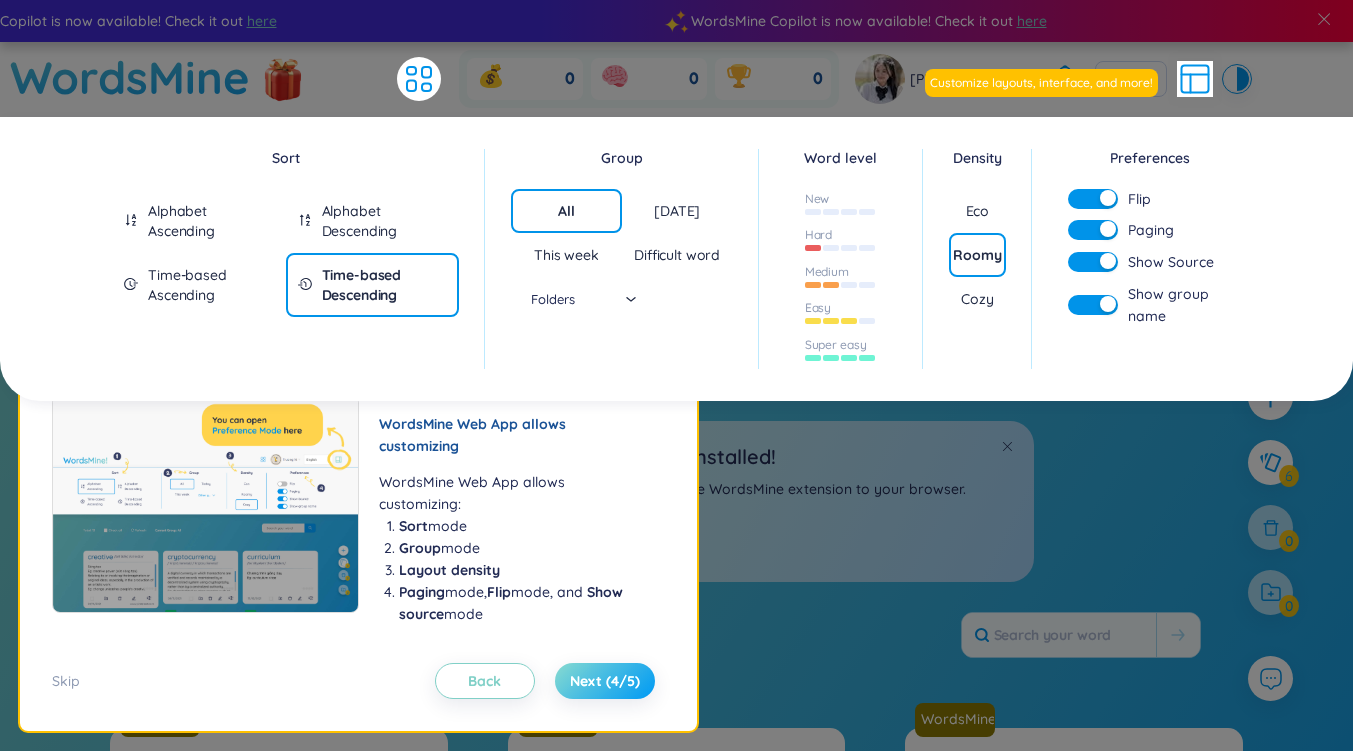 click on "Next (4/5)" at bounding box center (605, 681) 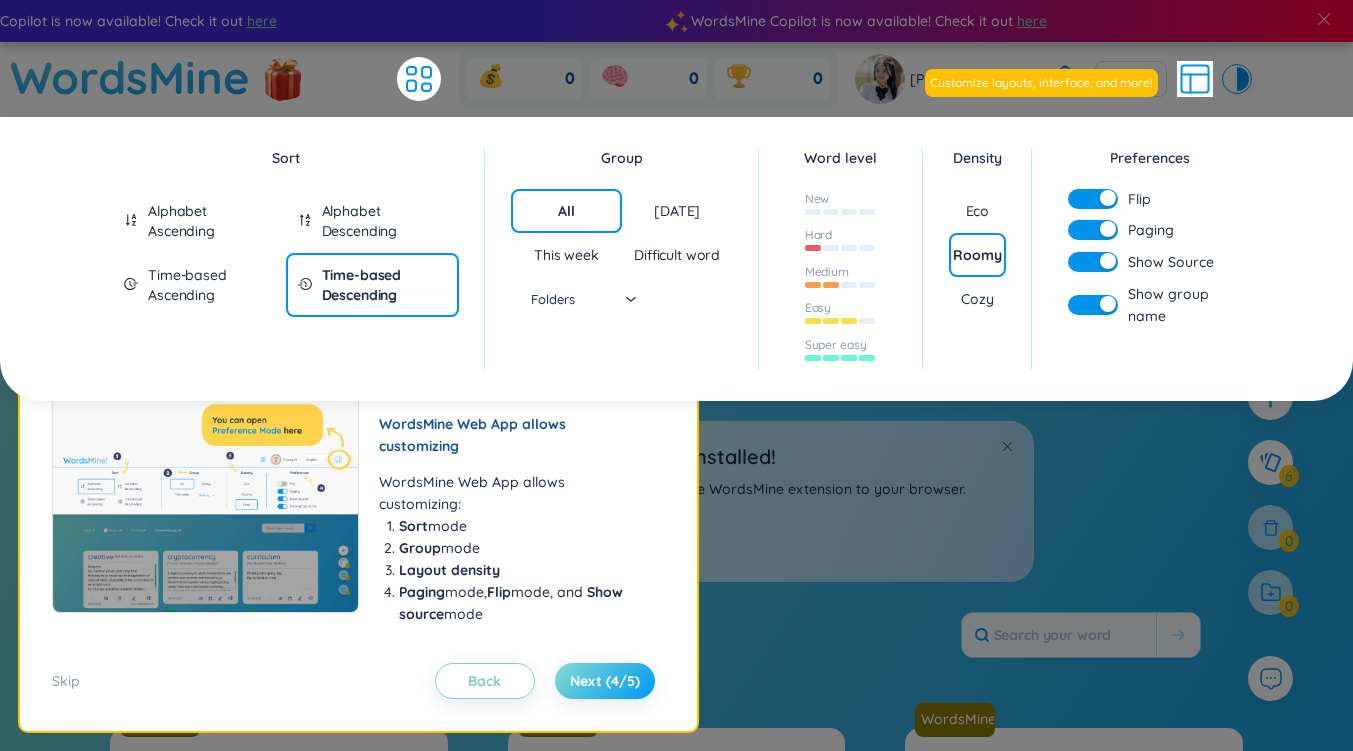 click on "Next (4/5)" at bounding box center (605, 681) 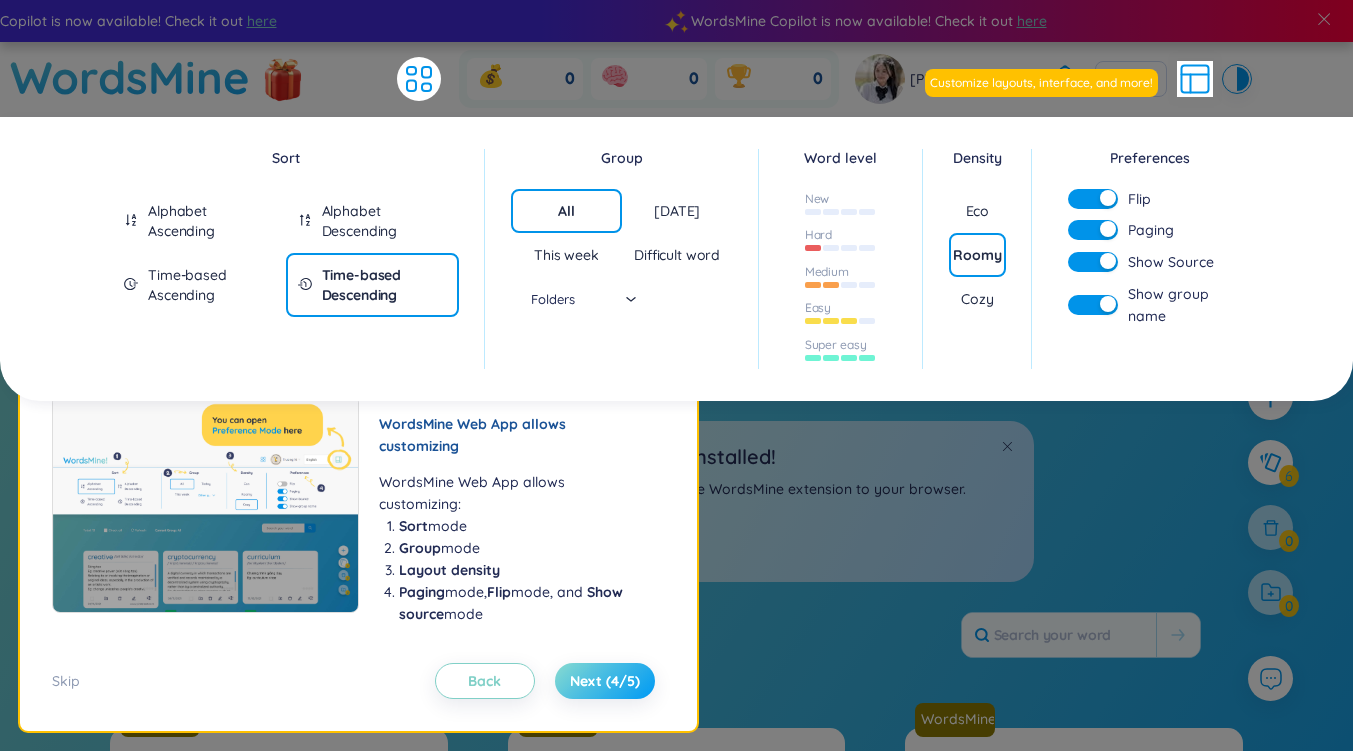 click on "Next (4/5)" at bounding box center (605, 681) 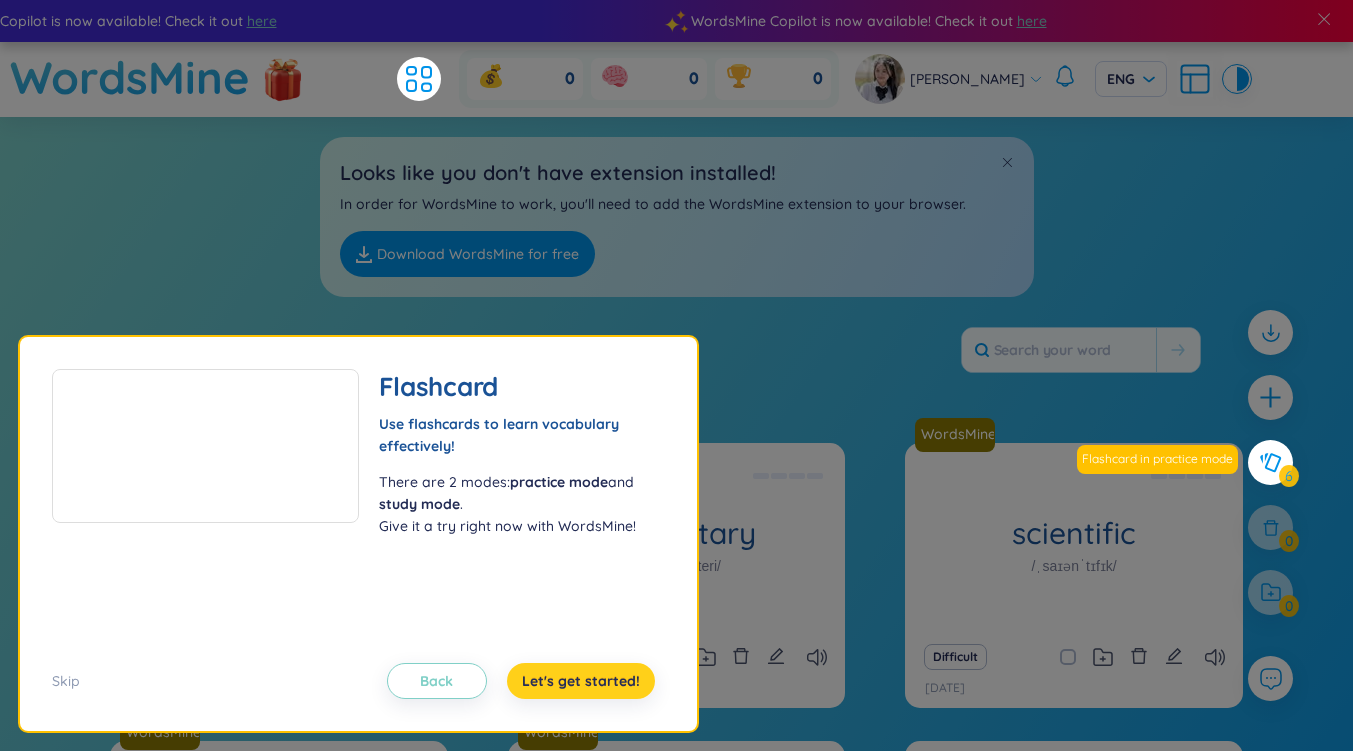 click on "Let's get started!" at bounding box center (581, 681) 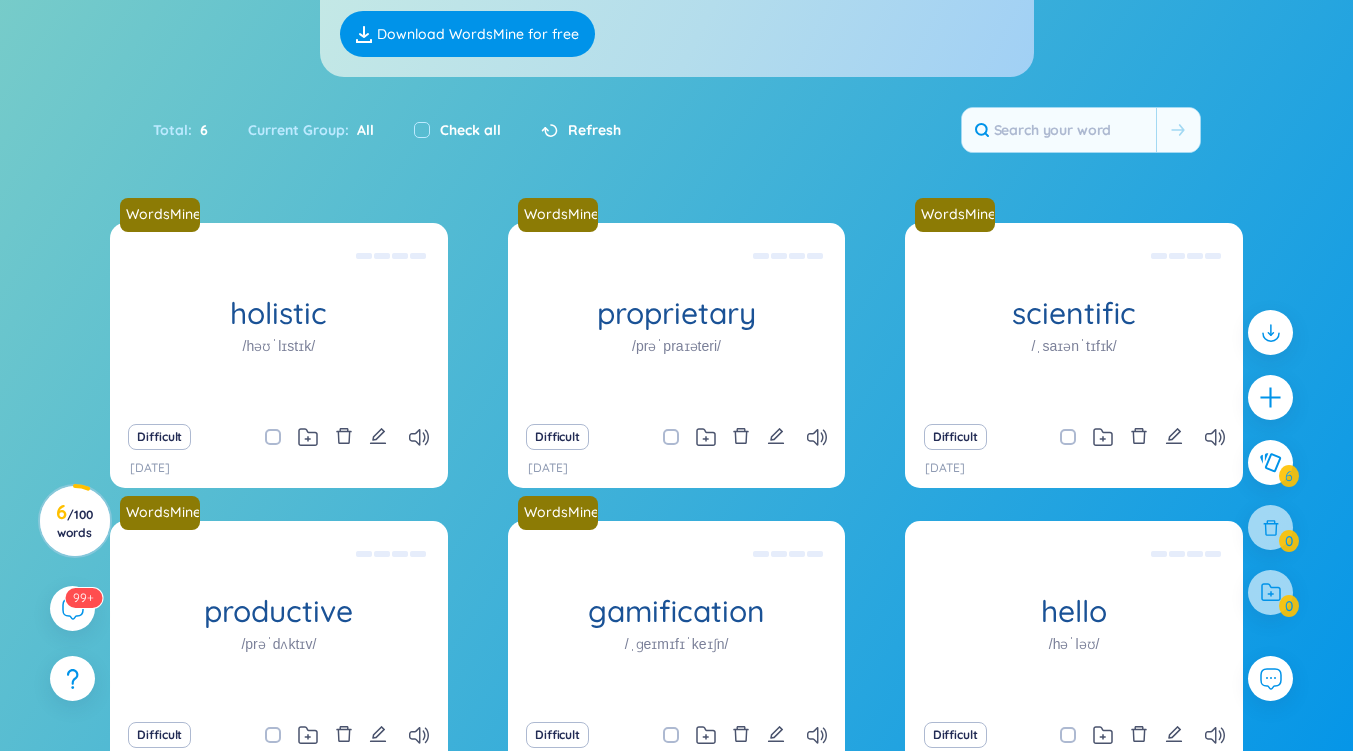 scroll, scrollTop: 219, scrollLeft: 0, axis: vertical 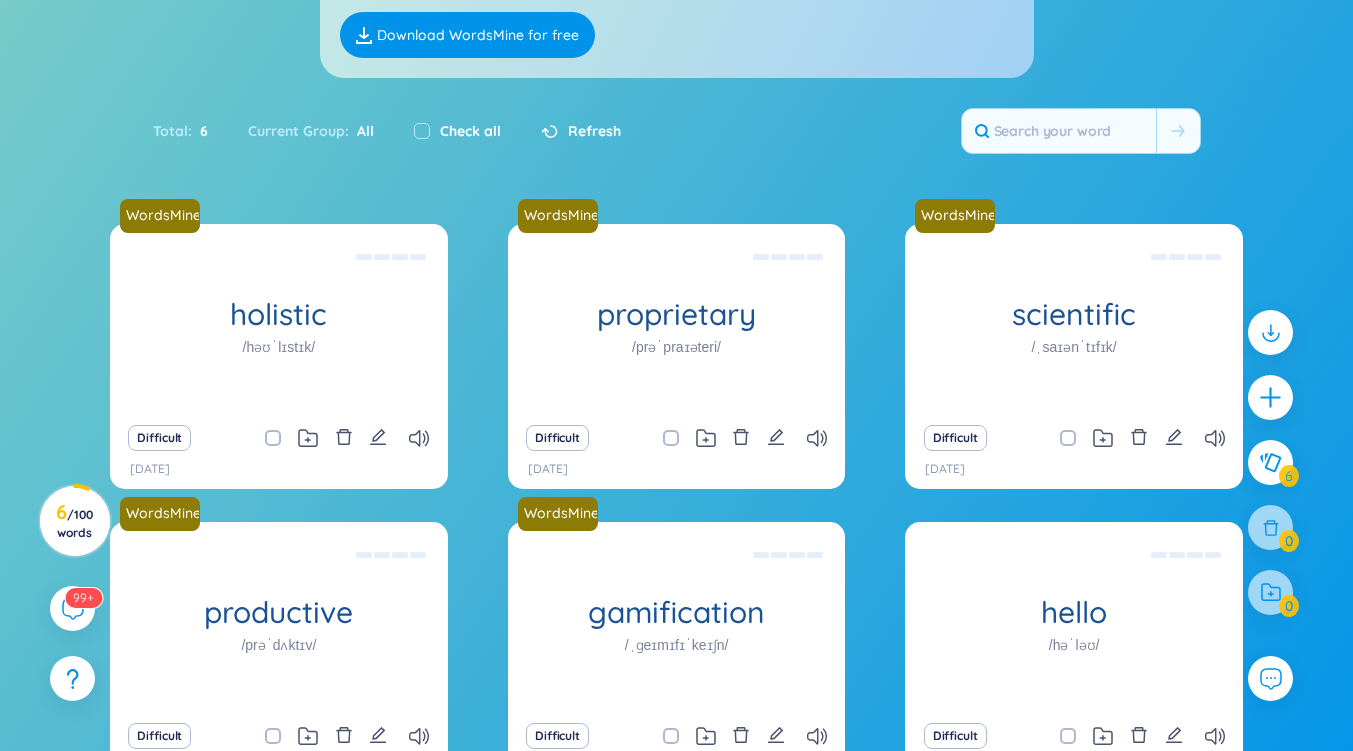 click at bounding box center (273, 438) 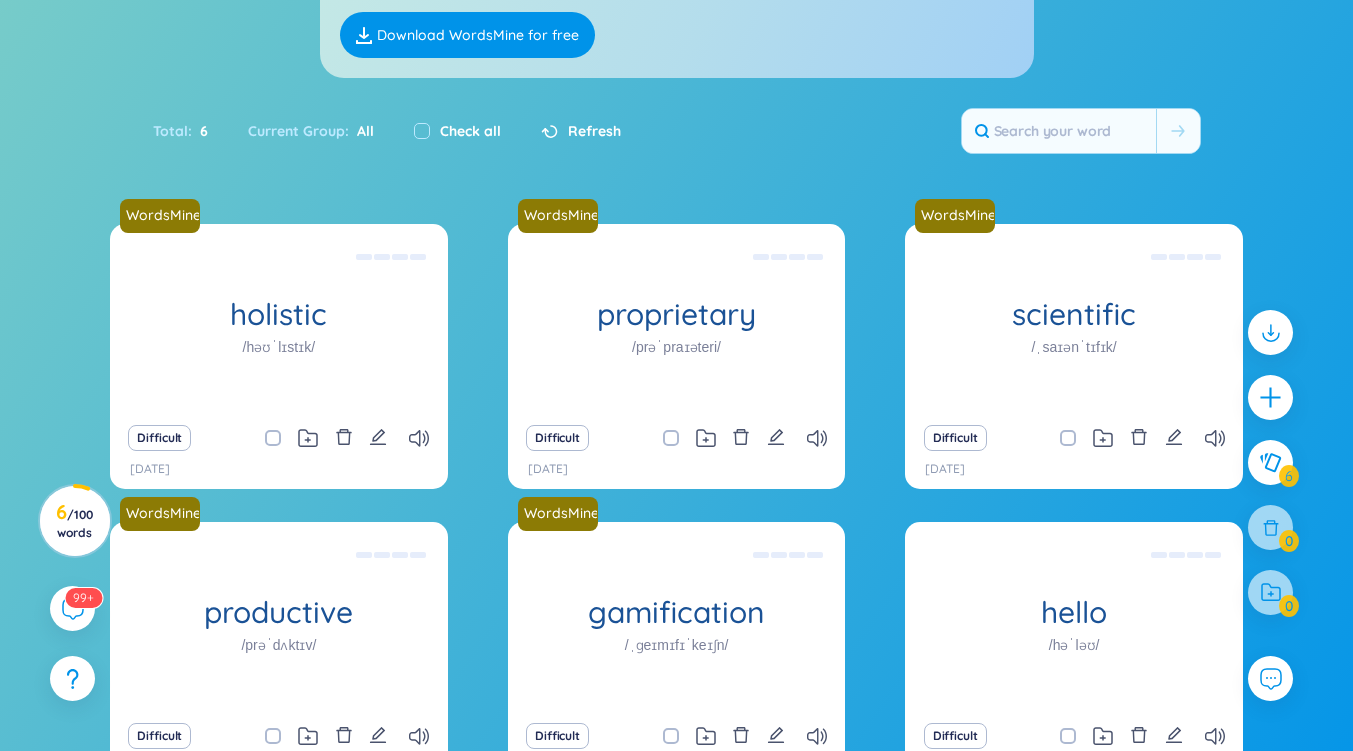 click at bounding box center [283, 438] 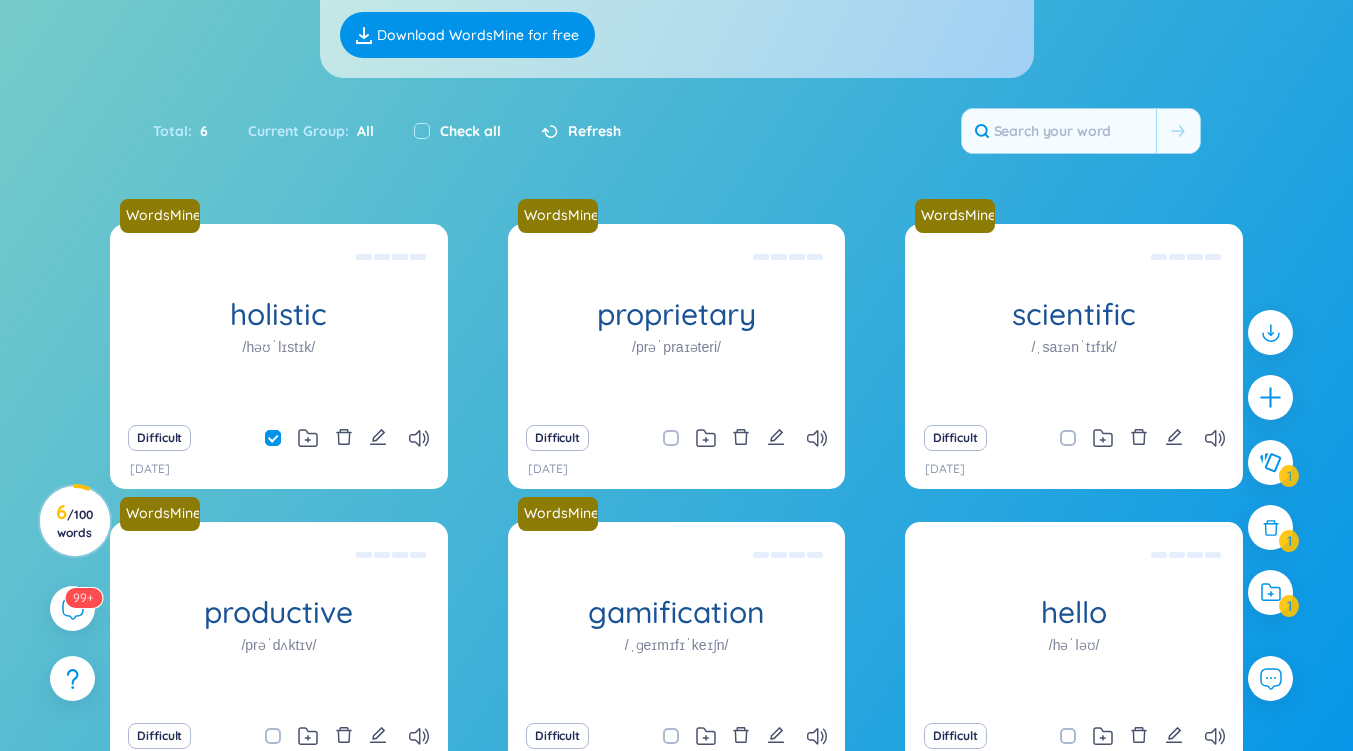click at bounding box center (273, 438) 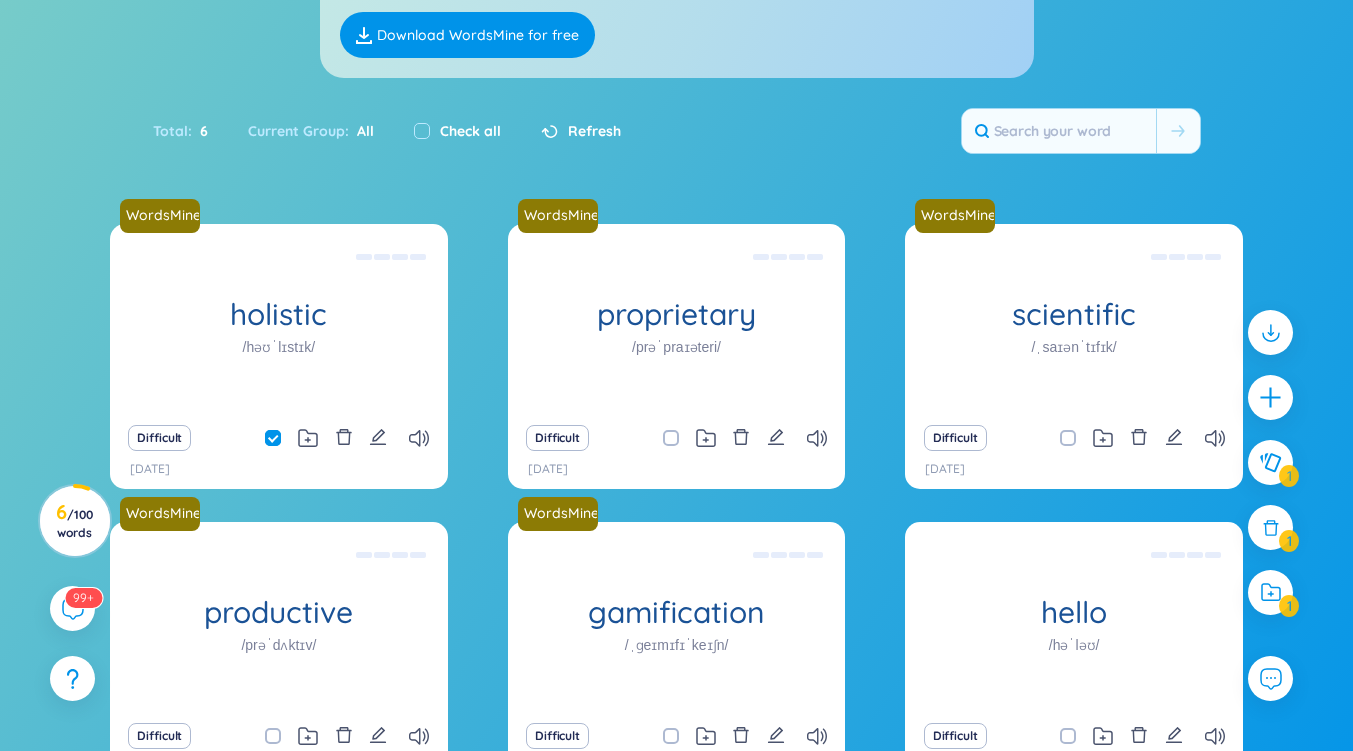 click at bounding box center (283, 438) 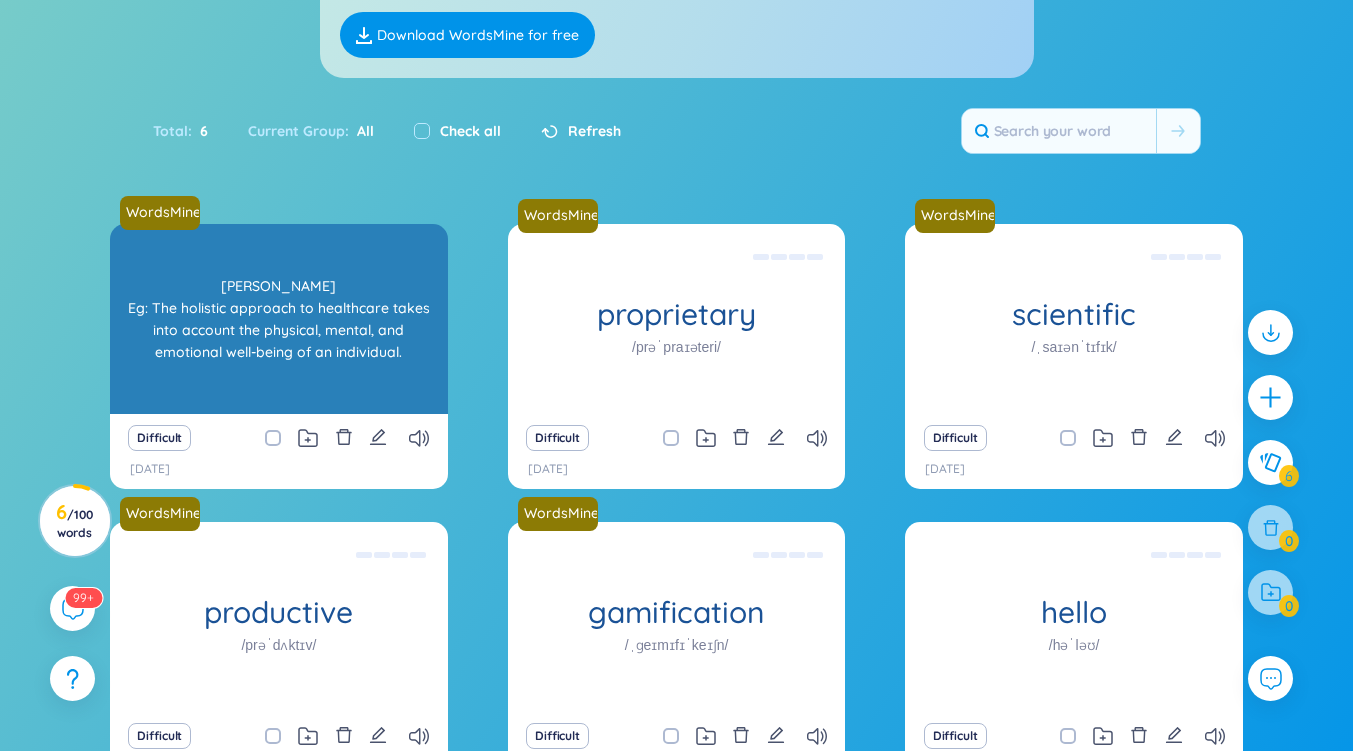 click on "[PERSON_NAME]
Eg: The holistic approach to healthcare takes into account the physical, mental, and emotional well-being of an individual." at bounding box center (279, 319) 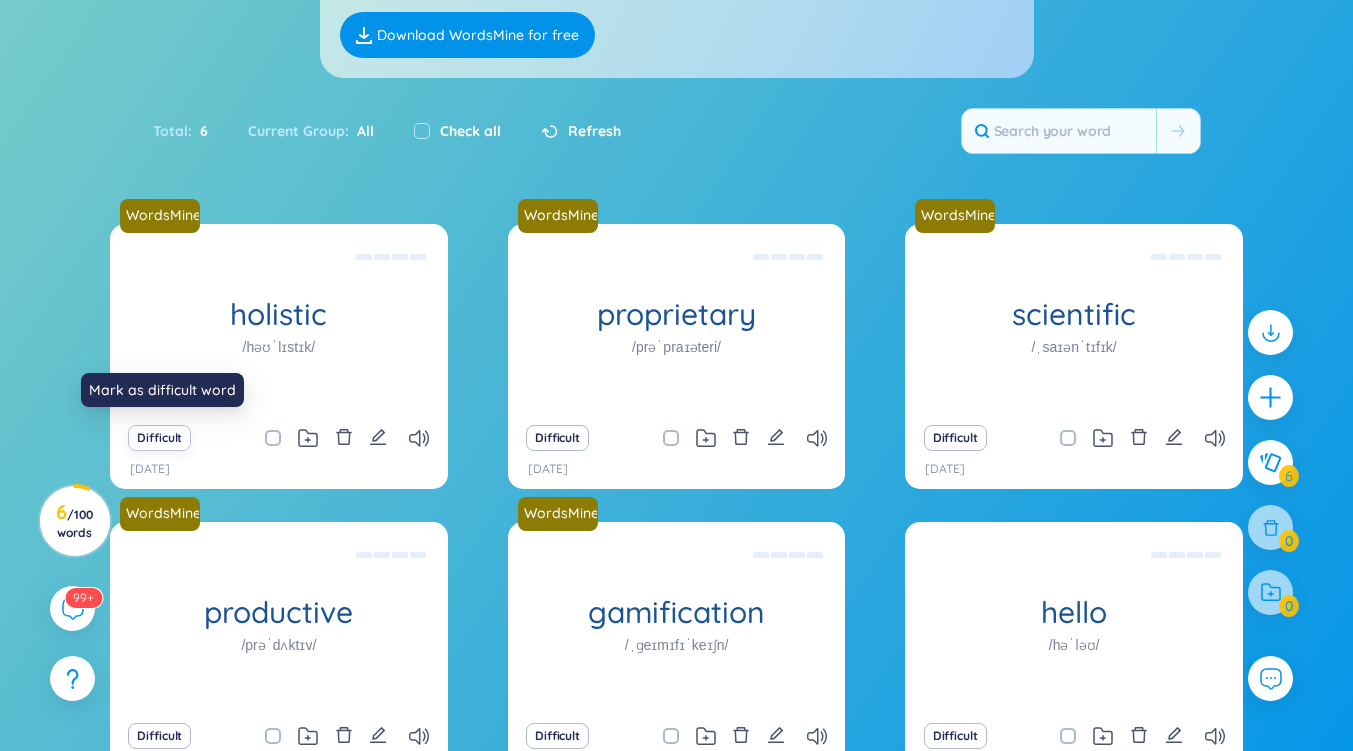 click on "Difficult" at bounding box center [159, 438] 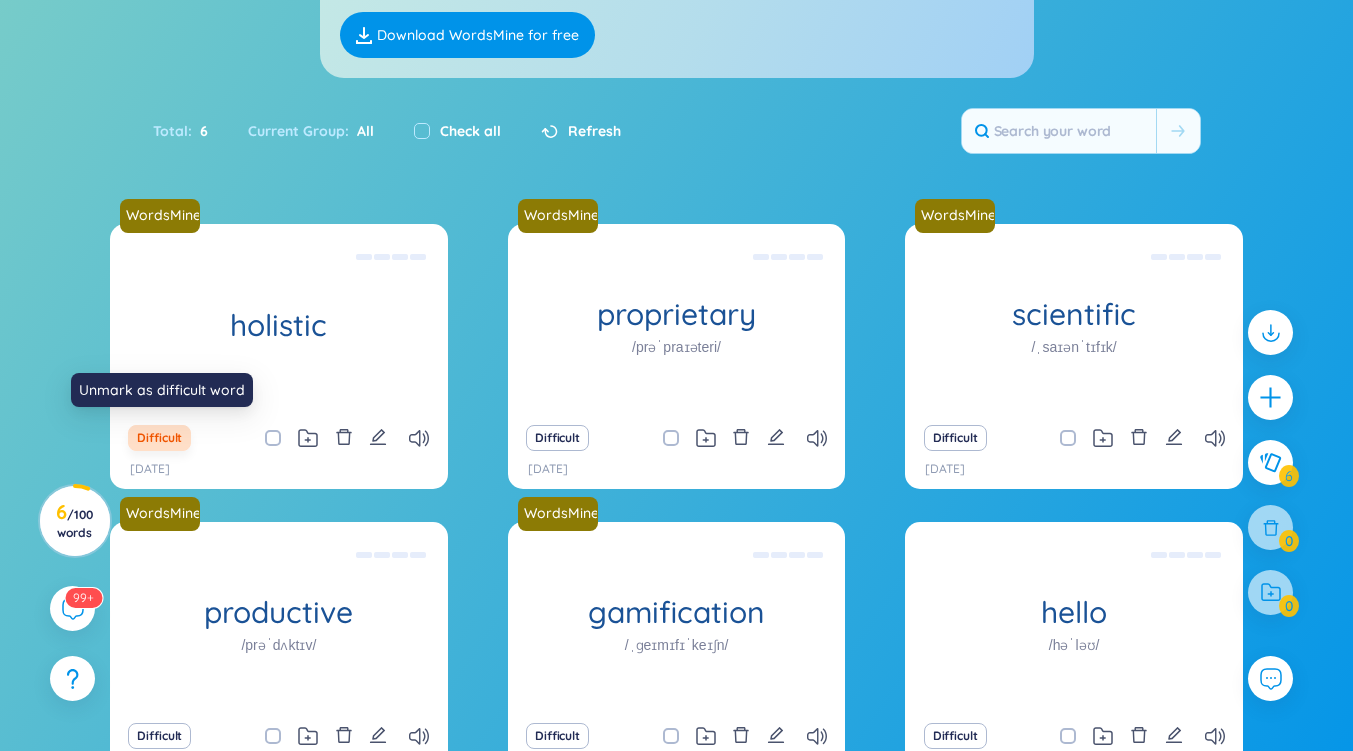 scroll, scrollTop: 360, scrollLeft: 0, axis: vertical 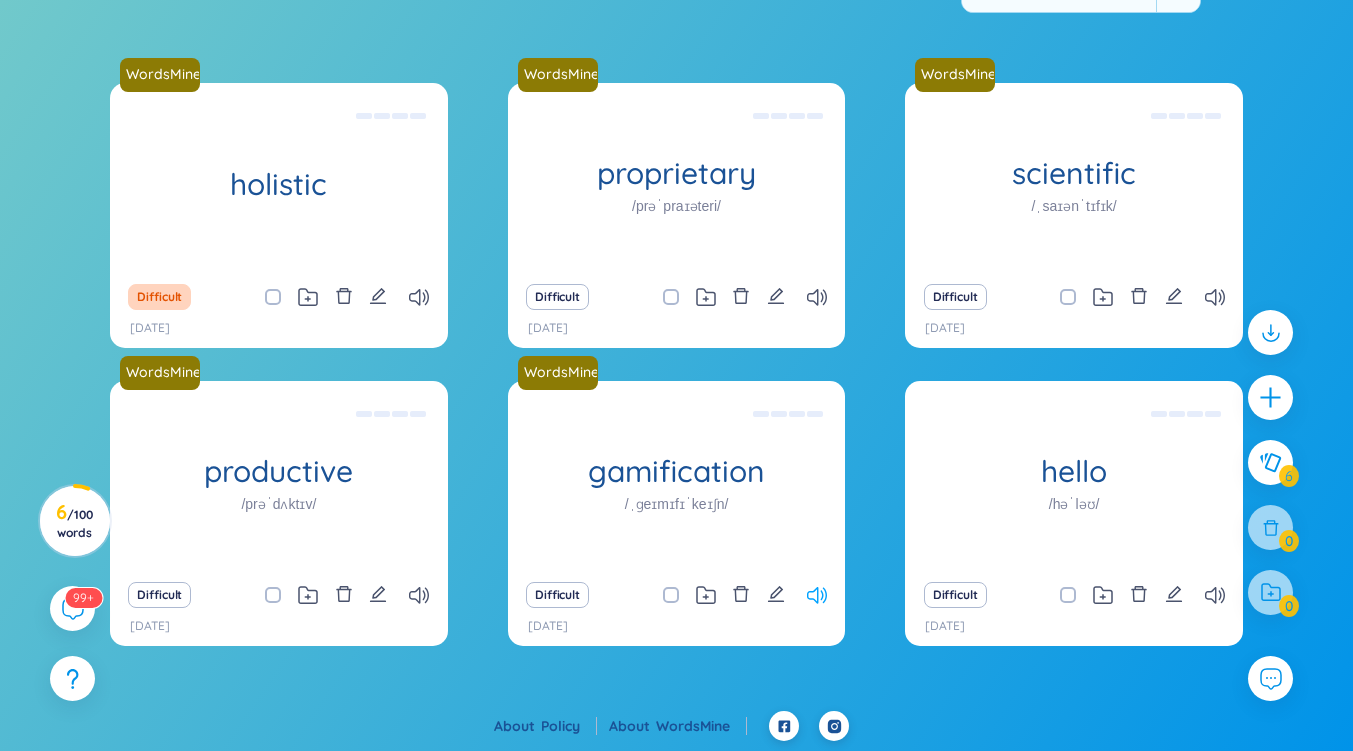 click 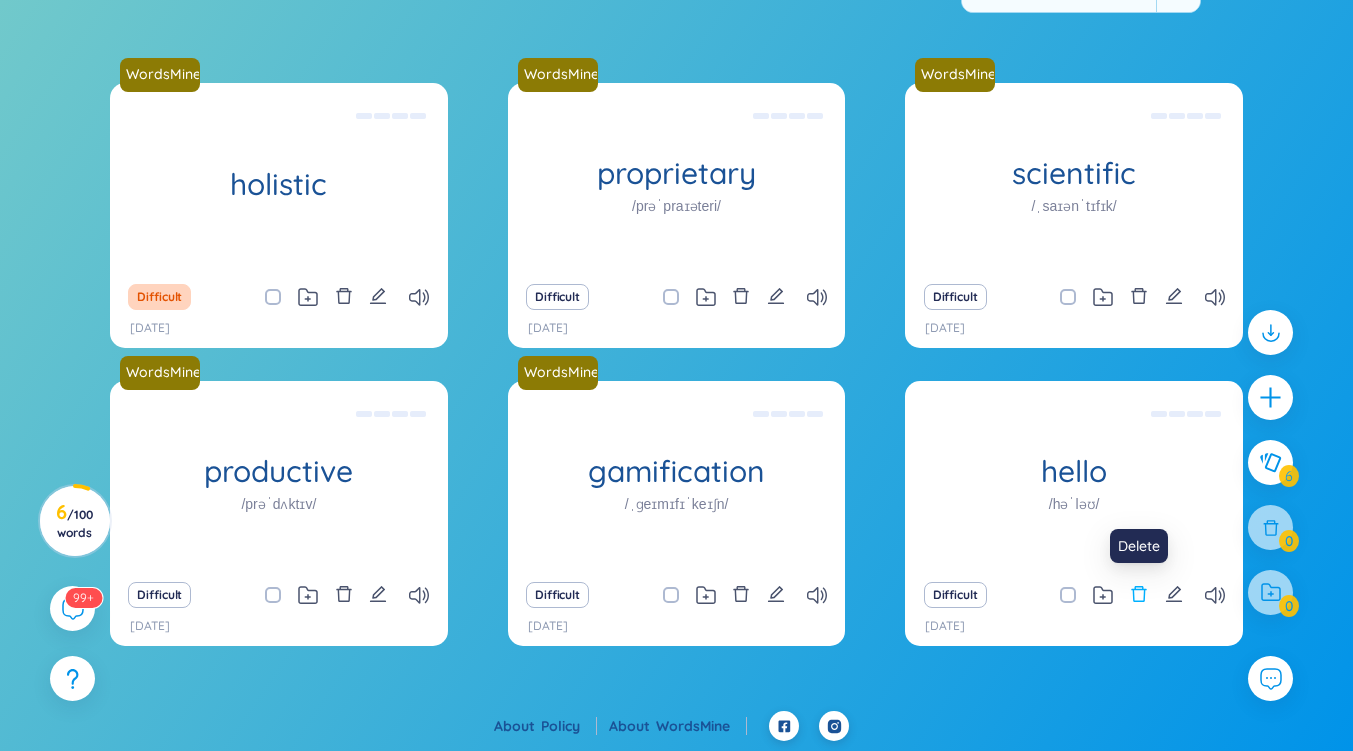 click 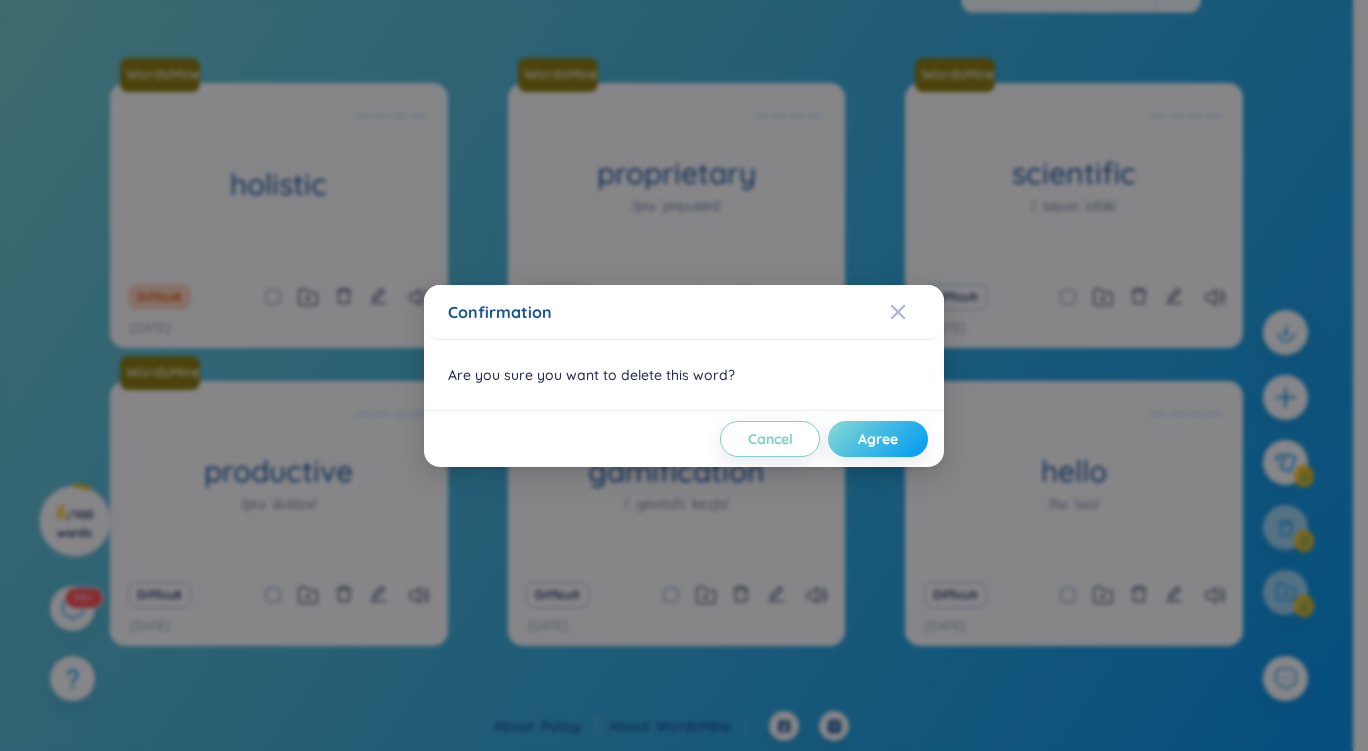 click on "Agree" at bounding box center [878, 439] 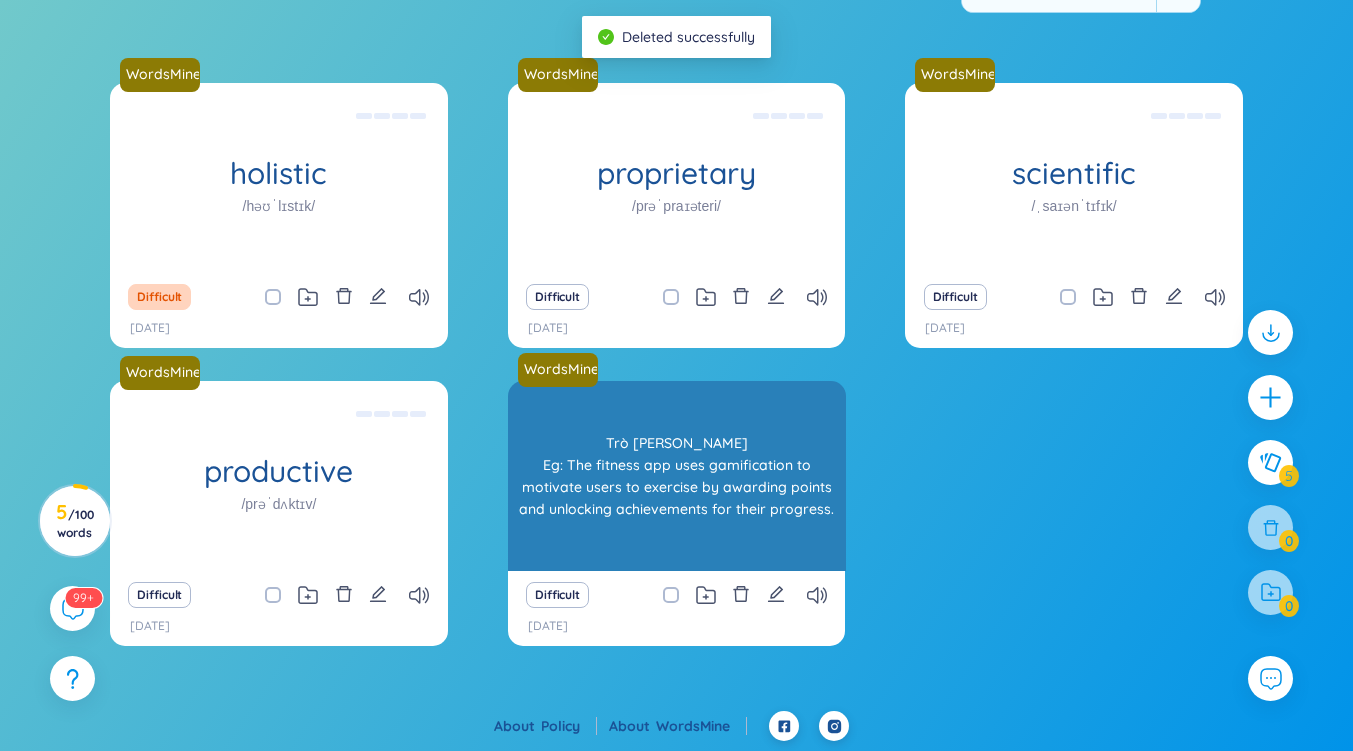 scroll, scrollTop: 0, scrollLeft: 0, axis: both 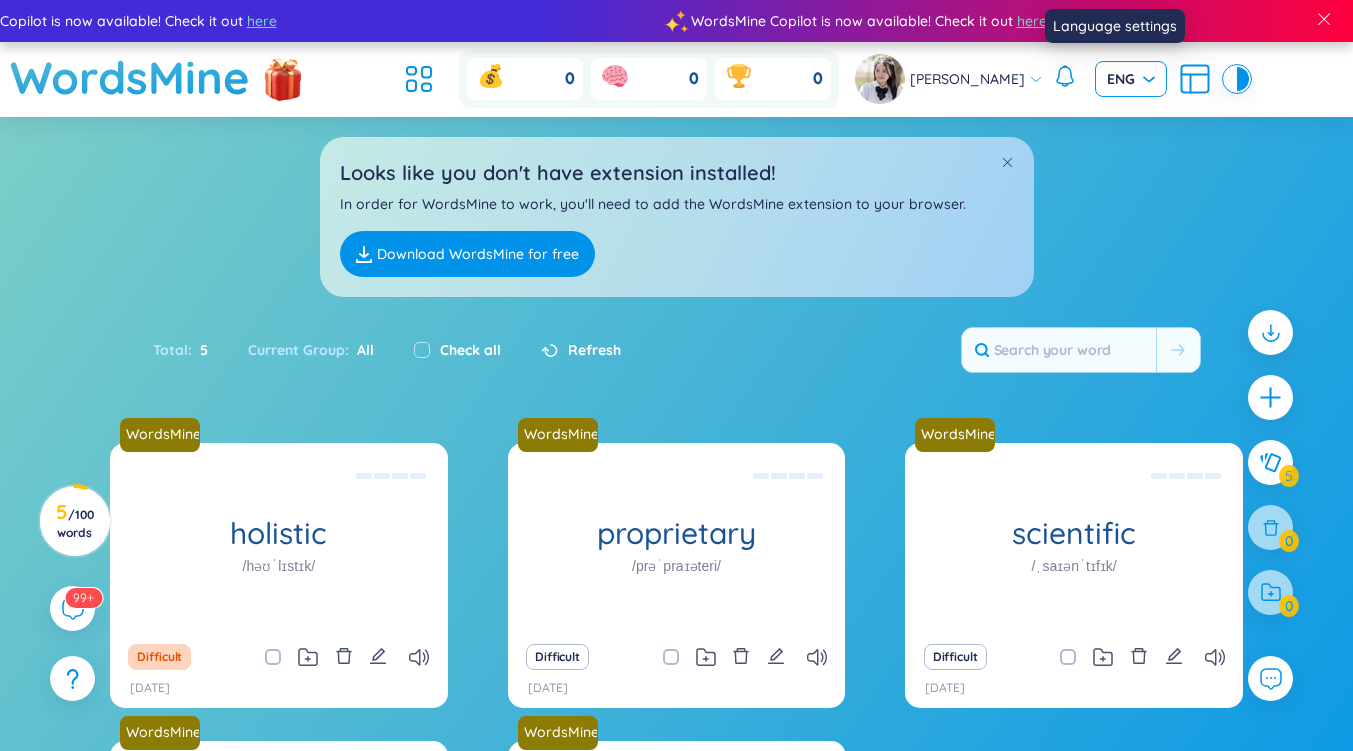 click on "ENG" at bounding box center (1131, 79) 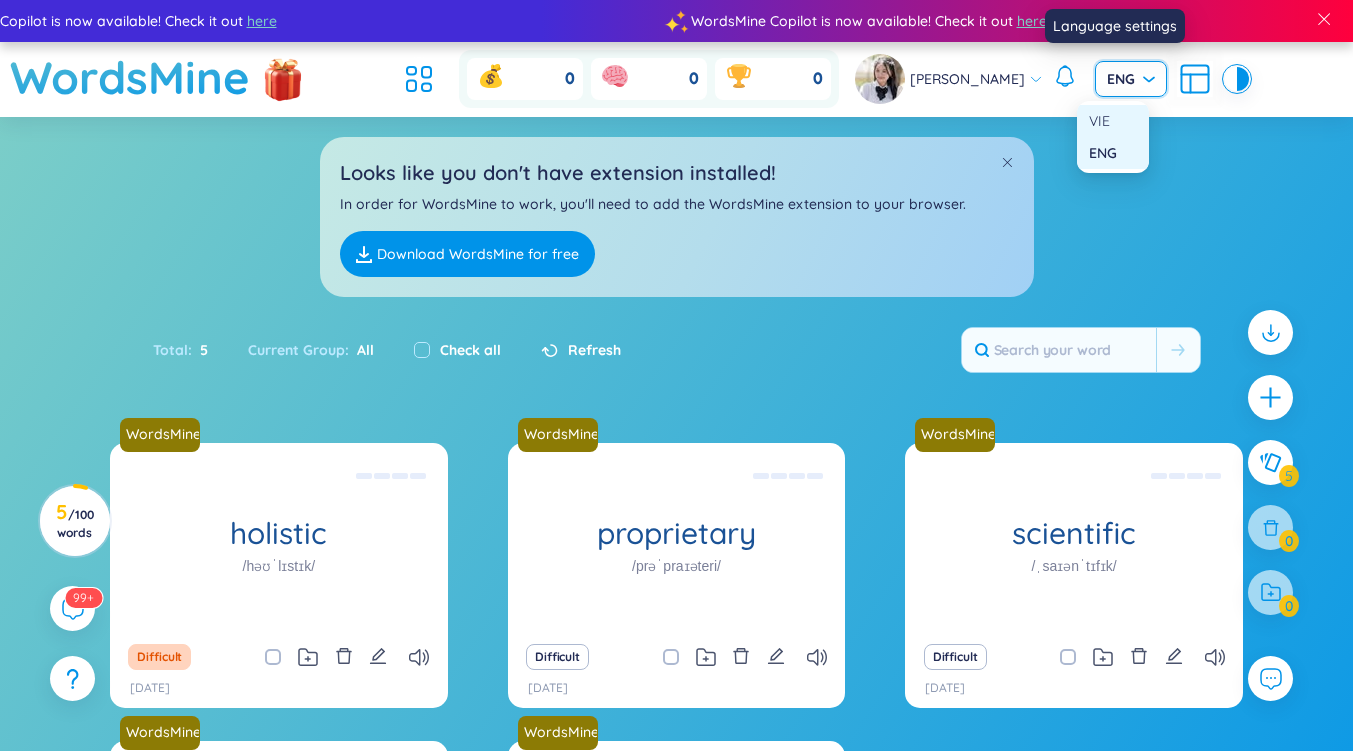 click on "VIE" at bounding box center (1113, 121) 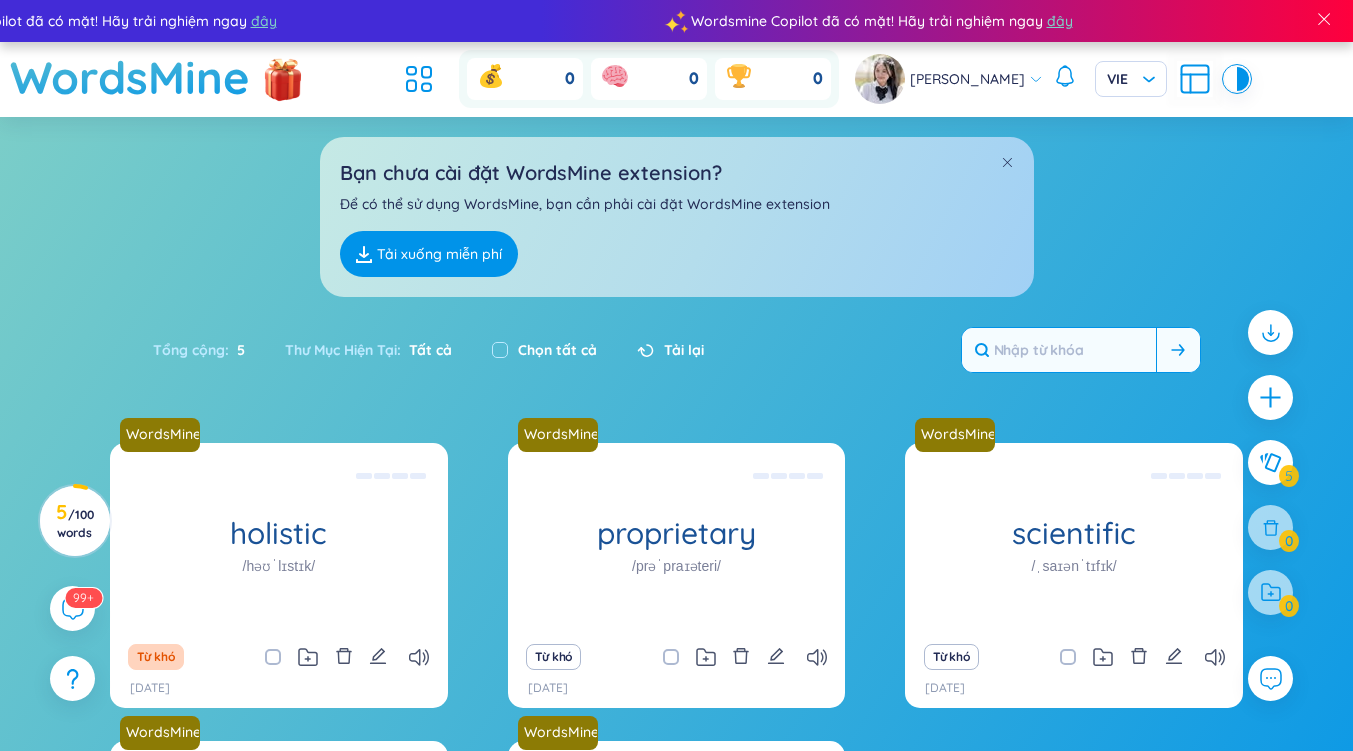 click at bounding box center [1059, 350] 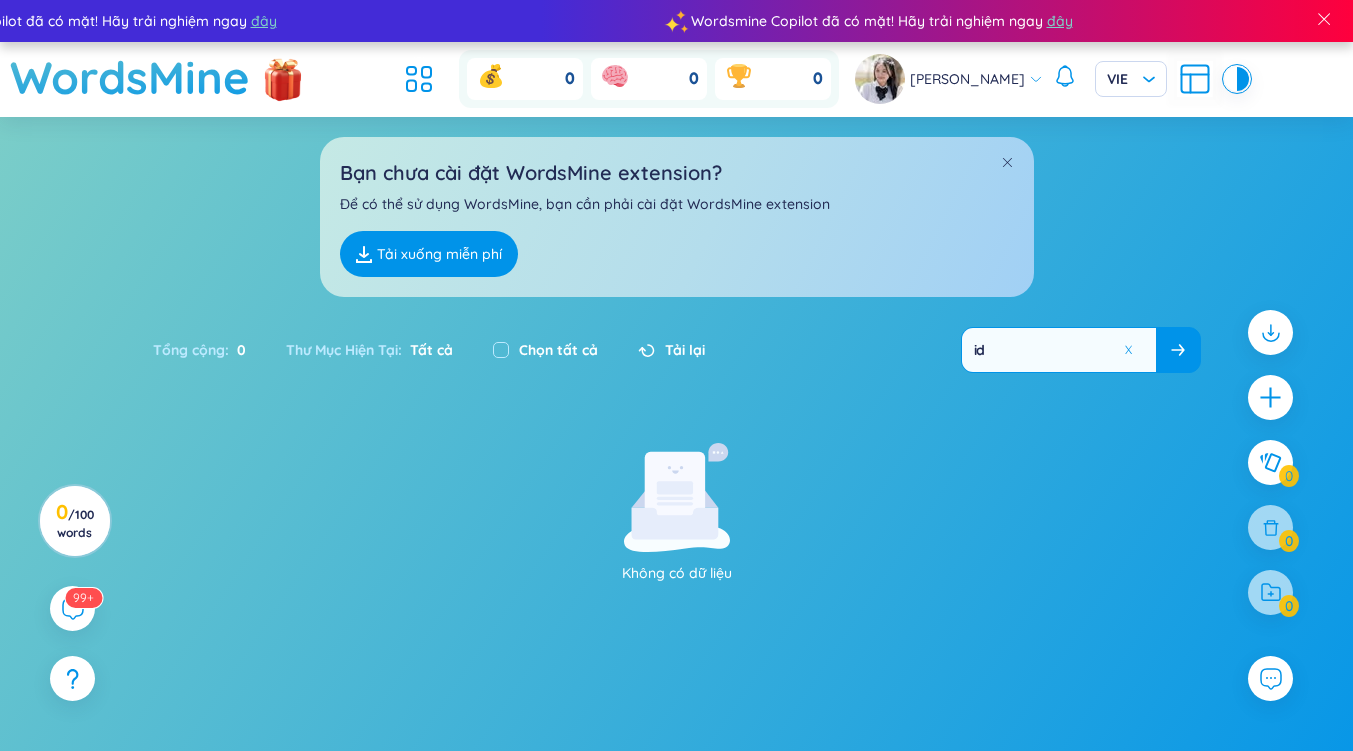 type on "i" 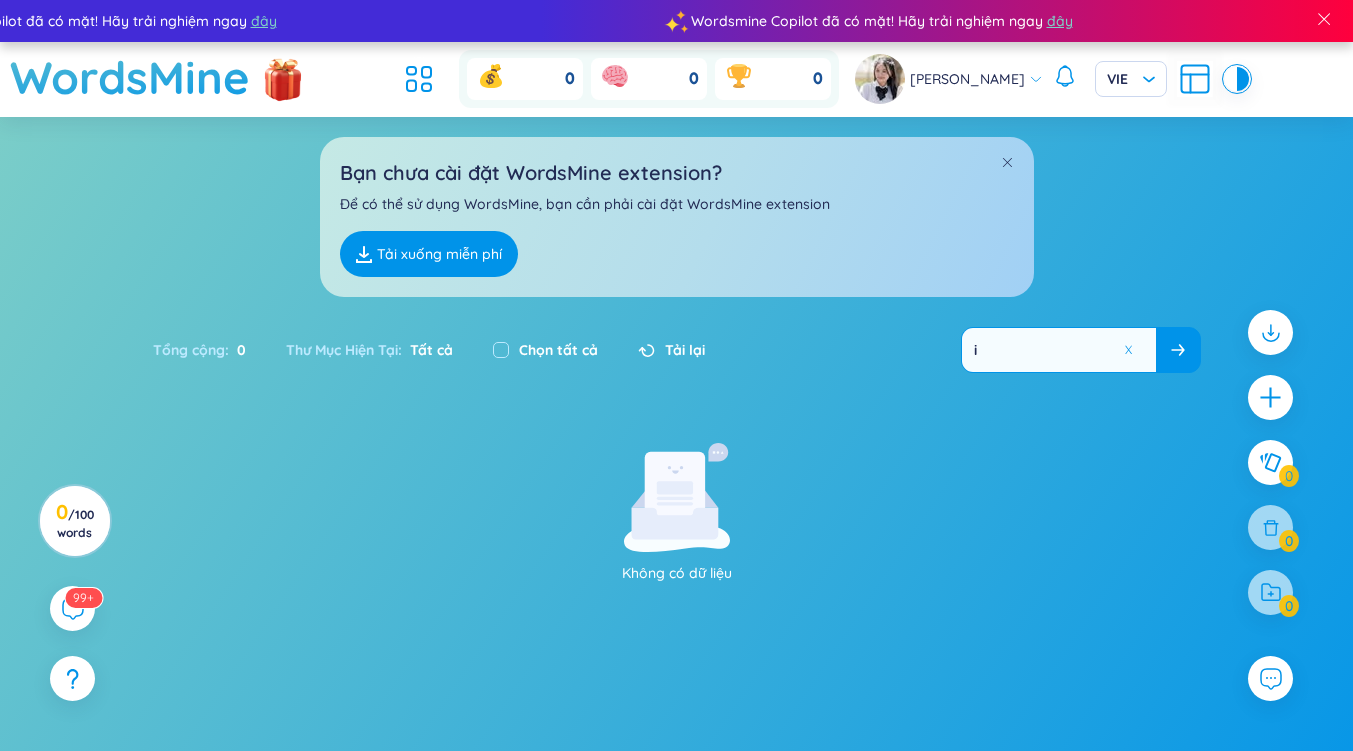 type 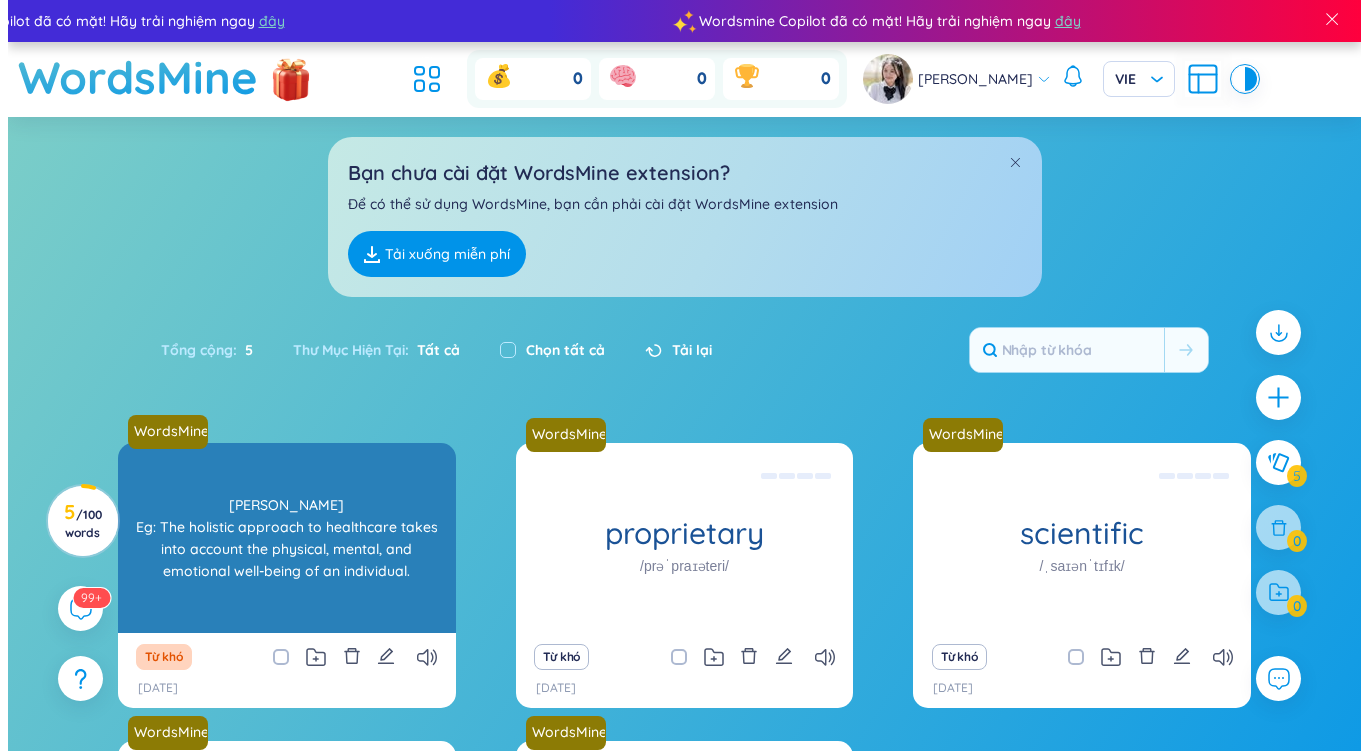 scroll, scrollTop: 357, scrollLeft: 0, axis: vertical 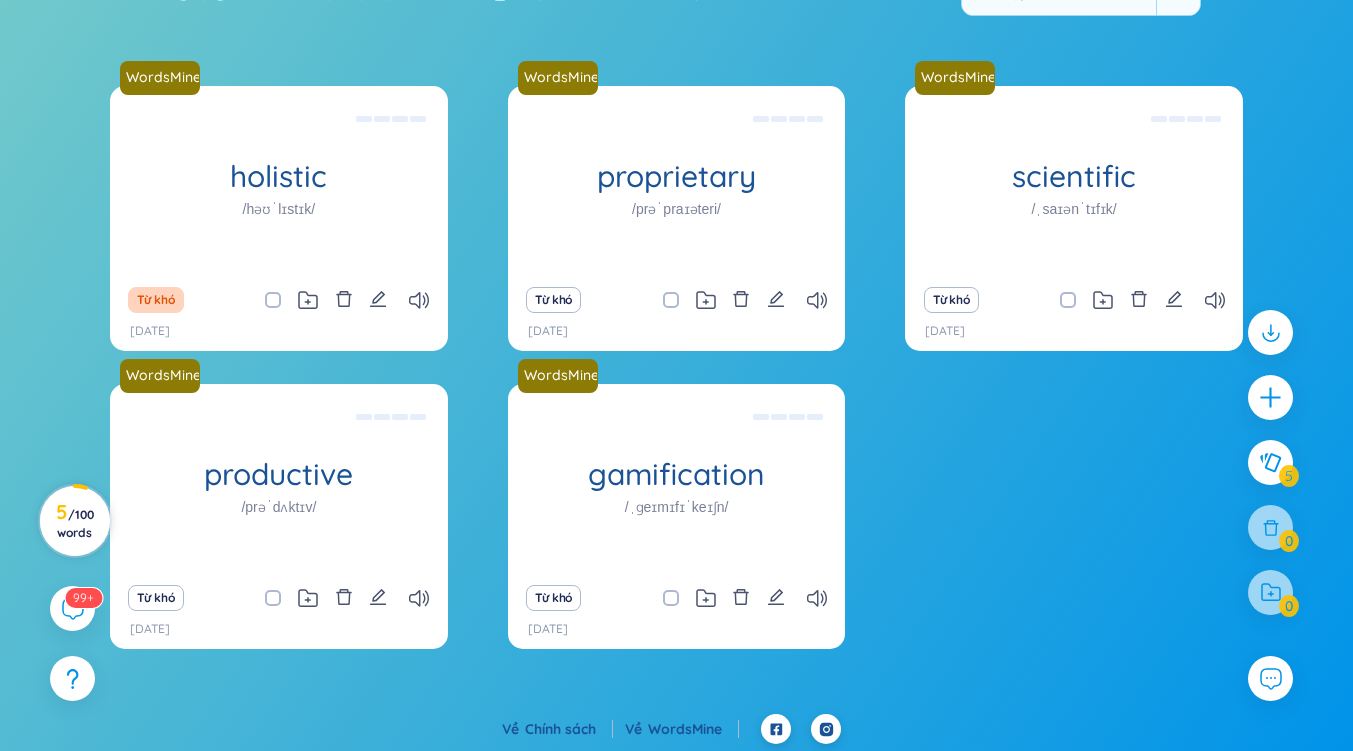 click on "/ 100   words" at bounding box center [75, 523] 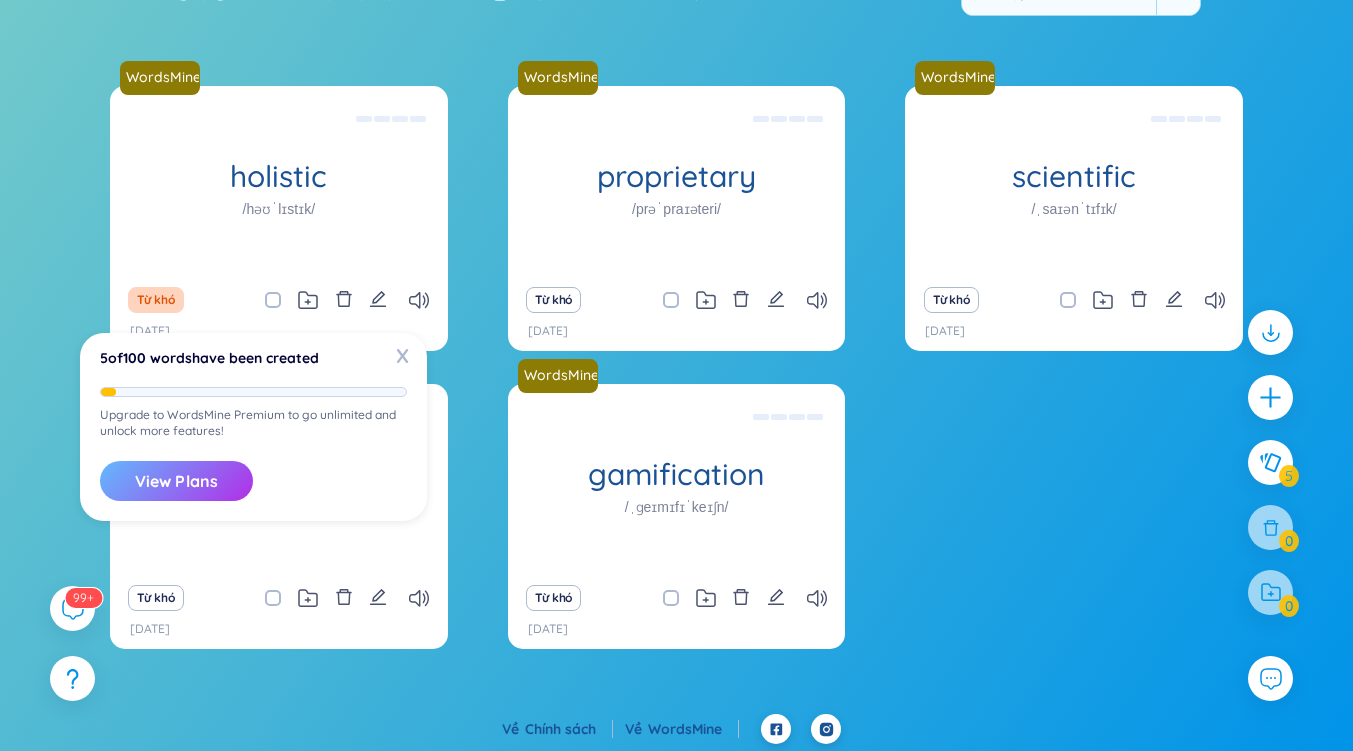 click on "View Plans" at bounding box center [176, 481] 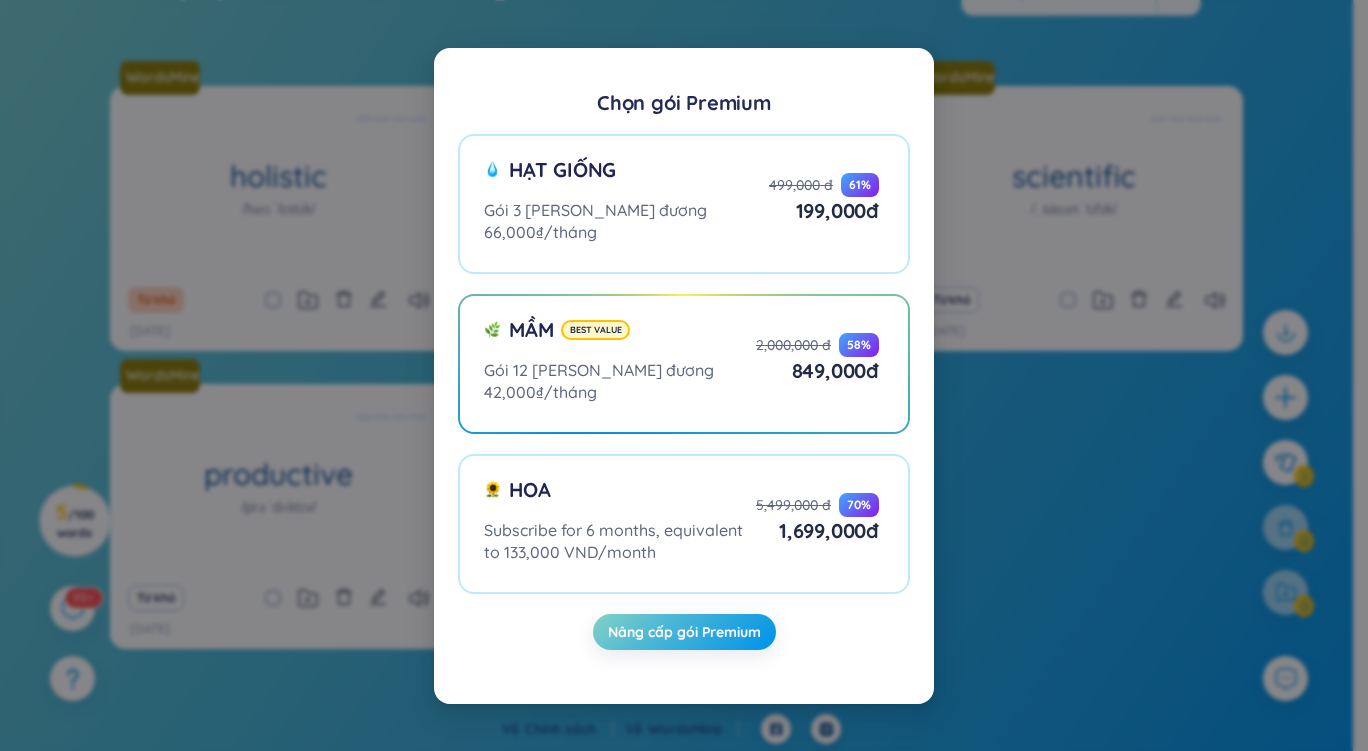 click on "Chọn gói Premium Hạt giống Gói 3 [PERSON_NAME] đương 66,000₫/tháng 499,000 đ 61 % 199,000 đ Mầm Best value Gói 12 [PERSON_NAME] đương 42,000₫/tháng 2,000,000 đ 58 % 849,000  đ Hoa Subscribe for 6 months, equivalent to 133,000 VND/month 5,499,000 đ 70 % 1,699,000  đ Nâng cấp gói Premium" at bounding box center (684, 375) 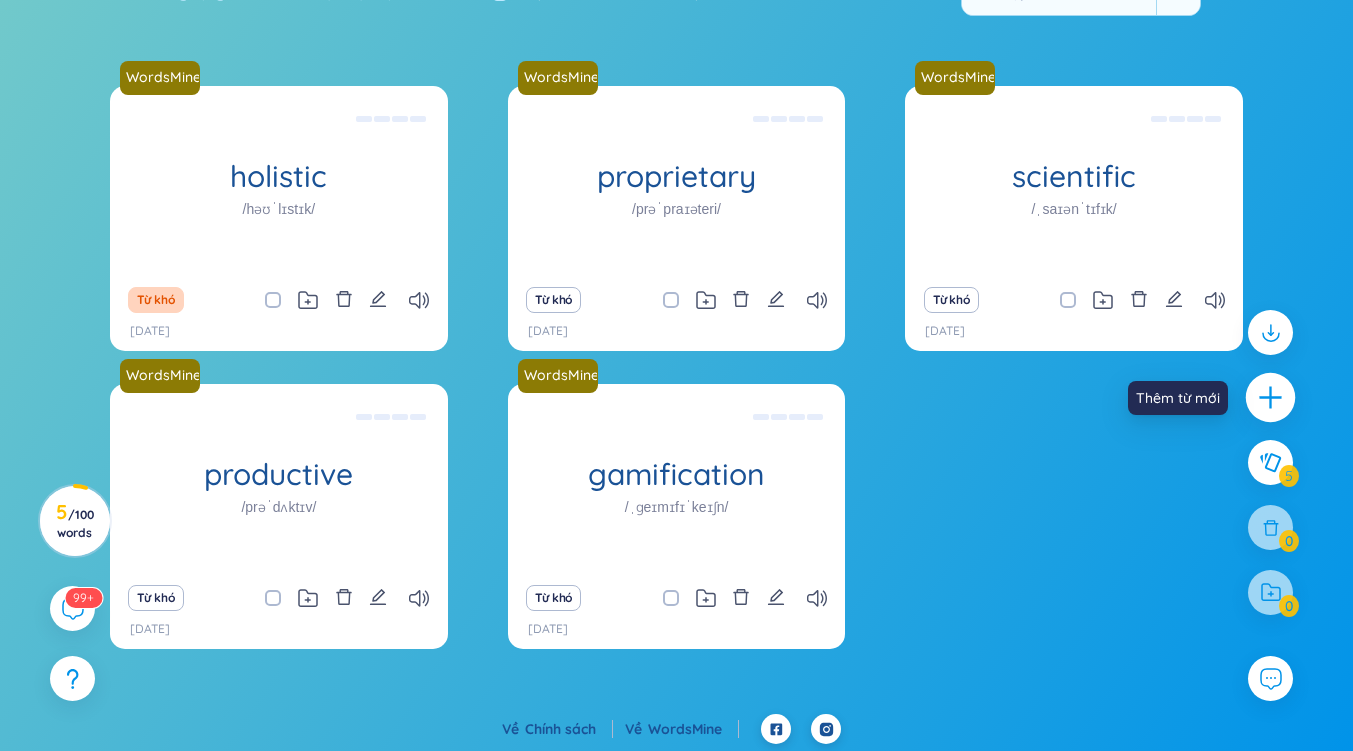click 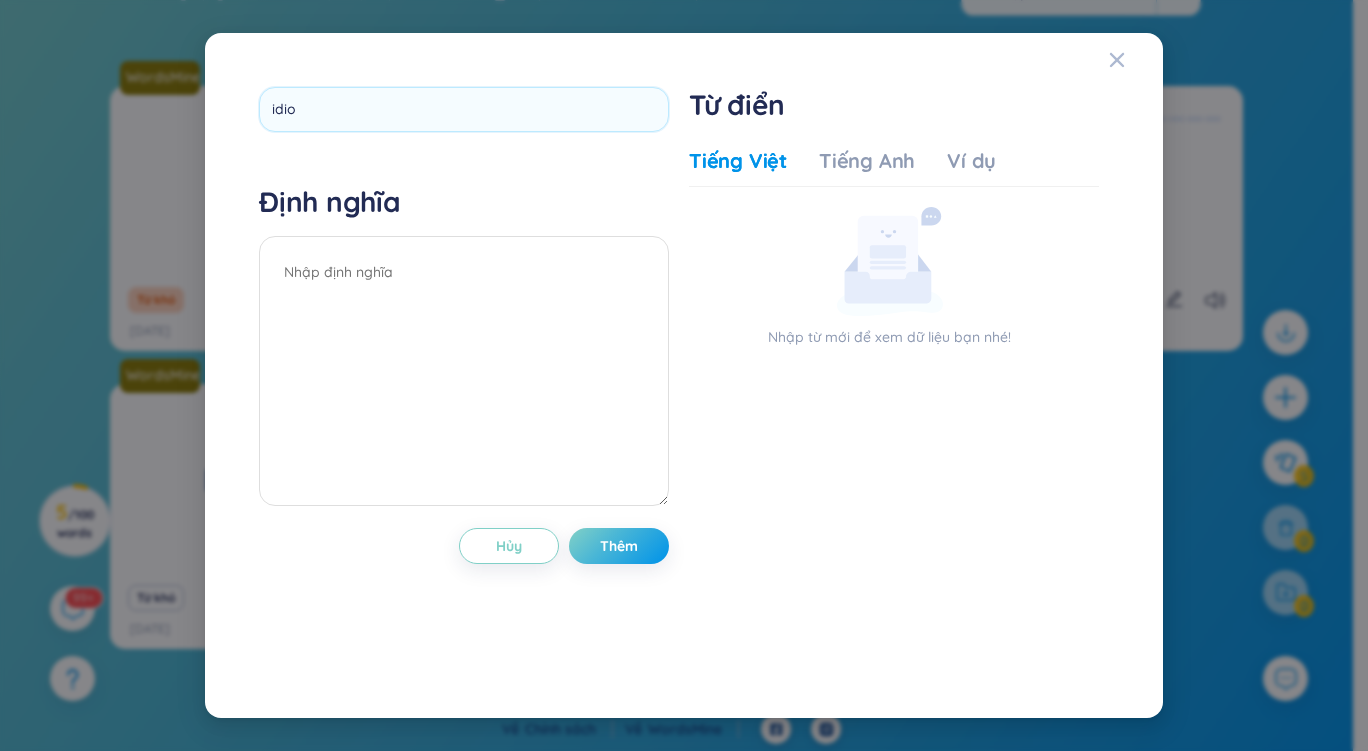 type on "idiom" 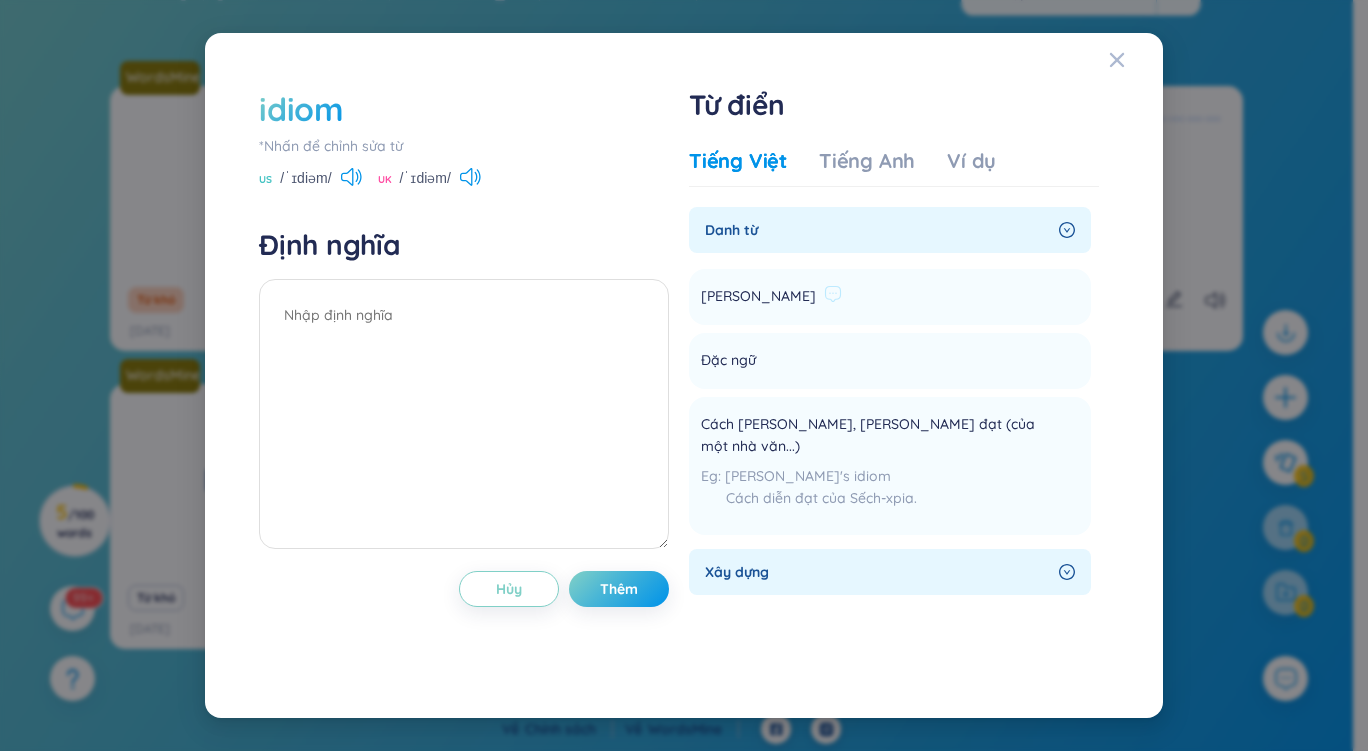 click on "[PERSON_NAME] Thêm" at bounding box center [890, 297] 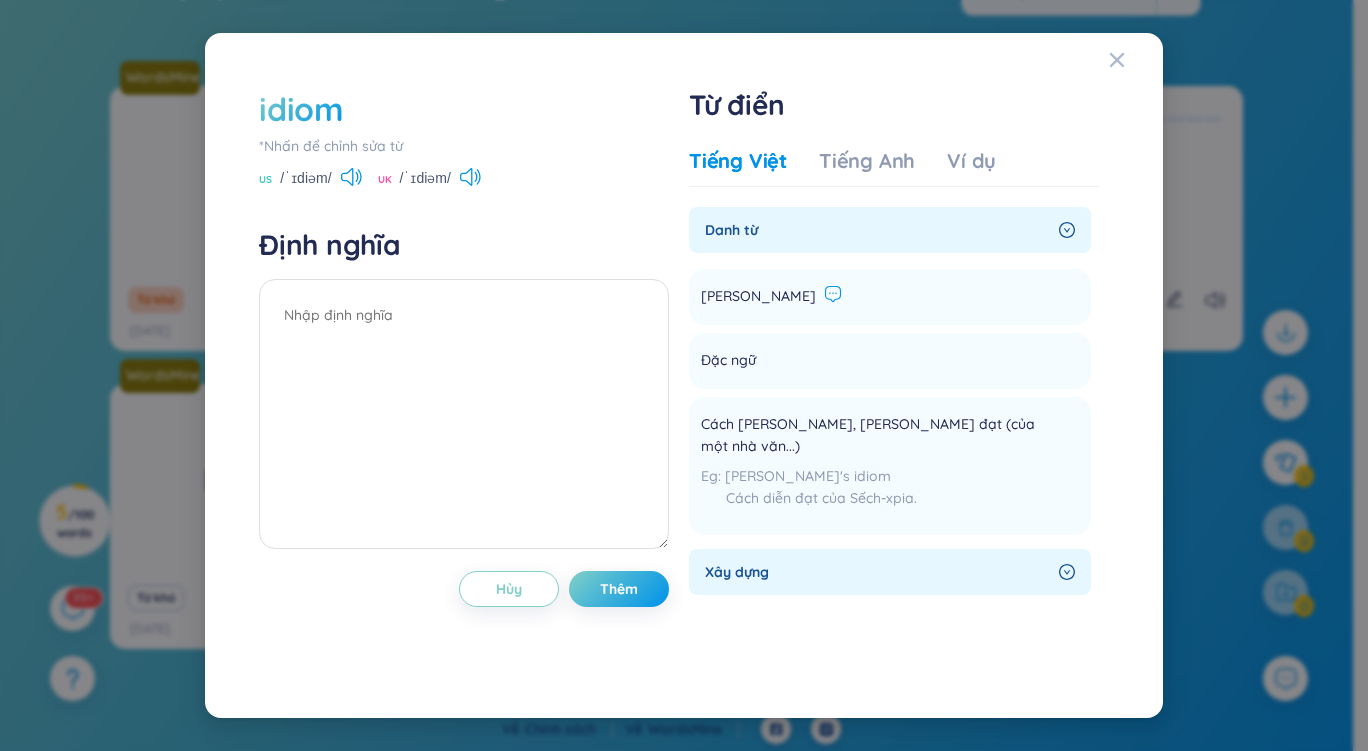 click 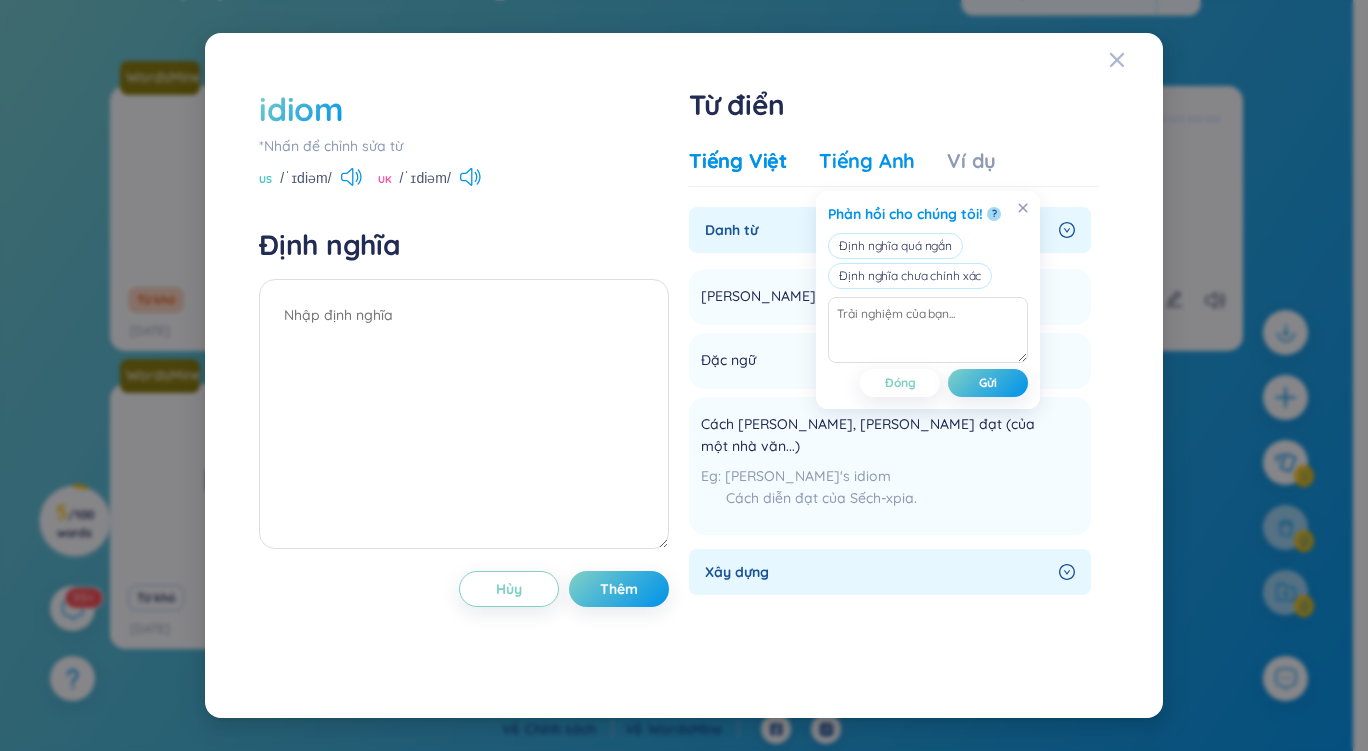 click on "Tiếng Anh" at bounding box center [867, 161] 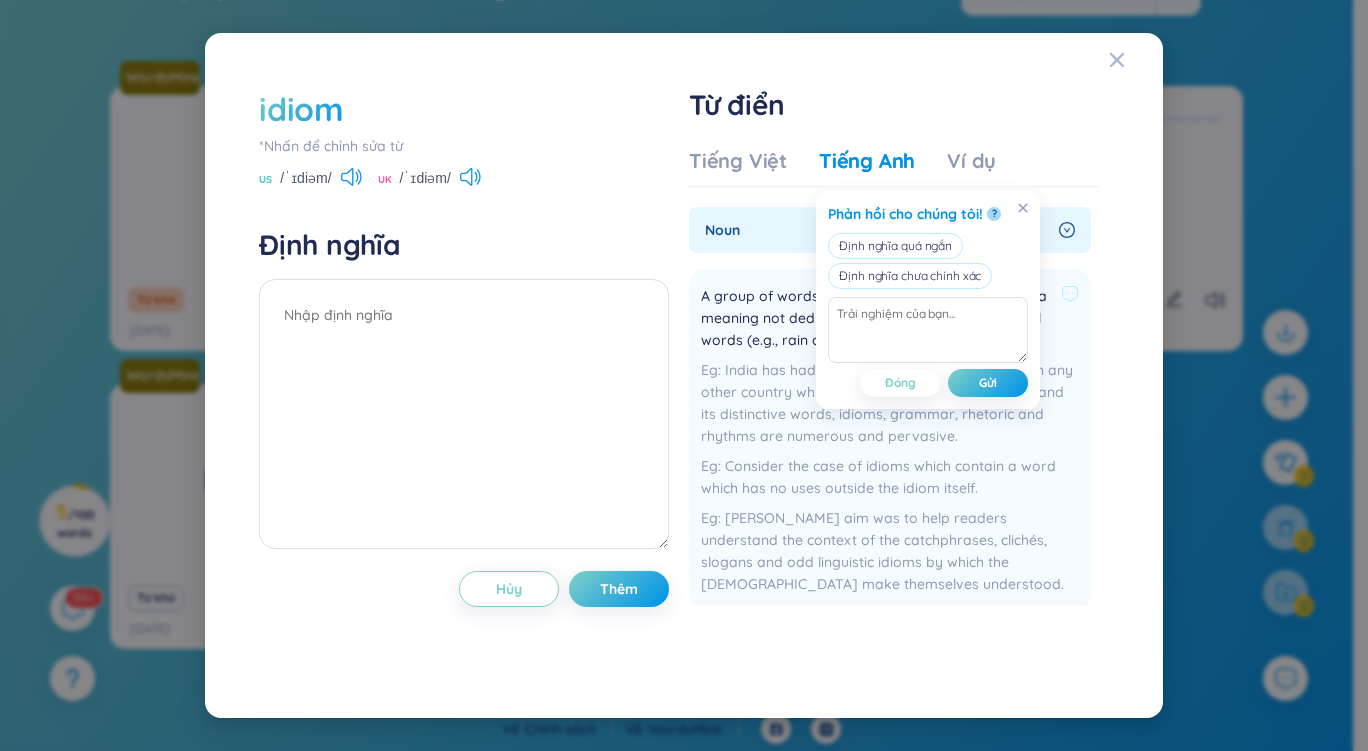click on "India has had a longer exposure to English than any other country which uses it as a second language, and its distinctive words, idioms, grammar, rhetoric and rhythms are numerous and pervasive." at bounding box center [890, 403] 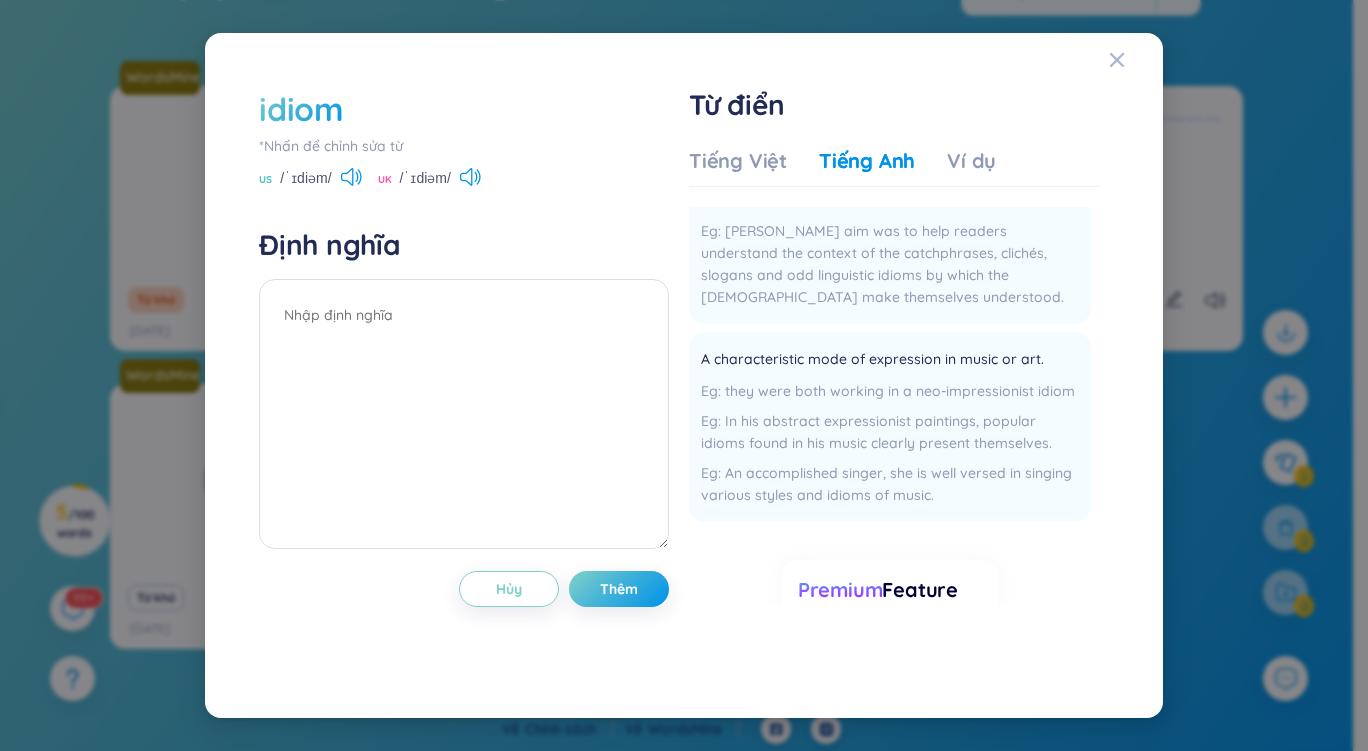scroll, scrollTop: 0, scrollLeft: 0, axis: both 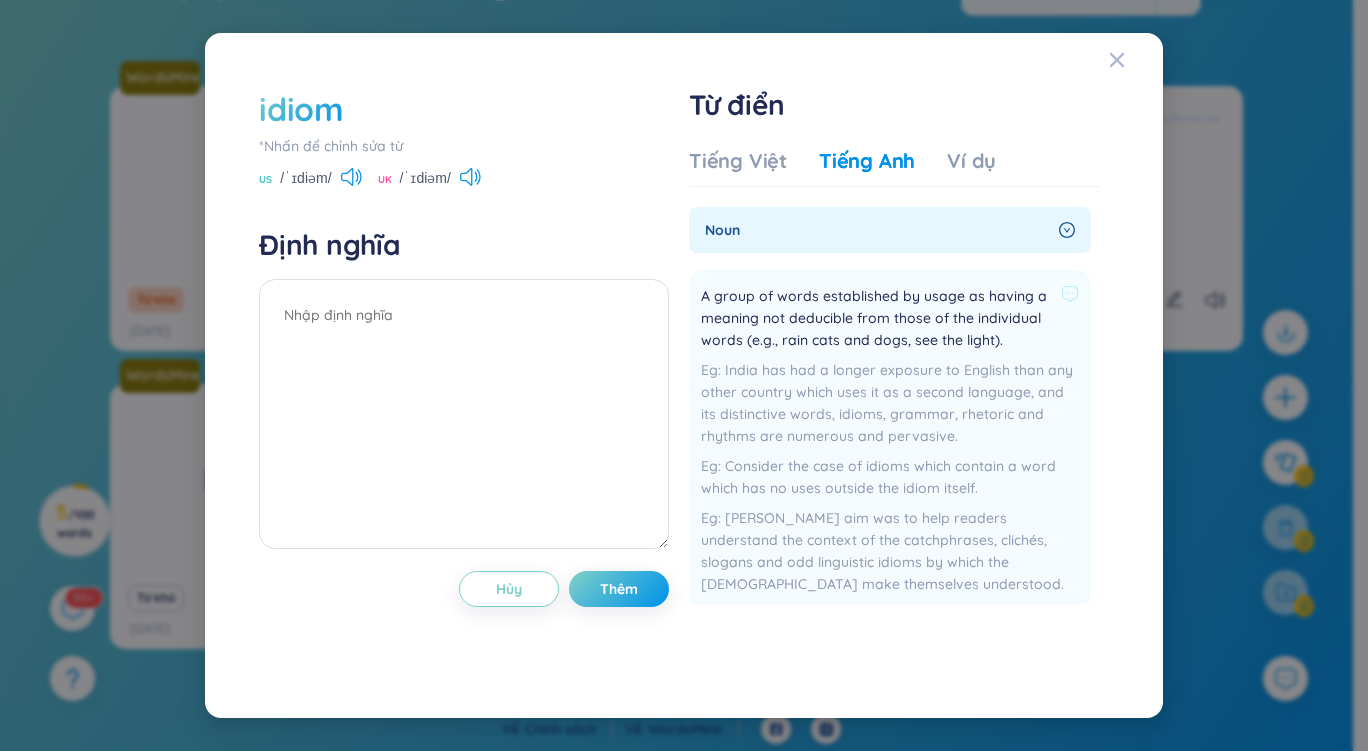 click on "India has had a longer exposure to English than any other country which uses it as a second language, and its distinctive words, idioms, grammar, rhetoric and rhythms are numerous and pervasive." at bounding box center [890, 403] 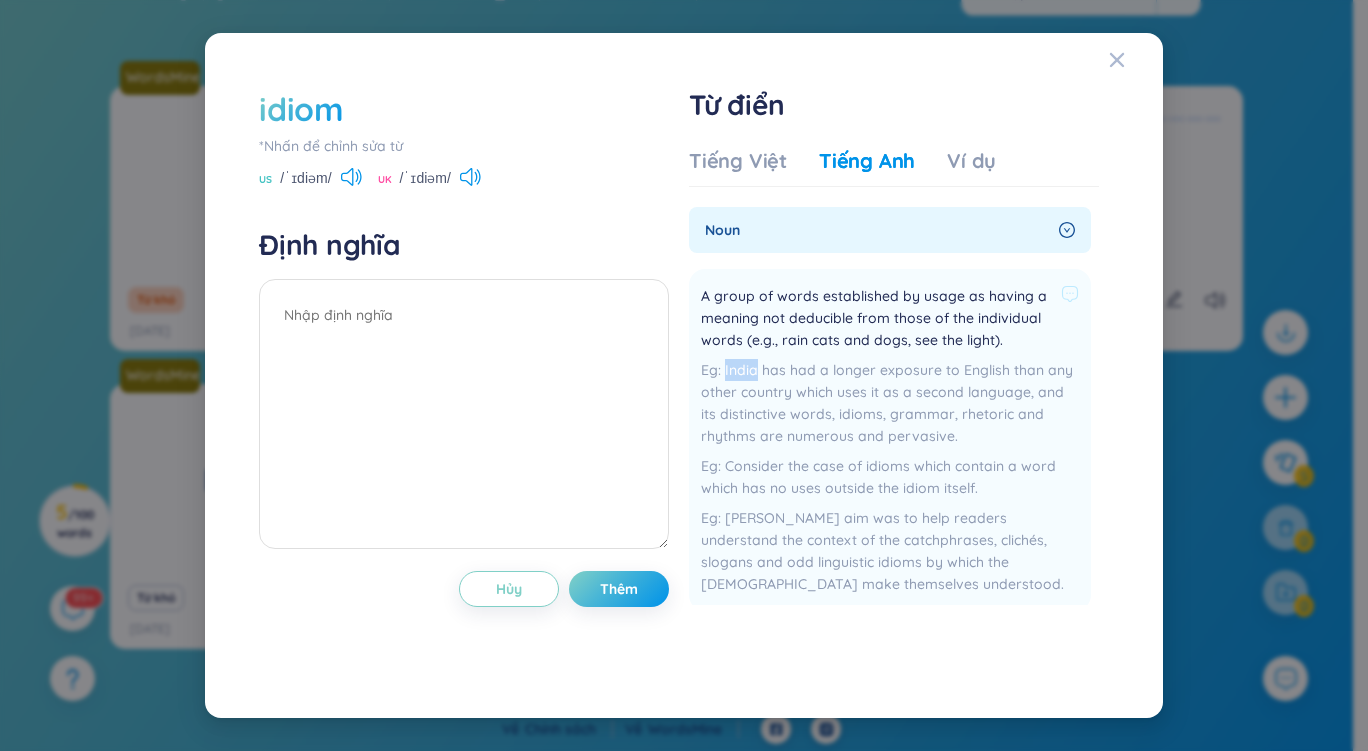 click on "India has had a longer exposure to English than any other country which uses it as a second language, and its distinctive words, idioms, grammar, rhetoric and rhythms are numerous and pervasive." at bounding box center [890, 403] 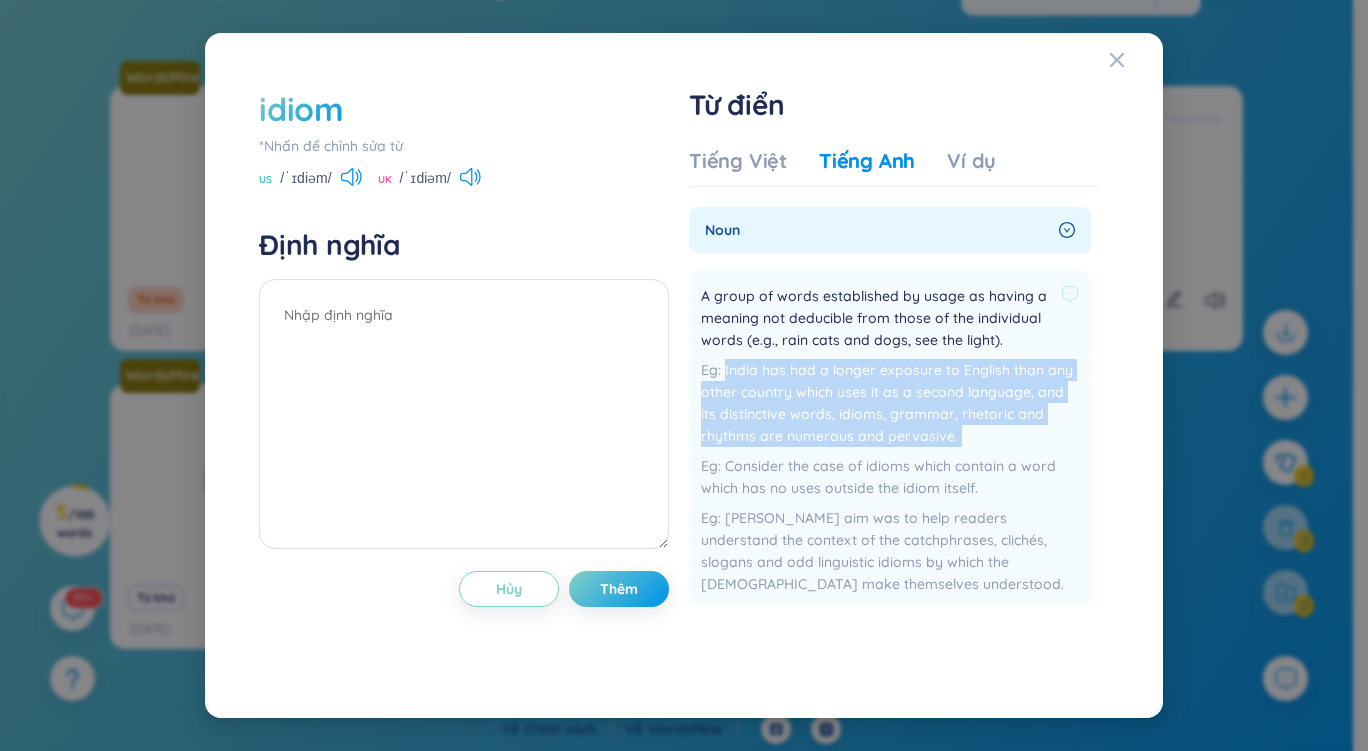 click on "India has had a longer exposure to English than any other country which uses it as a second language, and its distinctive words, idioms, grammar, rhetoric and rhythms are numerous and pervasive." at bounding box center (890, 403) 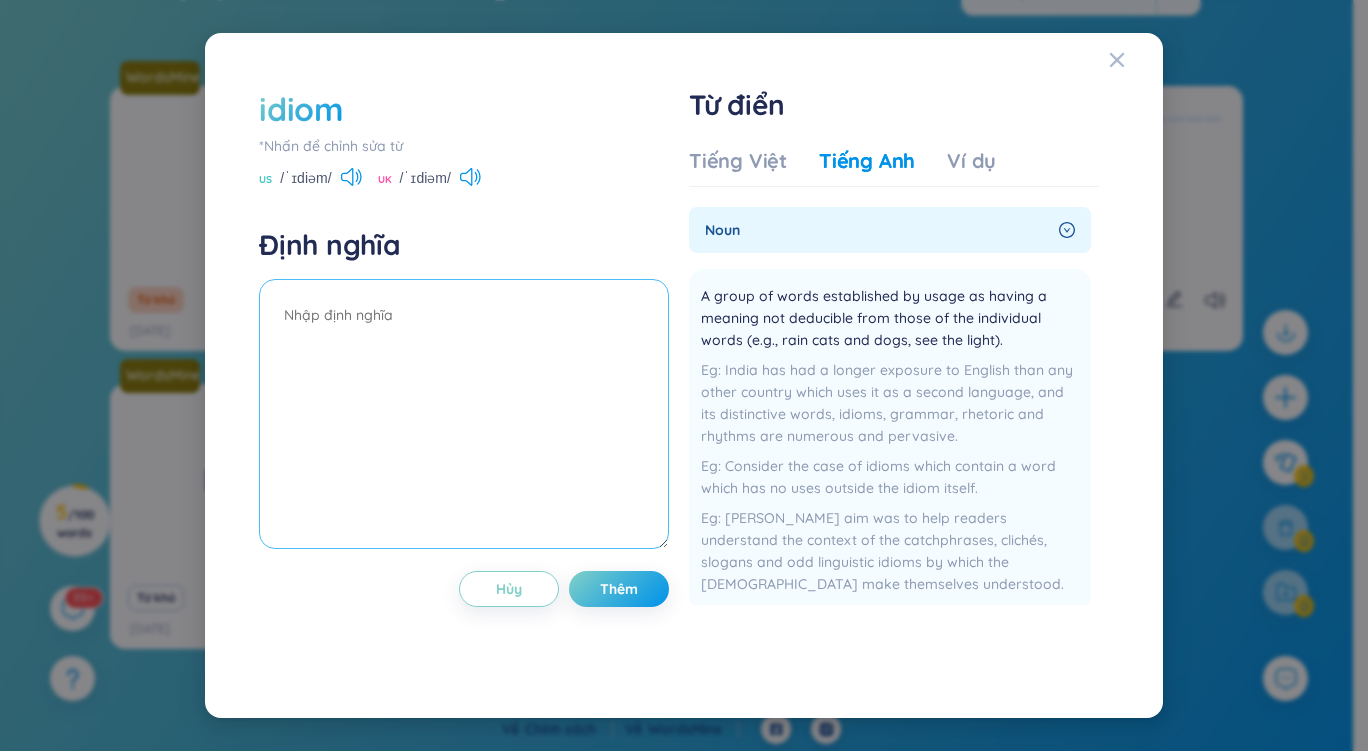 click at bounding box center [464, 414] 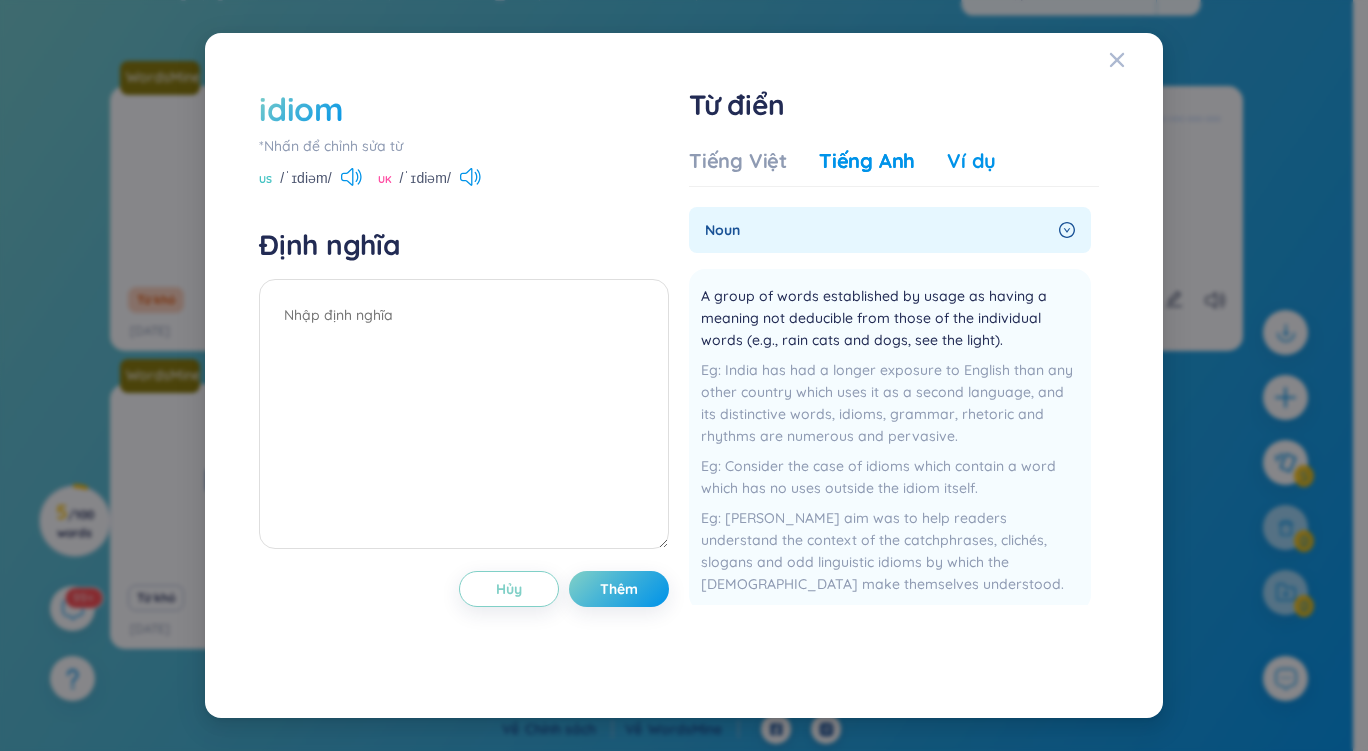 click on "Ví dụ" at bounding box center (971, 161) 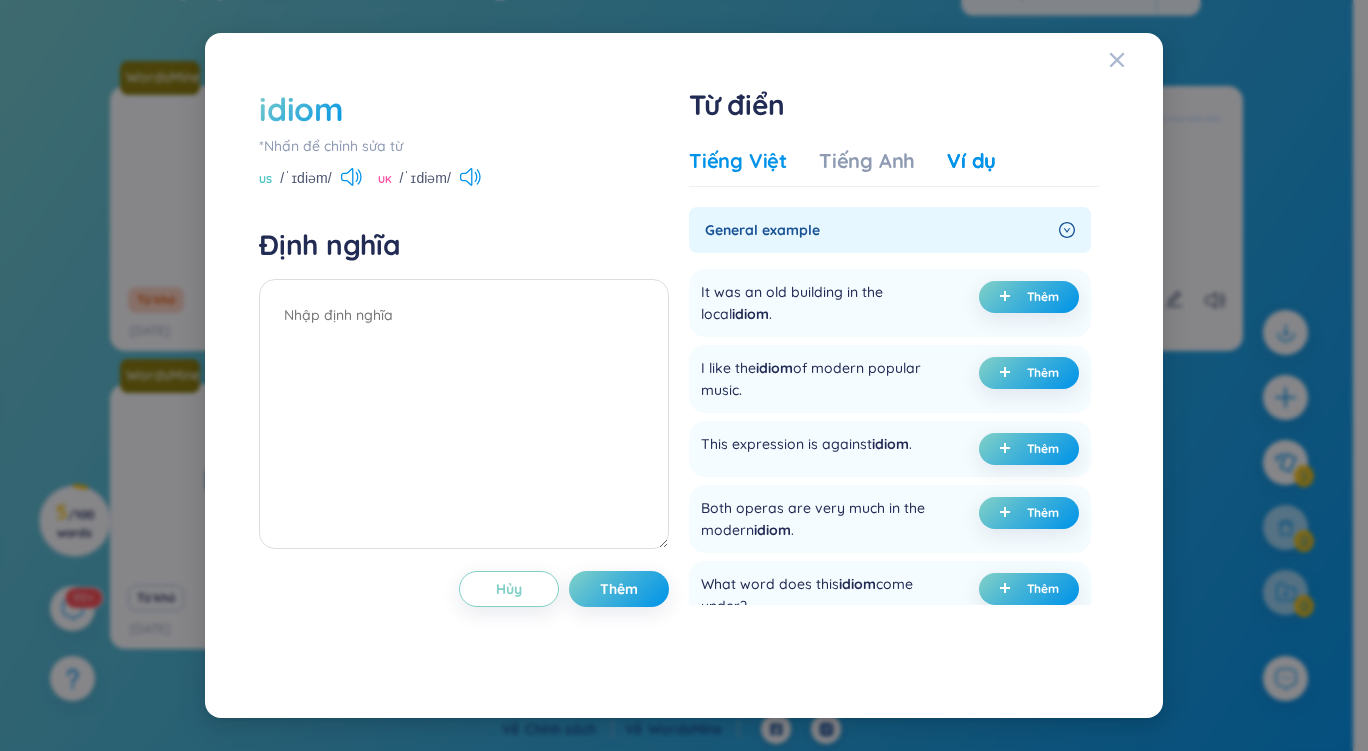 click on "Tiếng Việt" at bounding box center (738, 161) 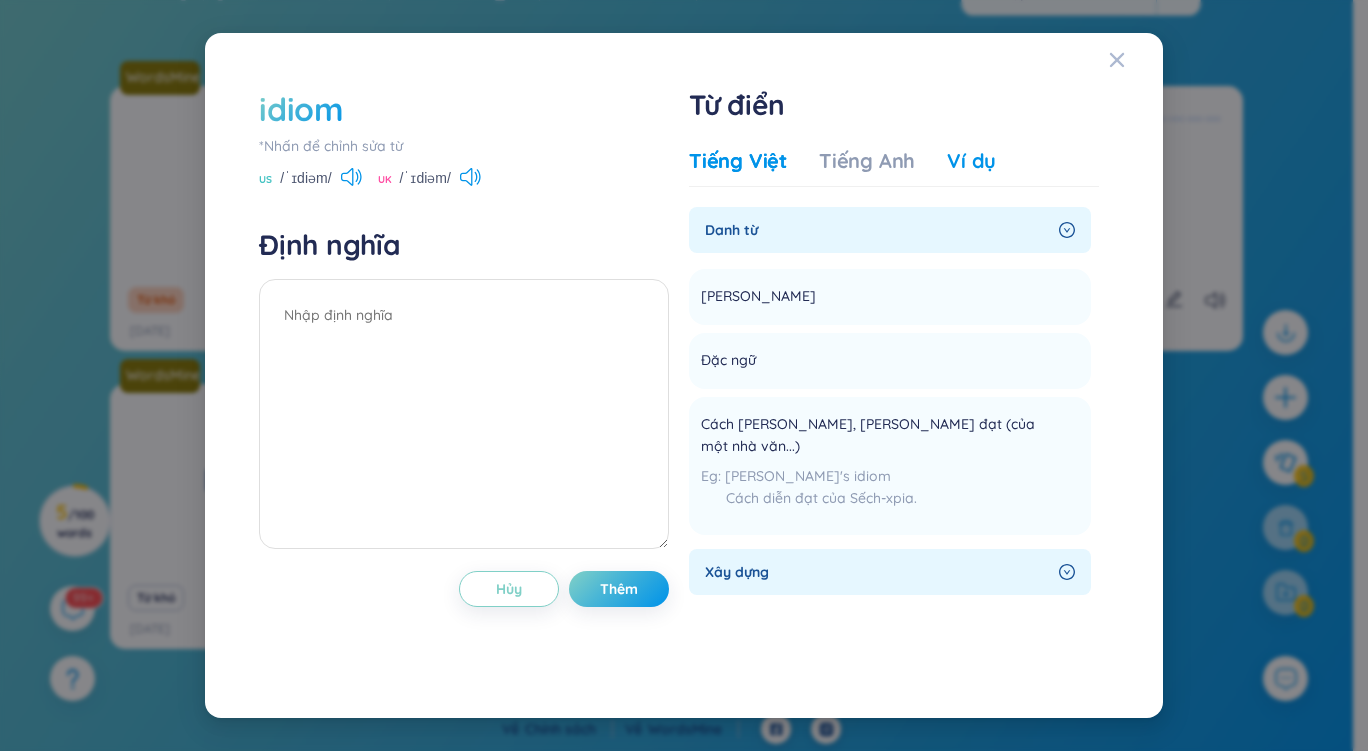 click on "Ví dụ" at bounding box center [971, 161] 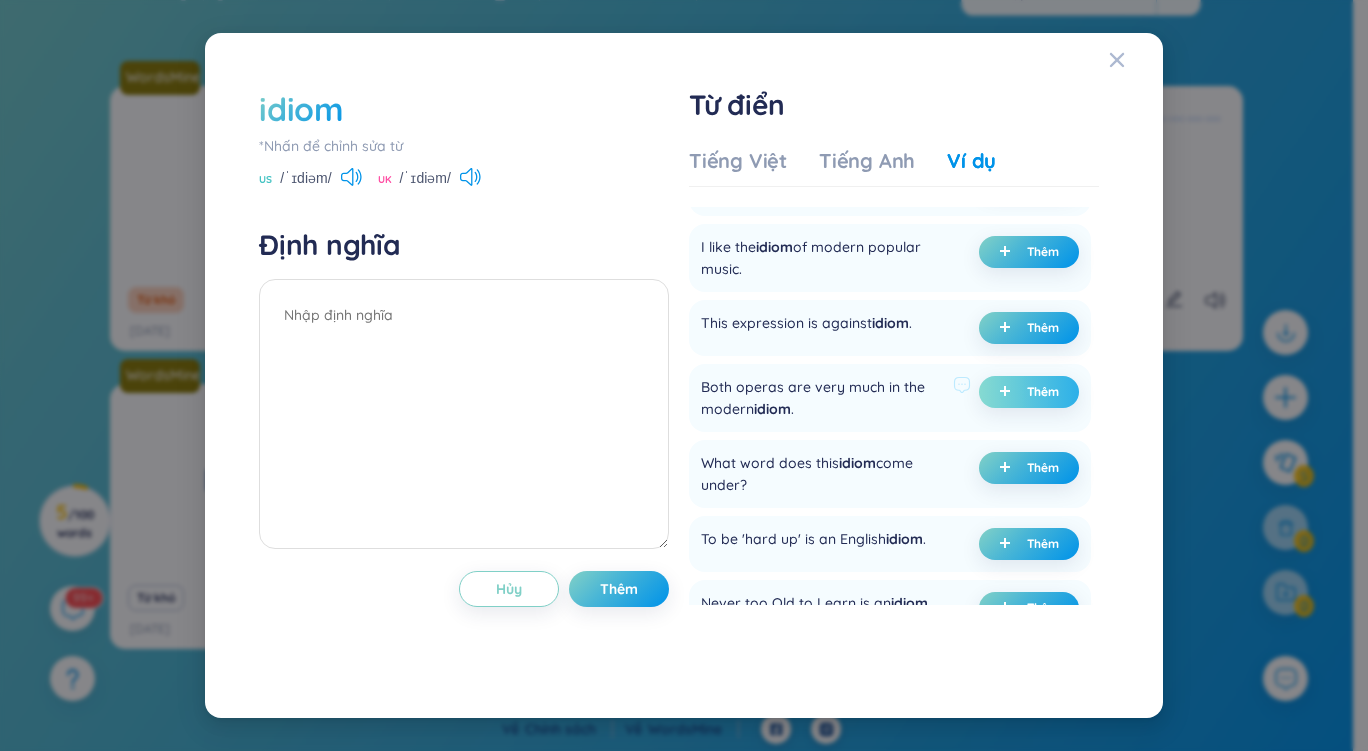 scroll, scrollTop: 118, scrollLeft: 0, axis: vertical 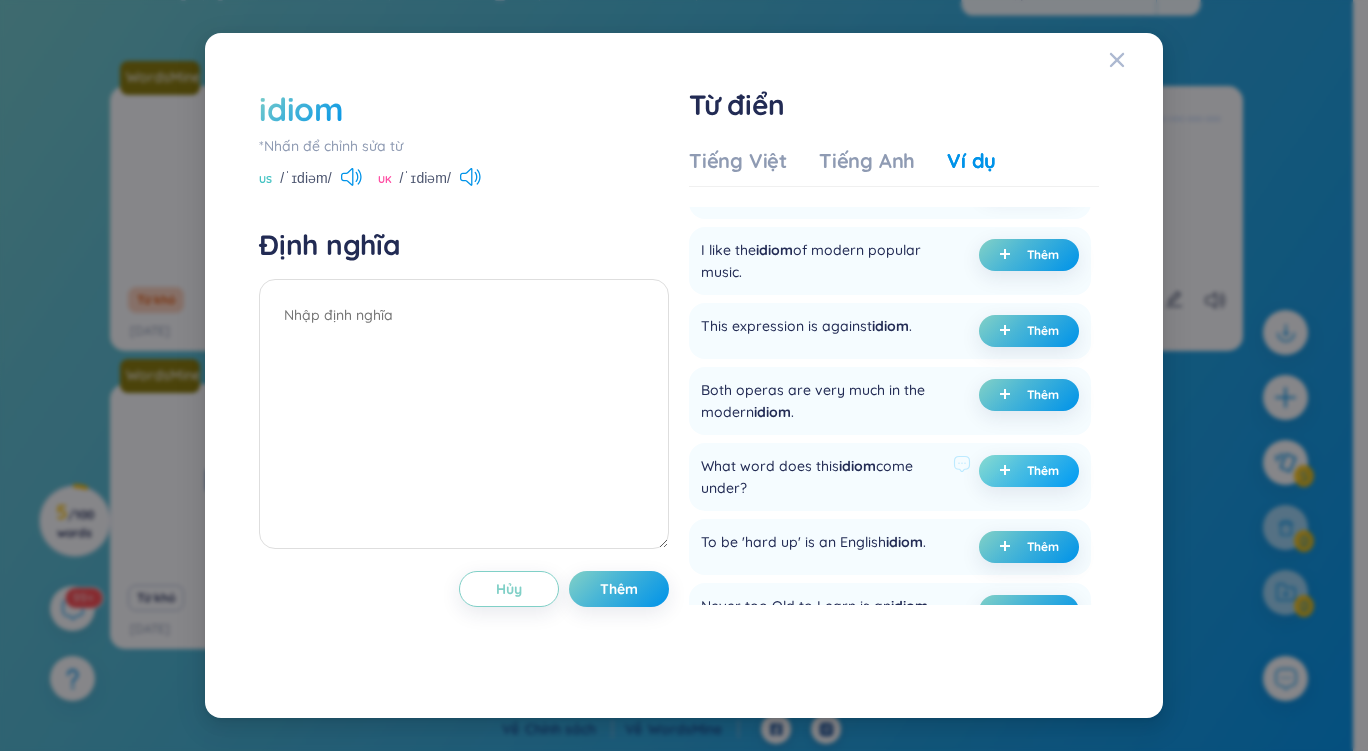 click on "Thêm" at bounding box center [1043, 471] 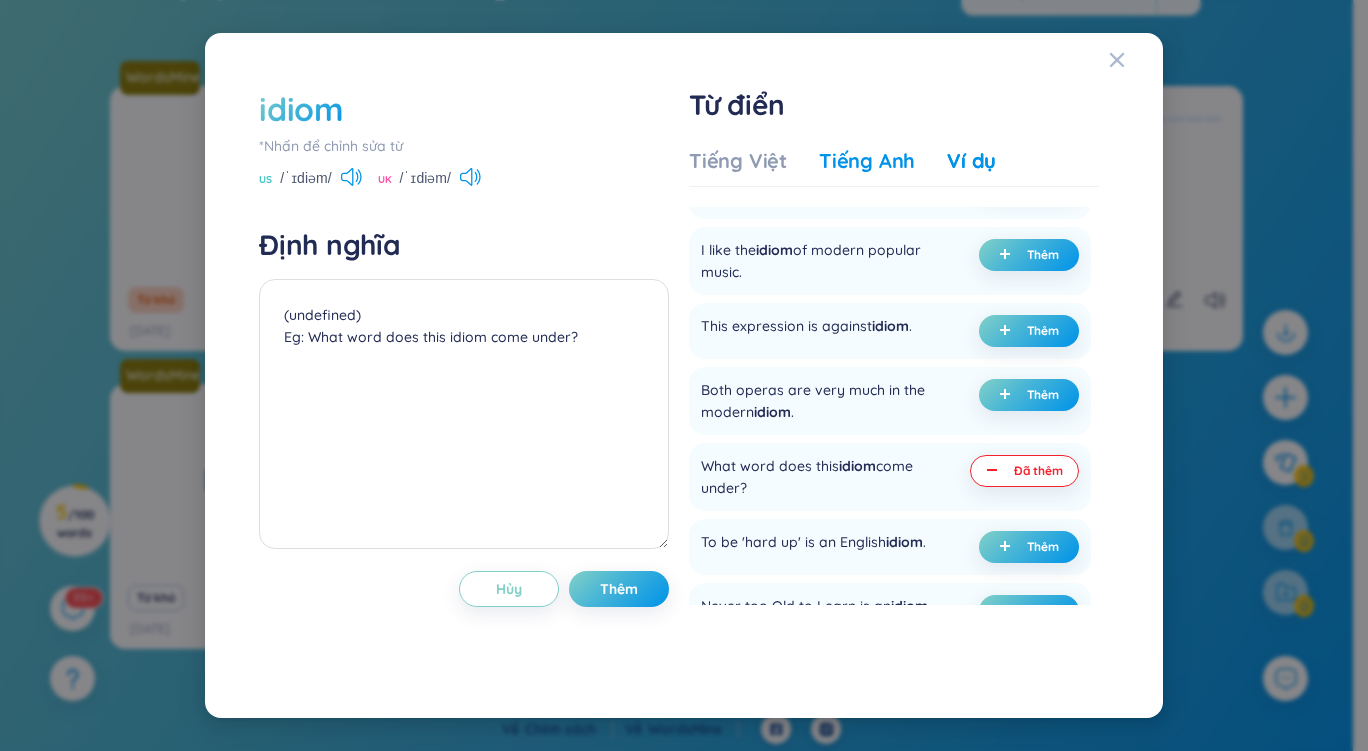 click on "Tiếng Anh" at bounding box center (867, 161) 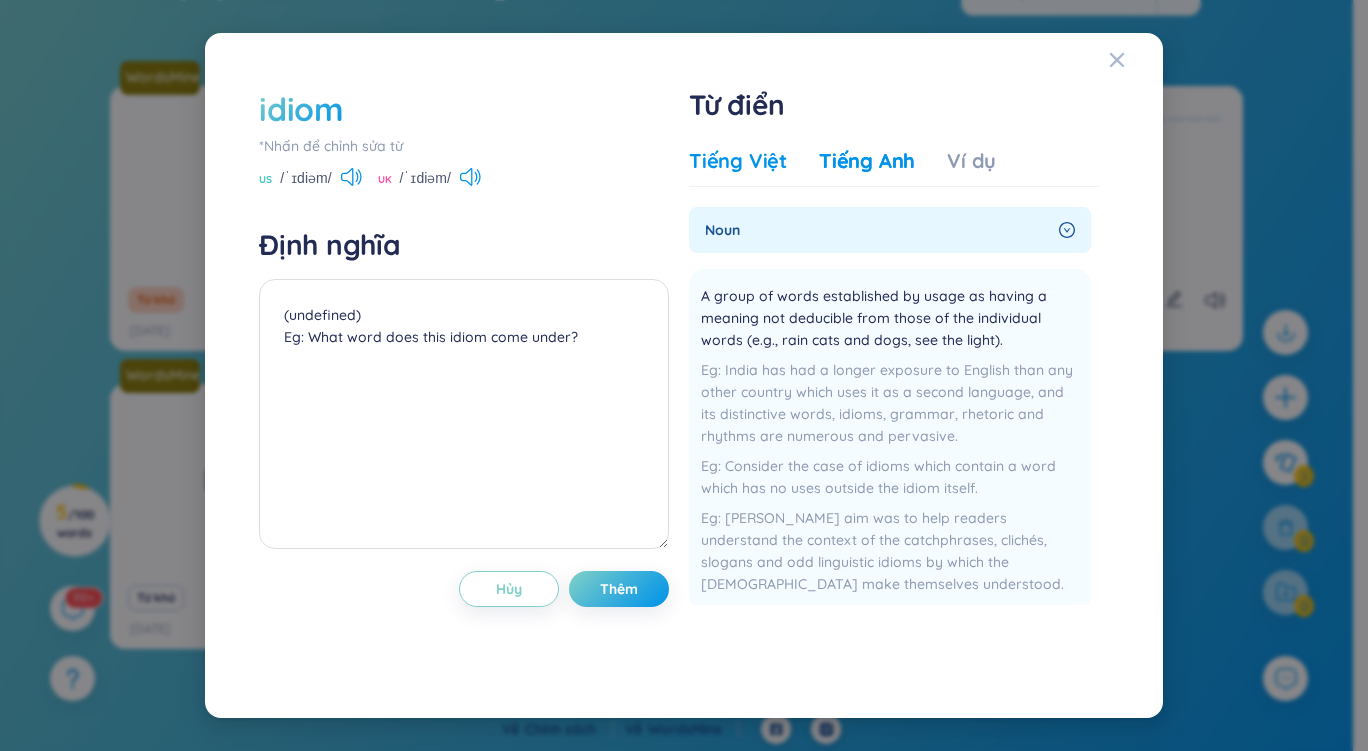 click on "Tiếng Việt" at bounding box center (738, 161) 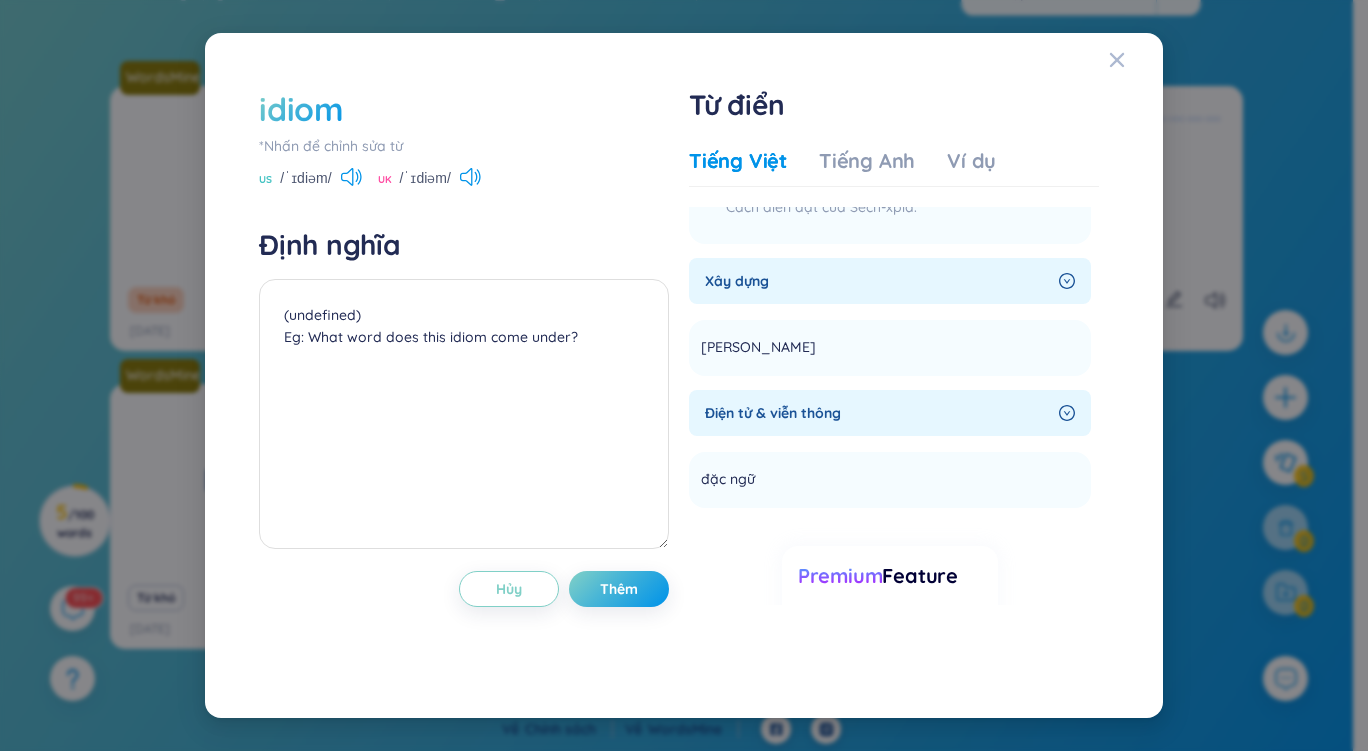 scroll, scrollTop: 246, scrollLeft: 0, axis: vertical 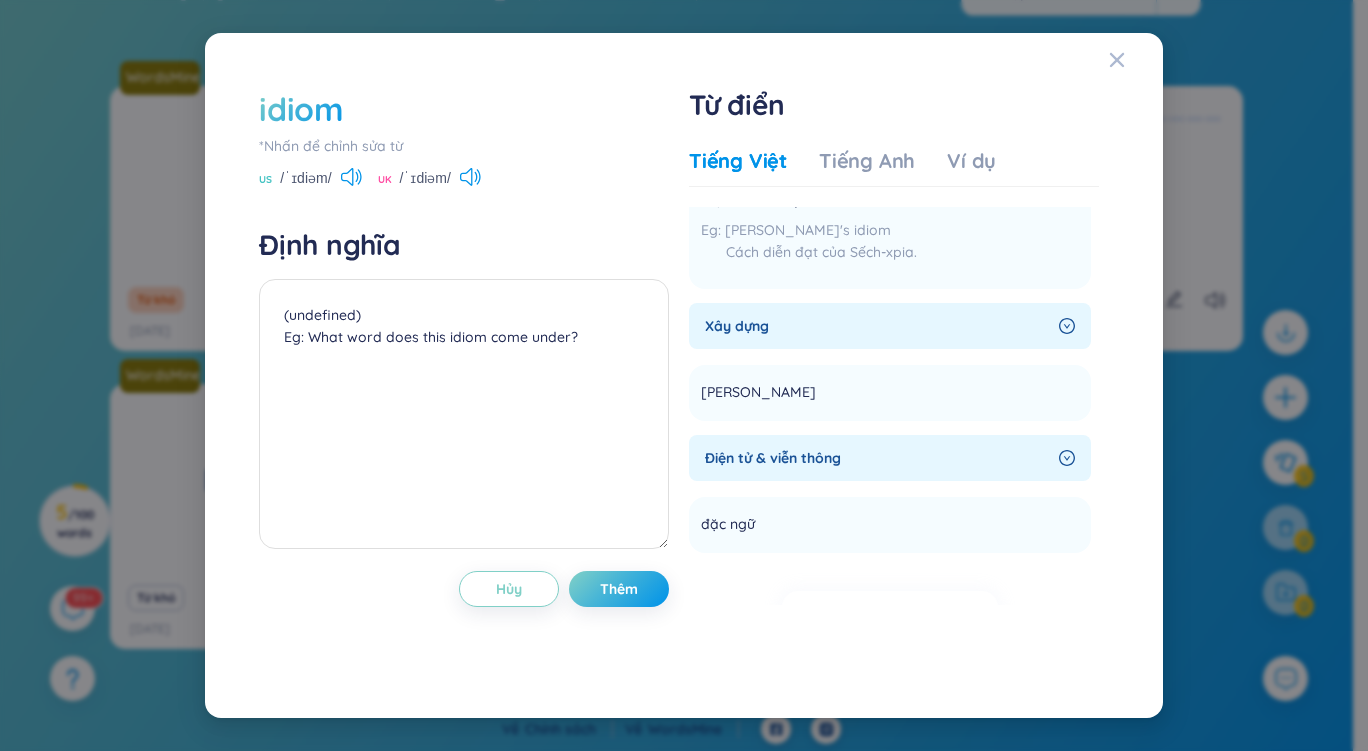 click 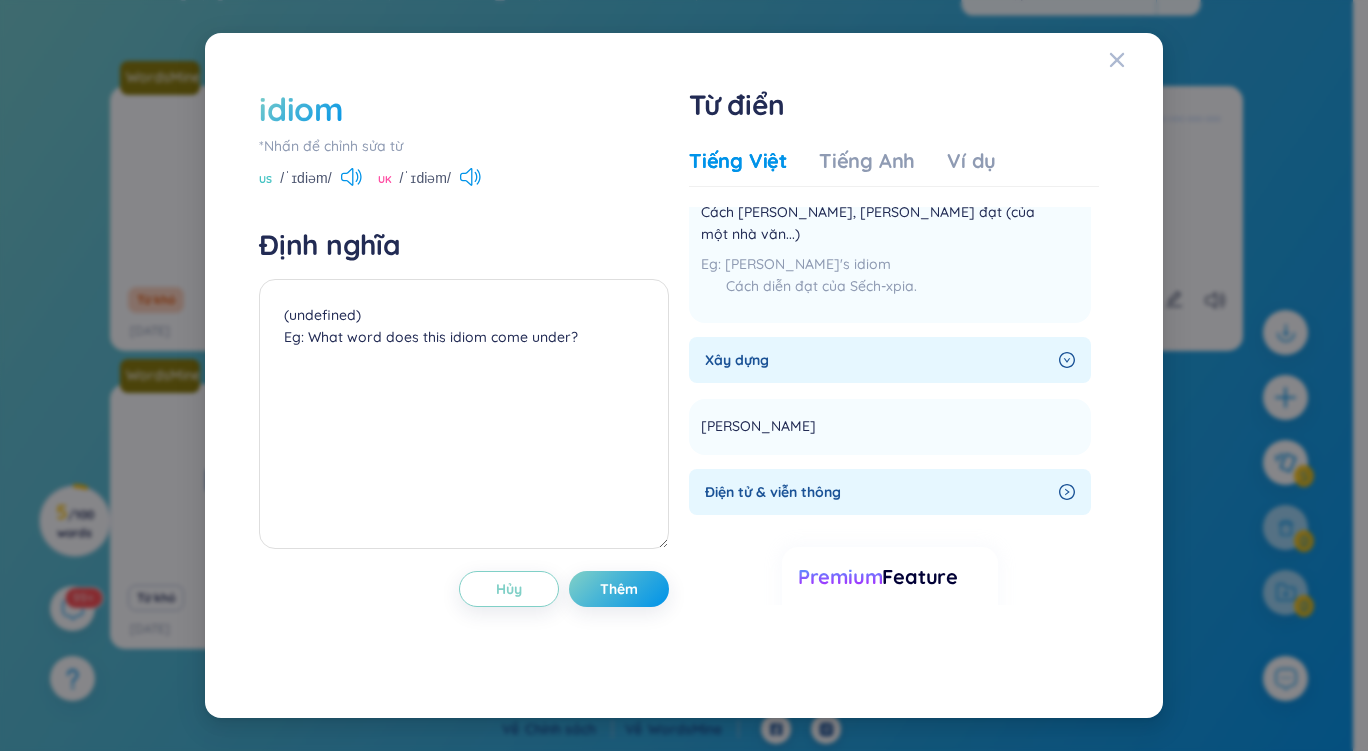 scroll, scrollTop: 243, scrollLeft: 0, axis: vertical 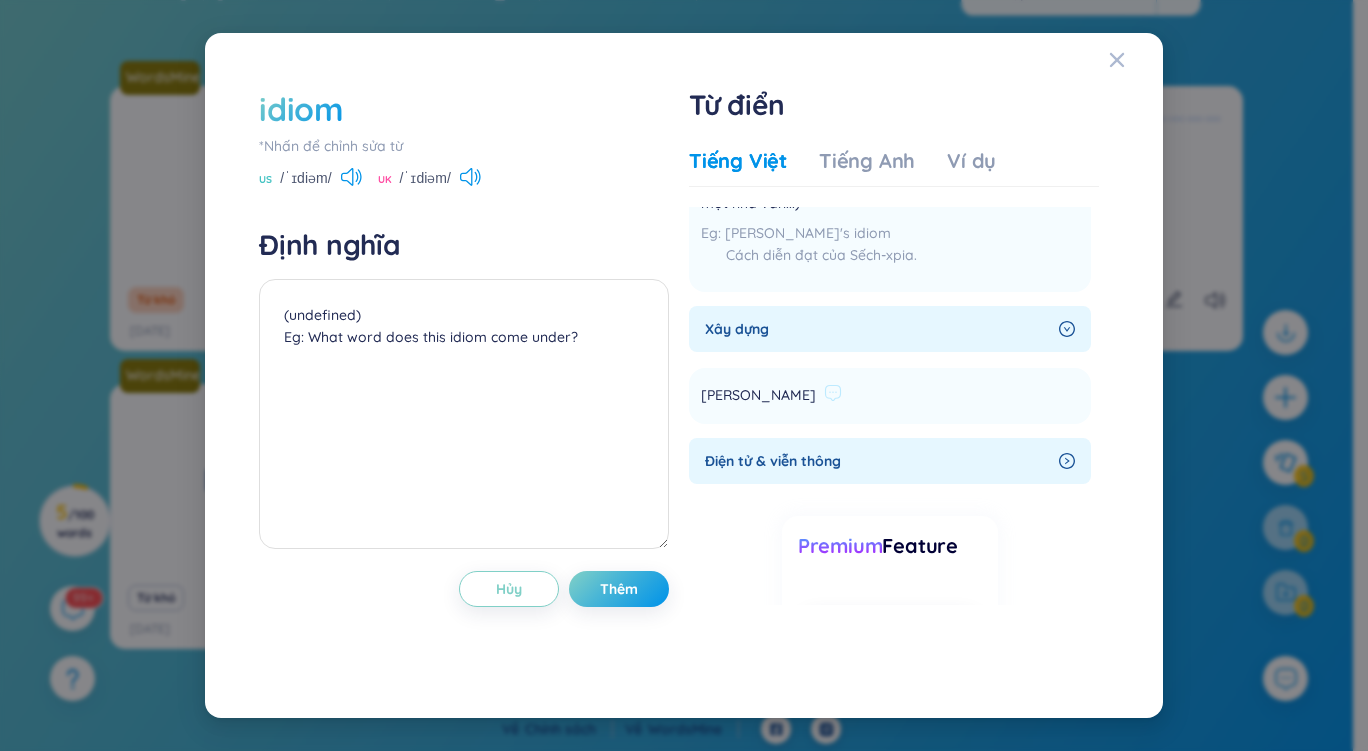 click on "[PERSON_NAME] Thêm" at bounding box center [890, 396] 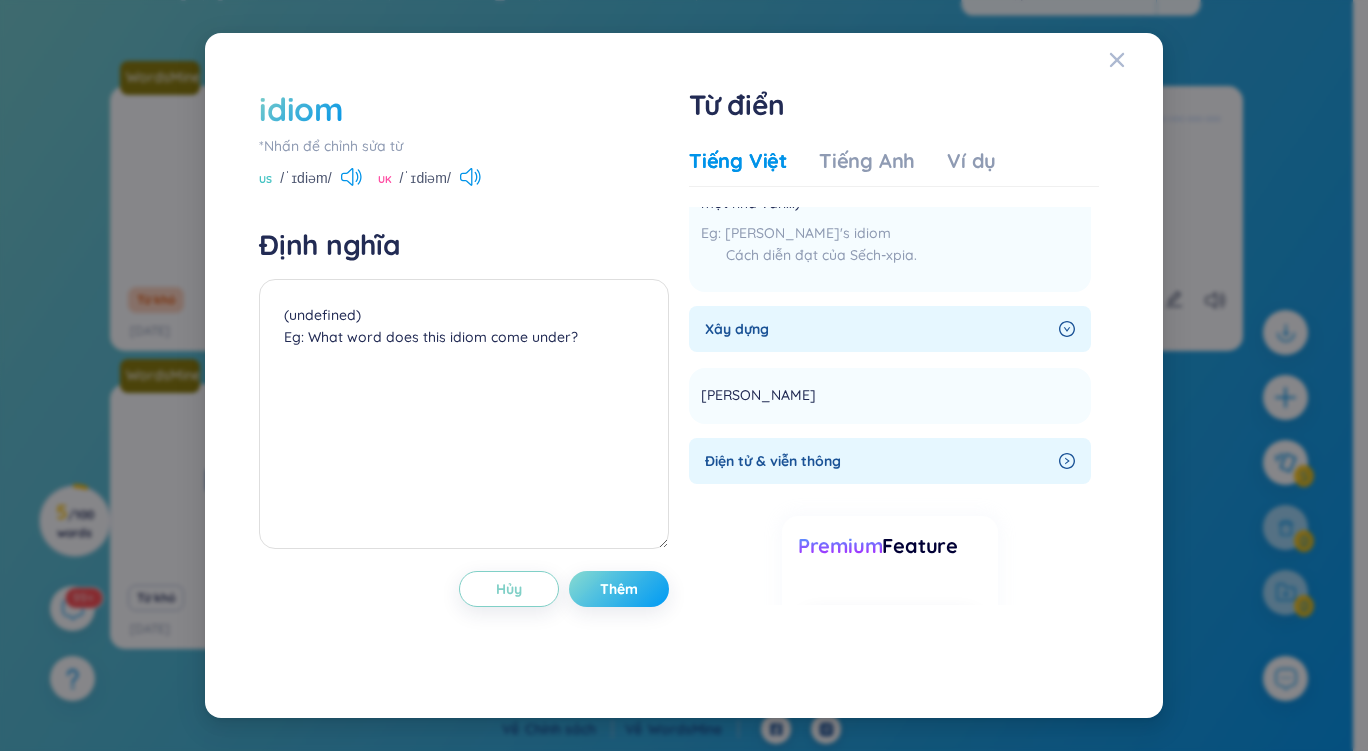 click on "Thêm" at bounding box center (619, 589) 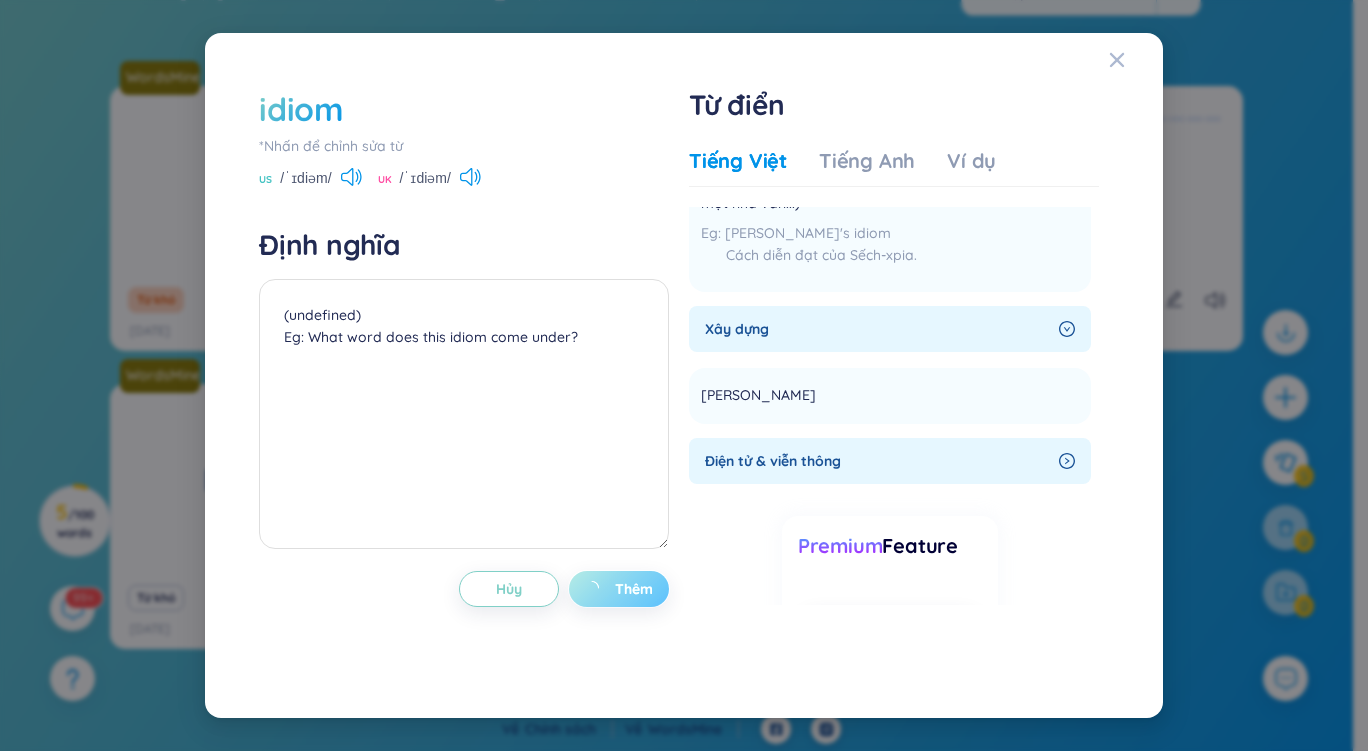 type on "(undefined)
Eg: What word does this idiom come under?" 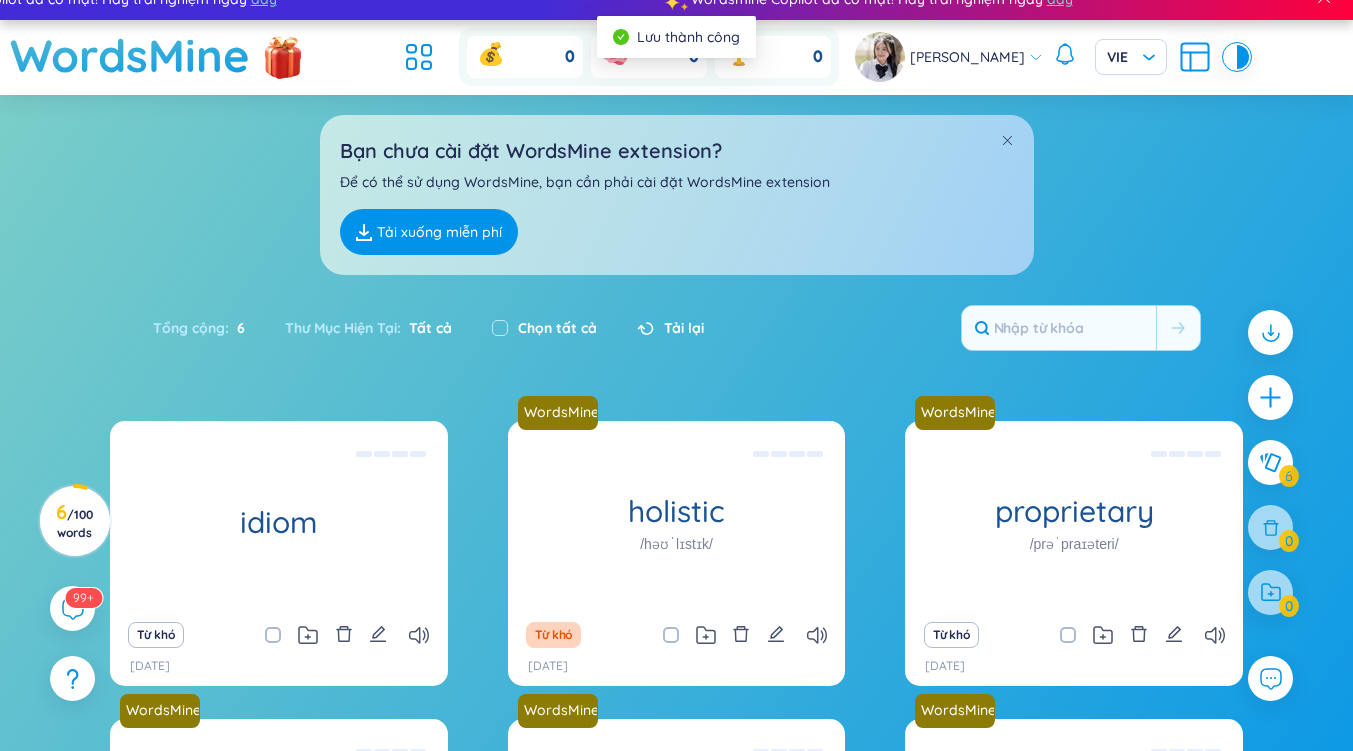 scroll, scrollTop: 0, scrollLeft: 0, axis: both 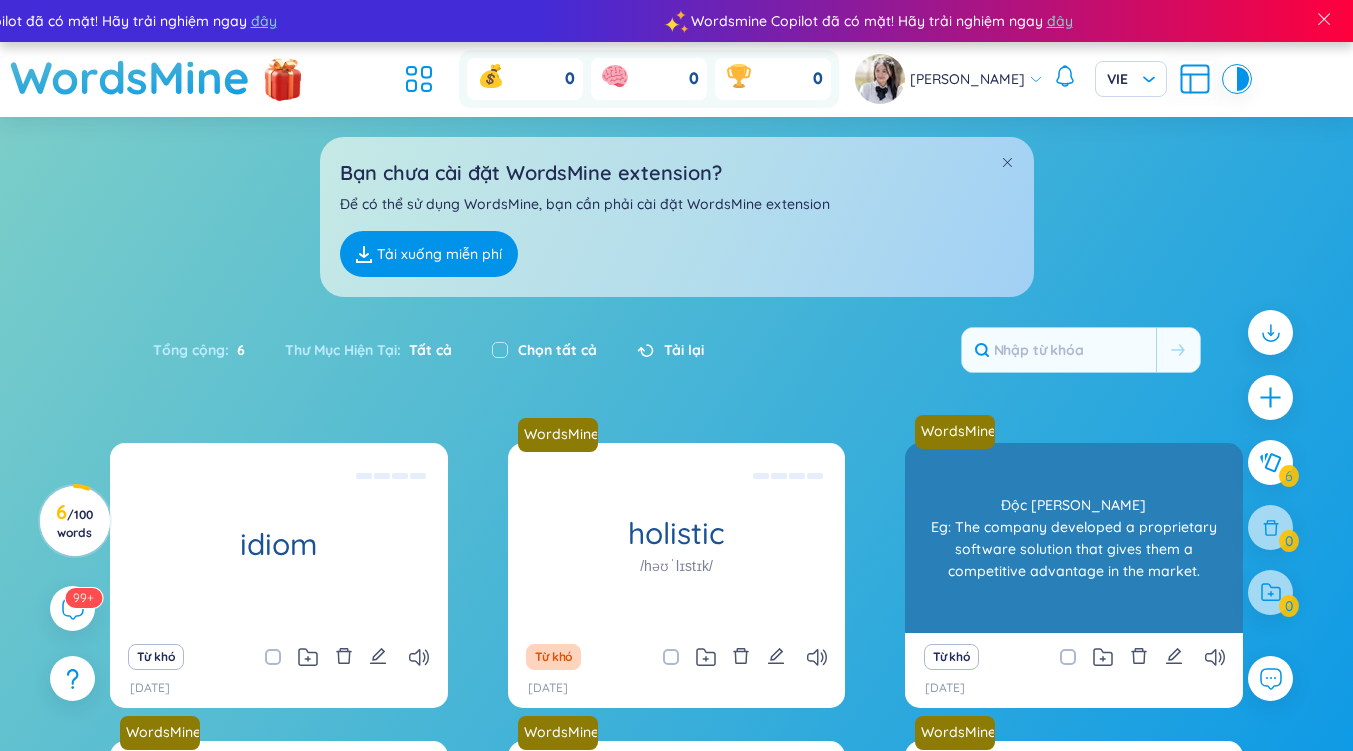 click on "Độc [PERSON_NAME]
Eg: The company developed a proprietary software solution that gives them a competitive advantage in the market." at bounding box center (1074, 538) 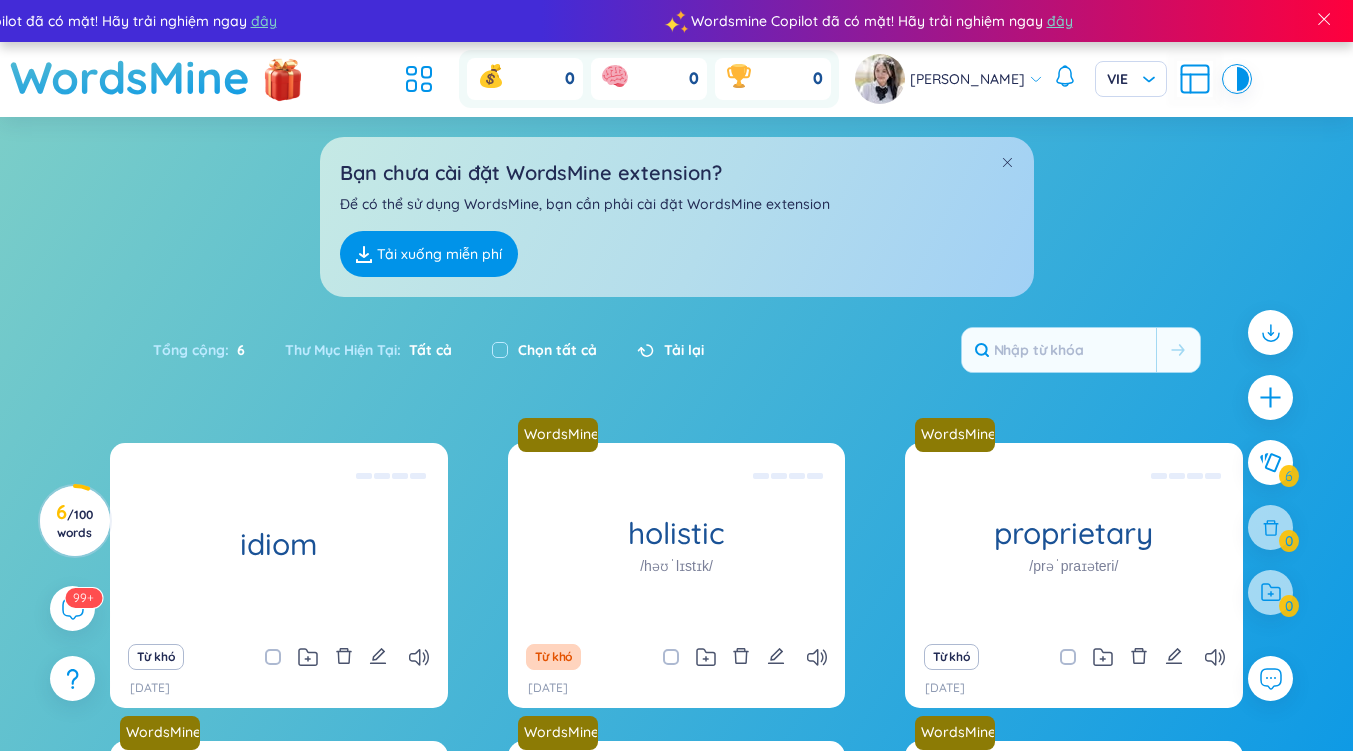 click on "Từ khó" at bounding box center [1074, 657] 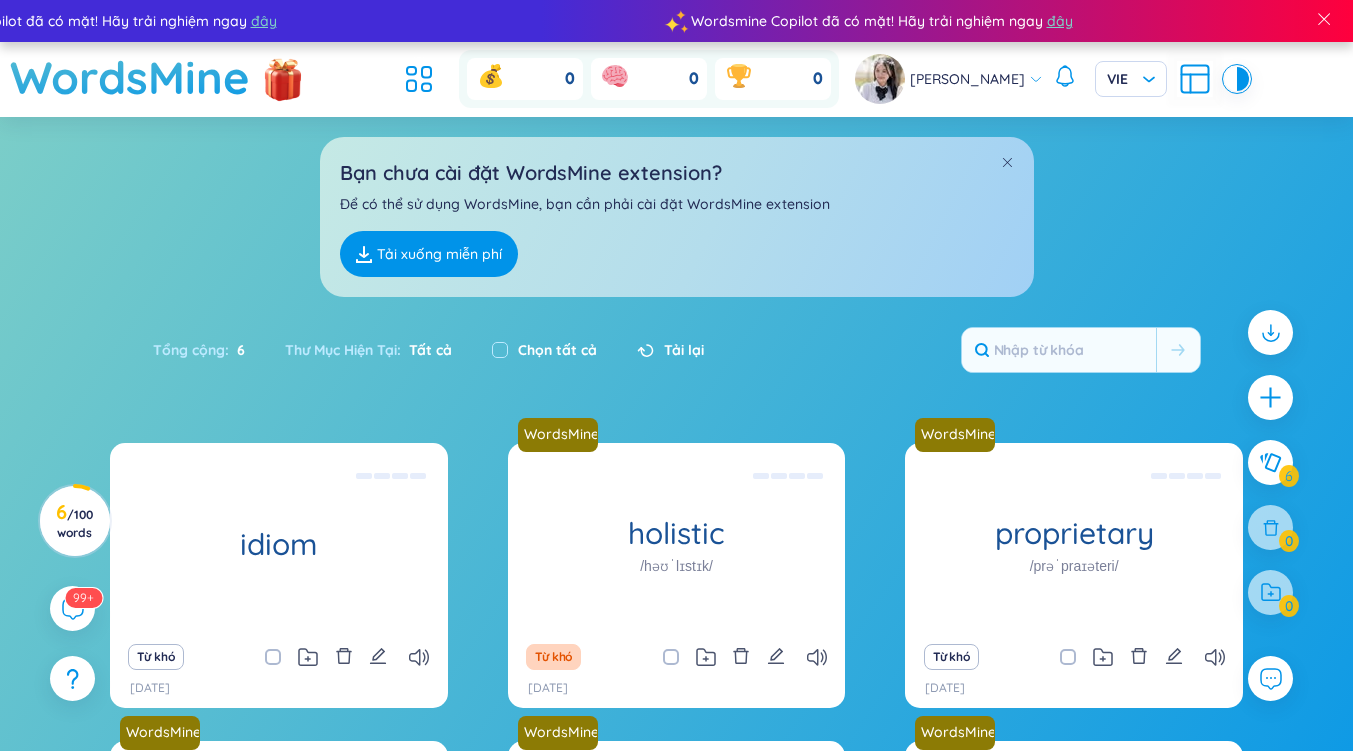 click on "Từ khó" at bounding box center (1074, 657) 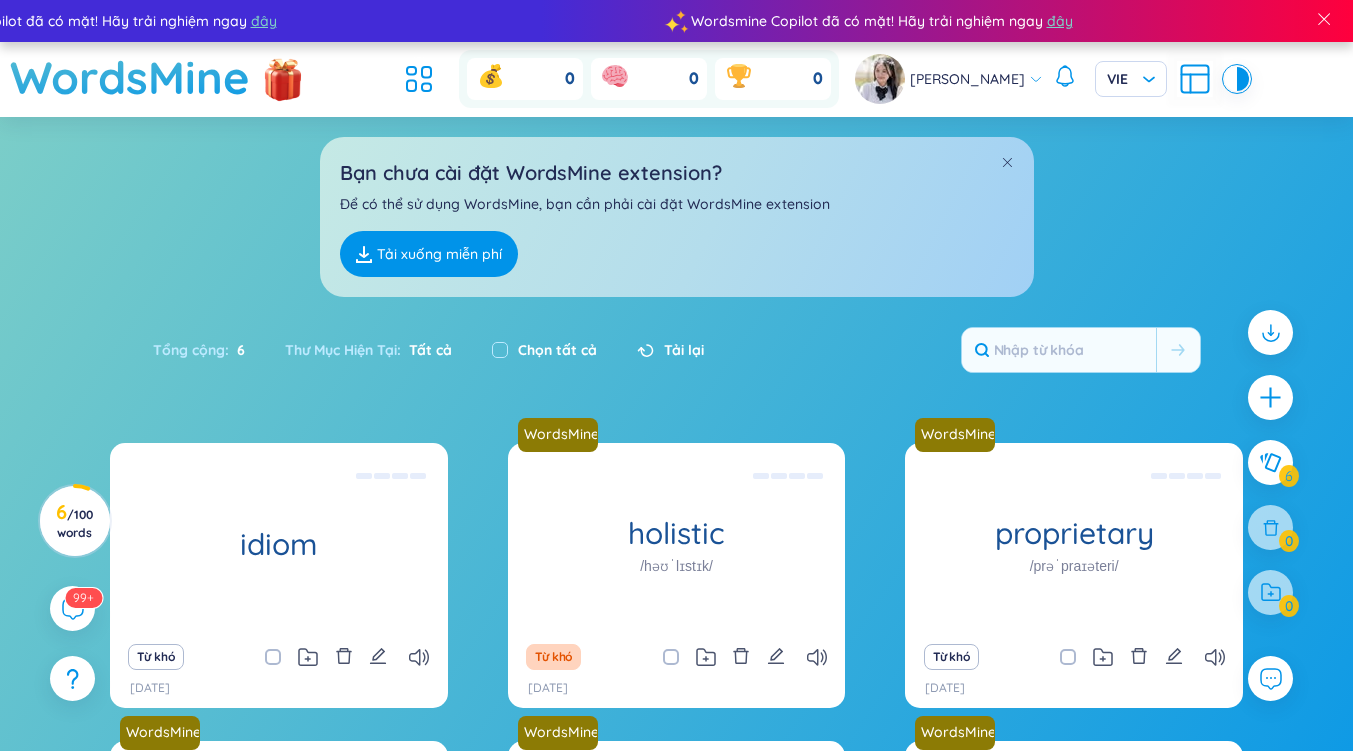 click on "Từ khó" at bounding box center [1074, 657] 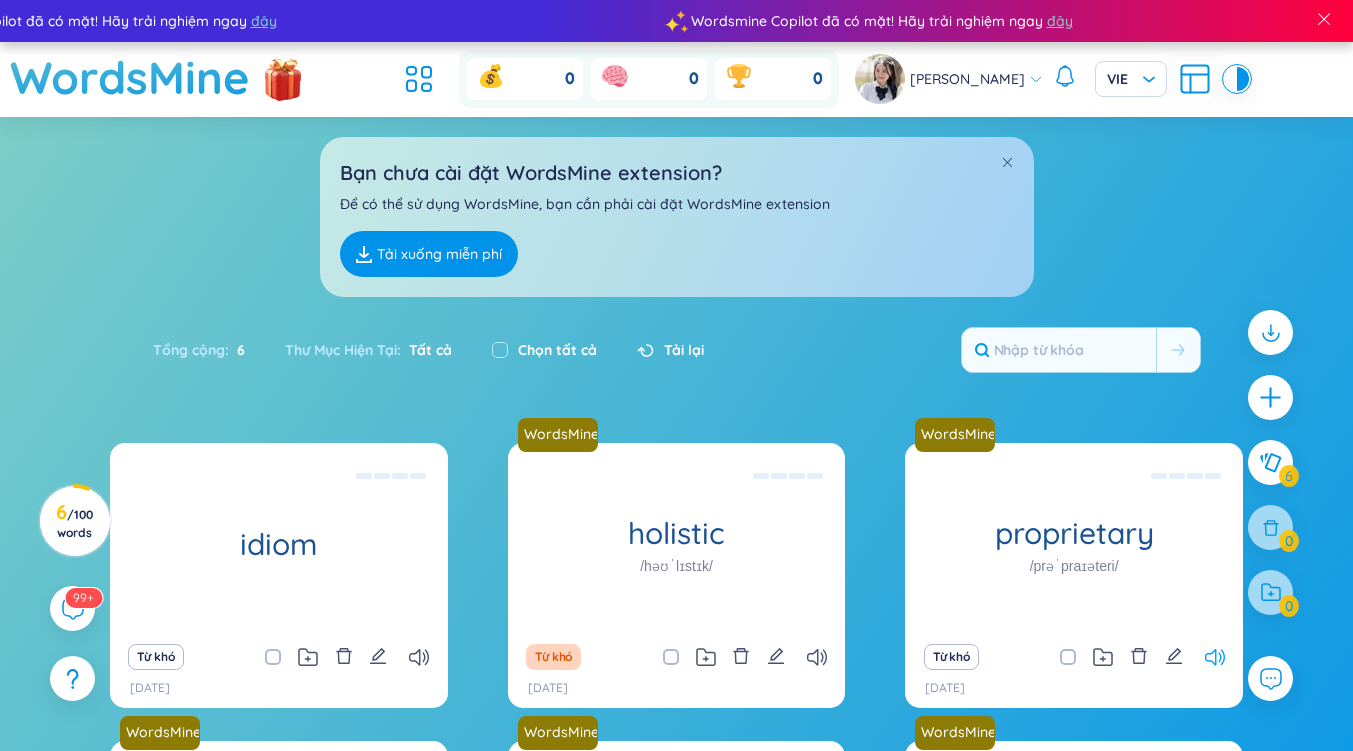 click 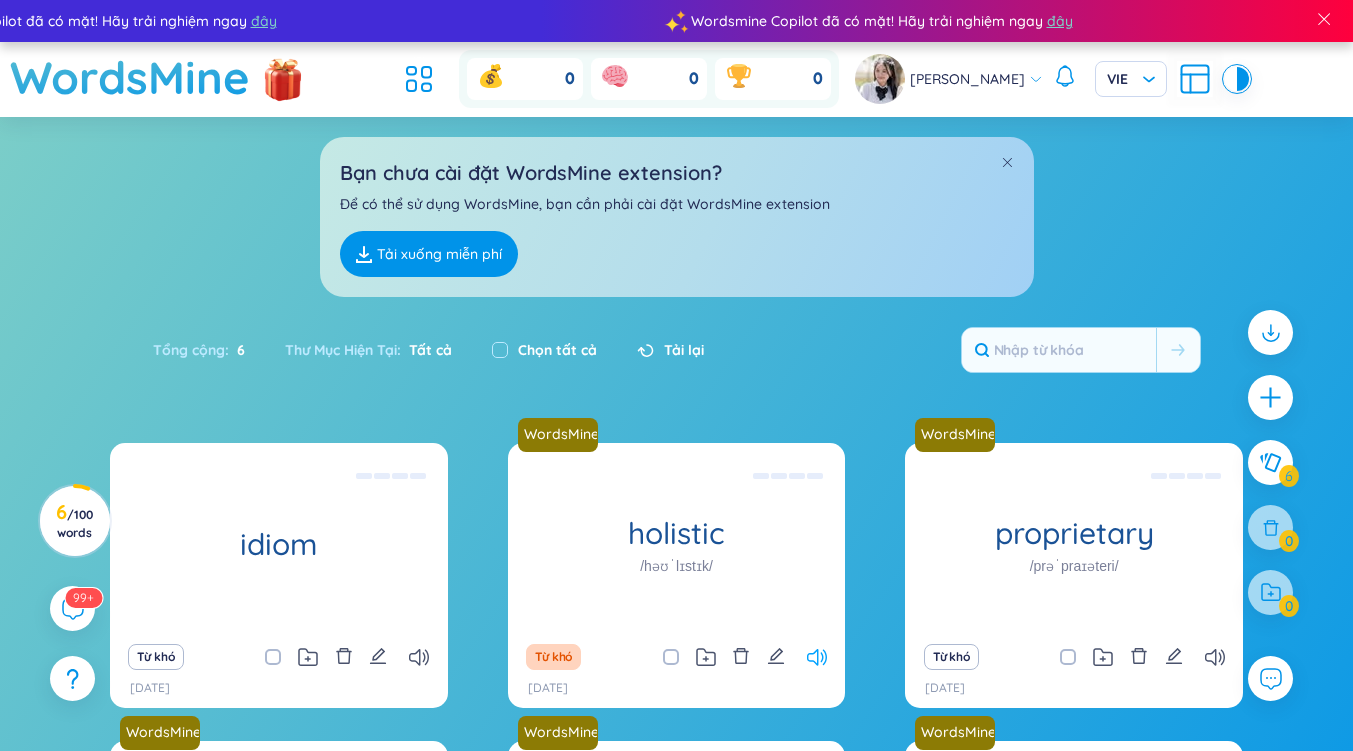 click 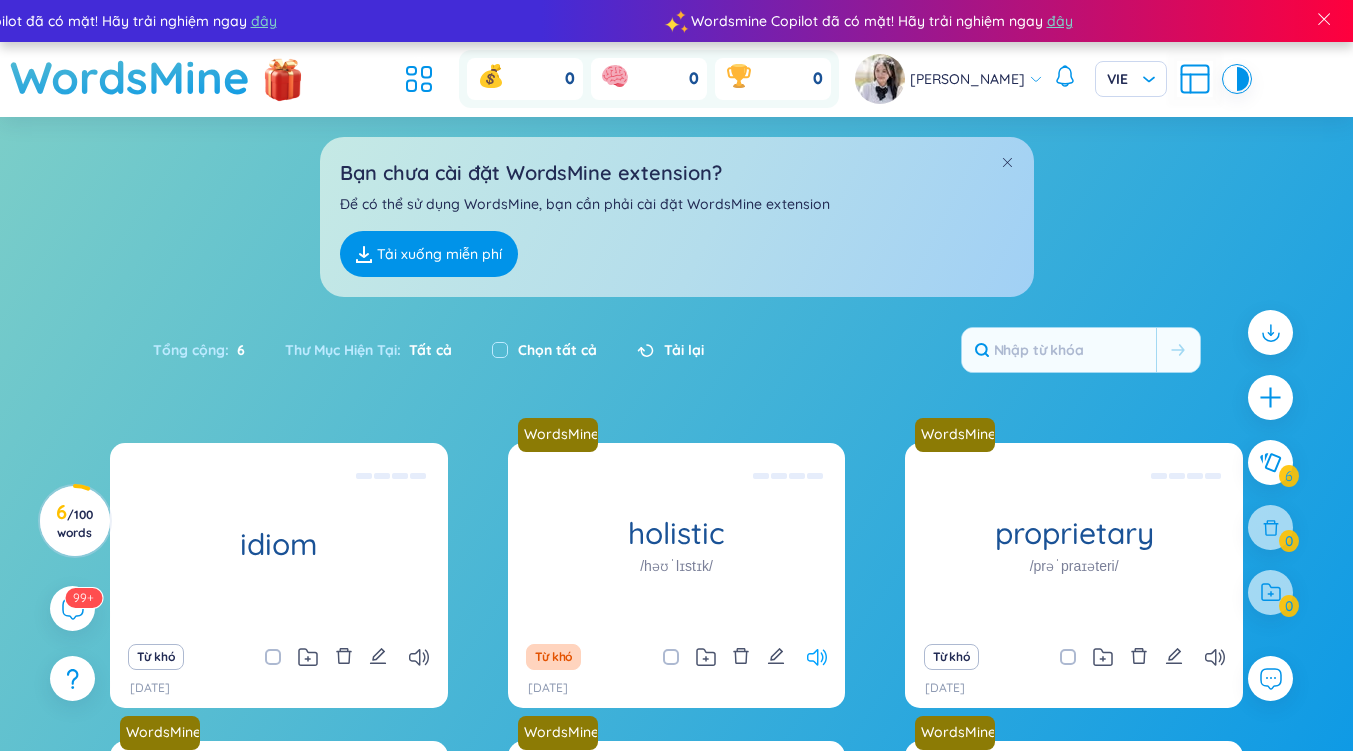 click 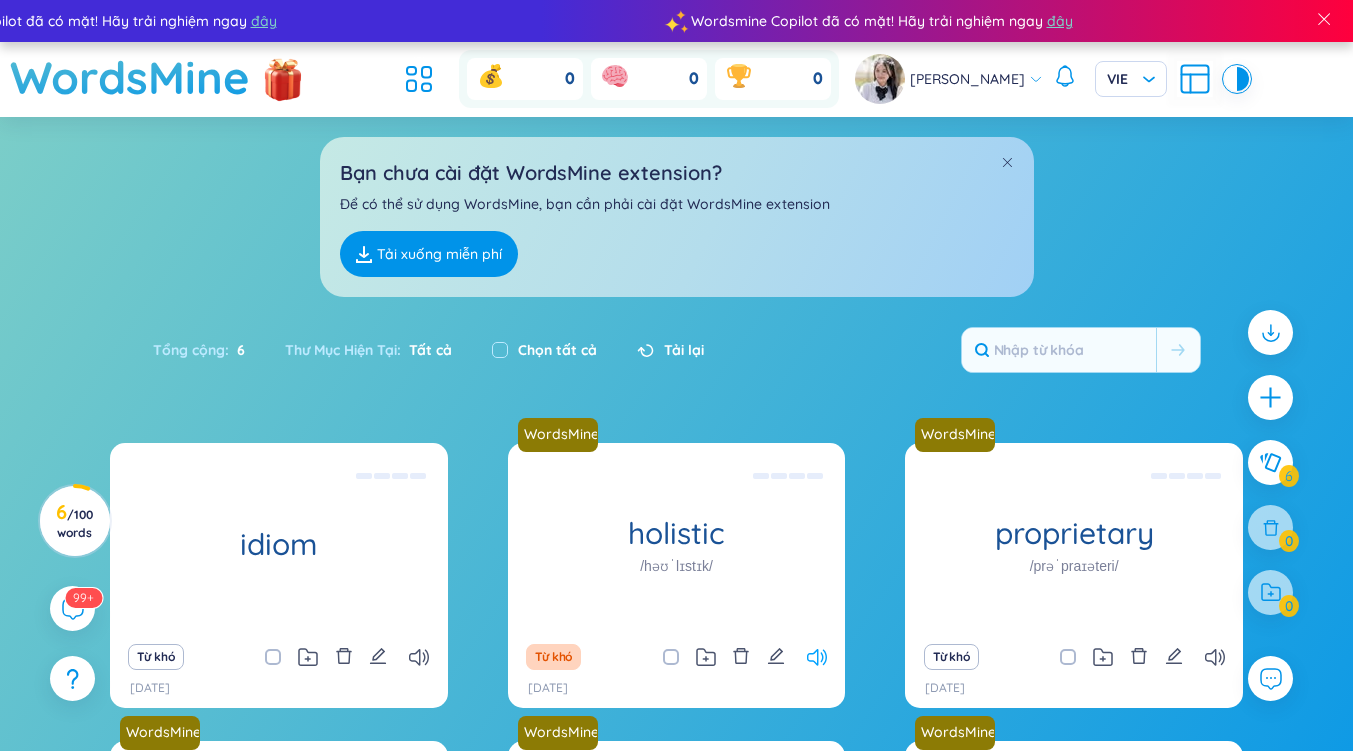 click 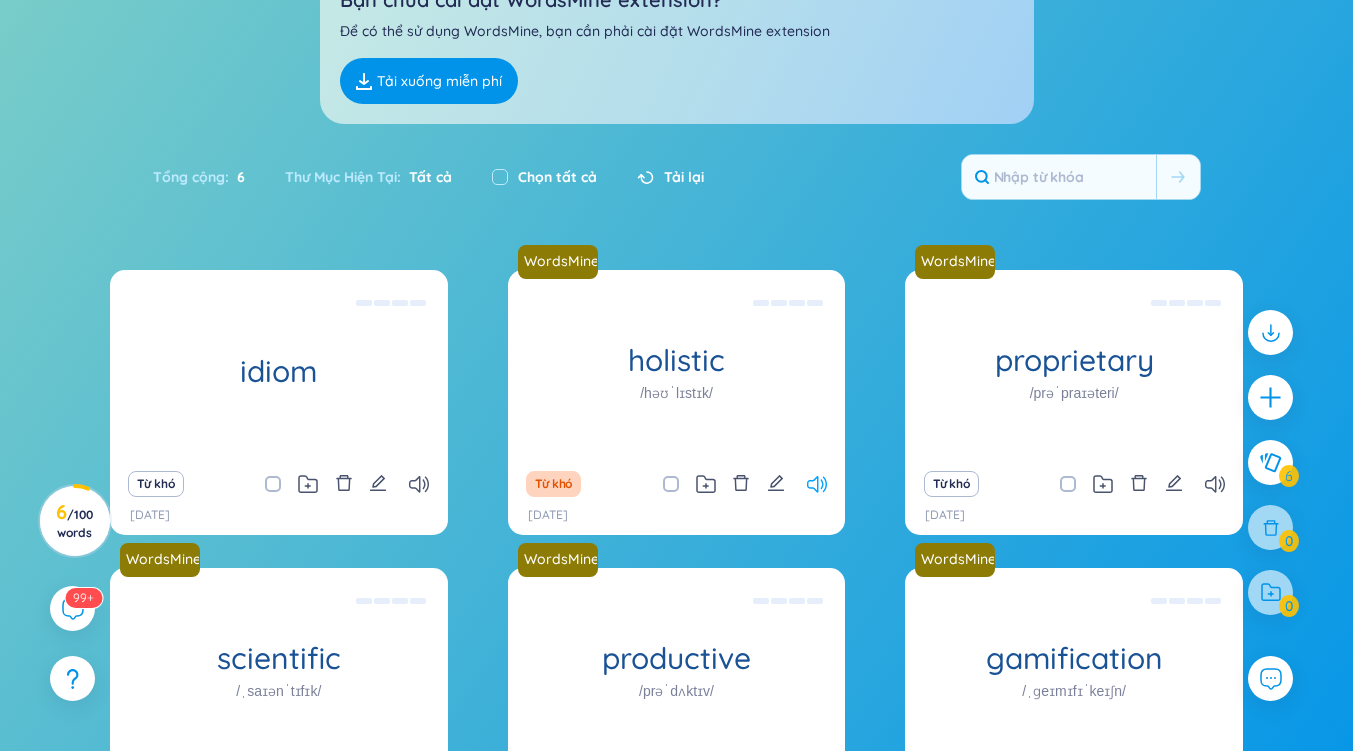 scroll, scrollTop: 170, scrollLeft: 0, axis: vertical 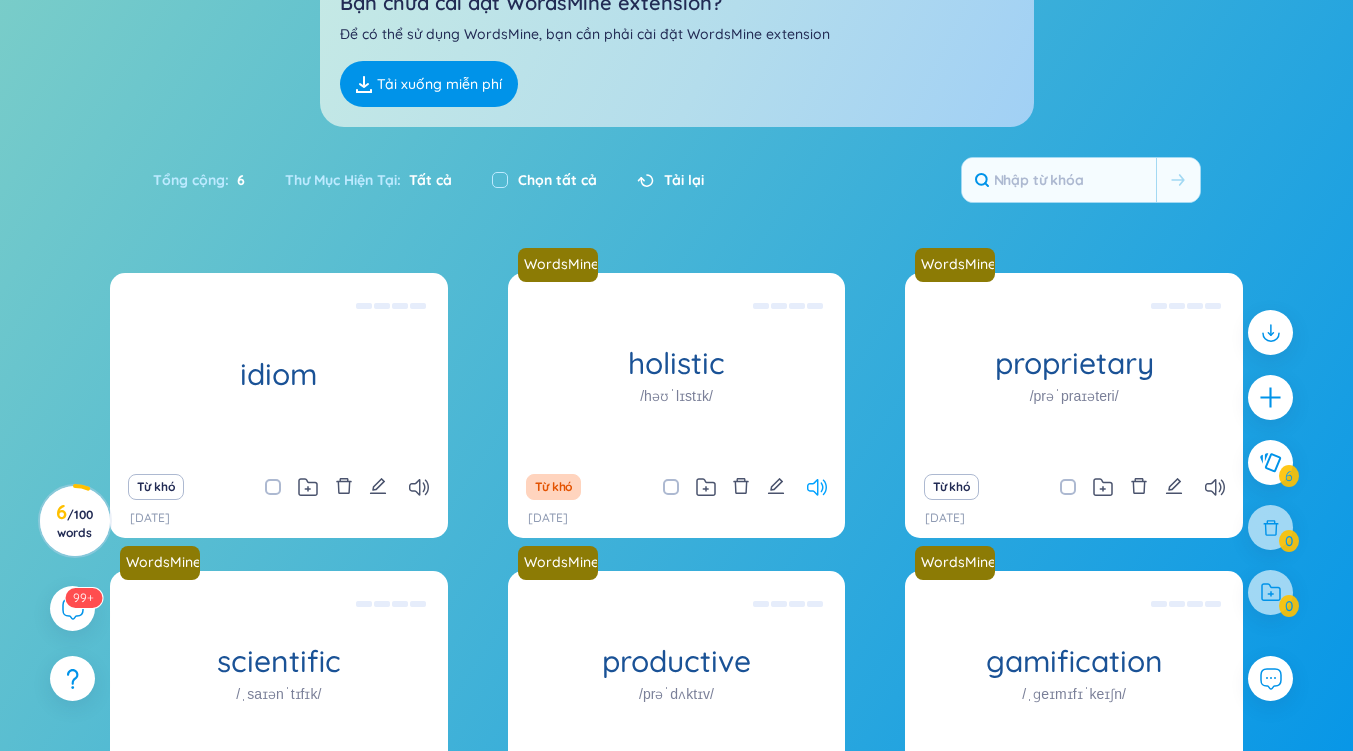 click 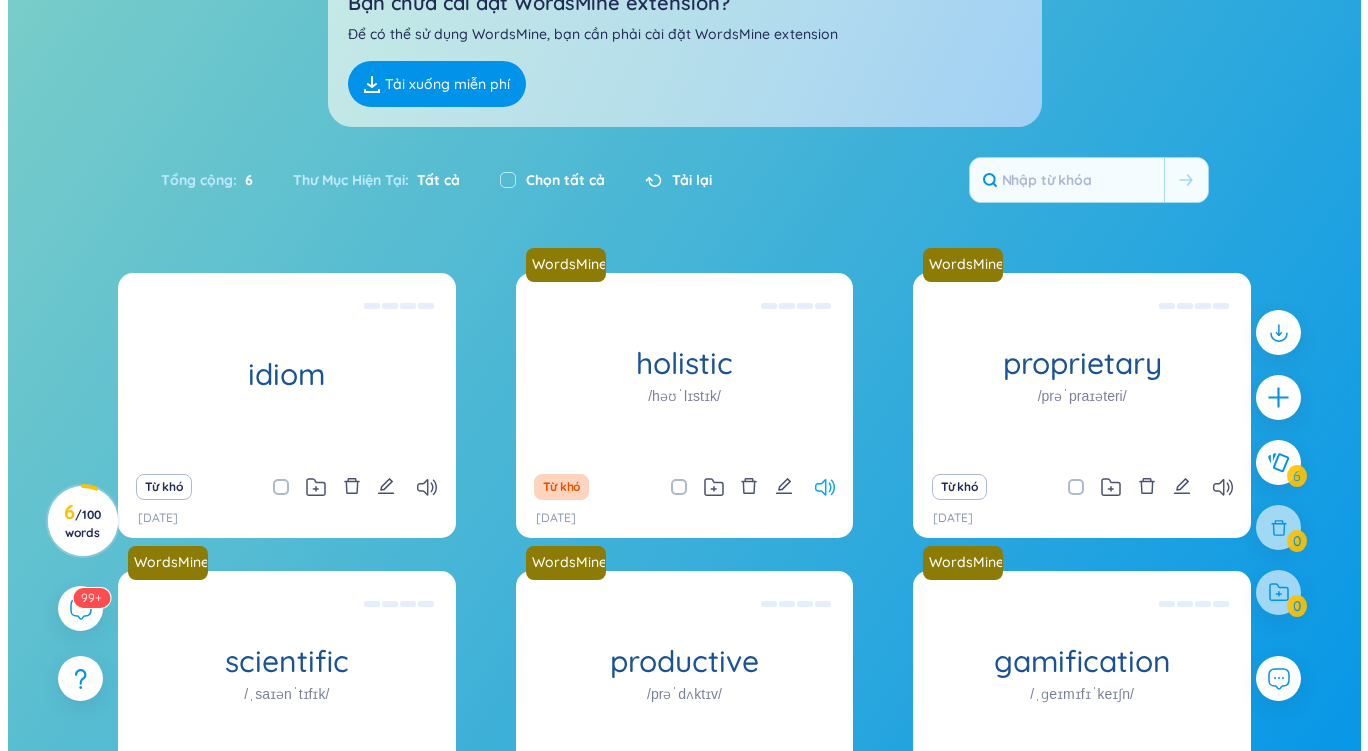 scroll, scrollTop: 360, scrollLeft: 0, axis: vertical 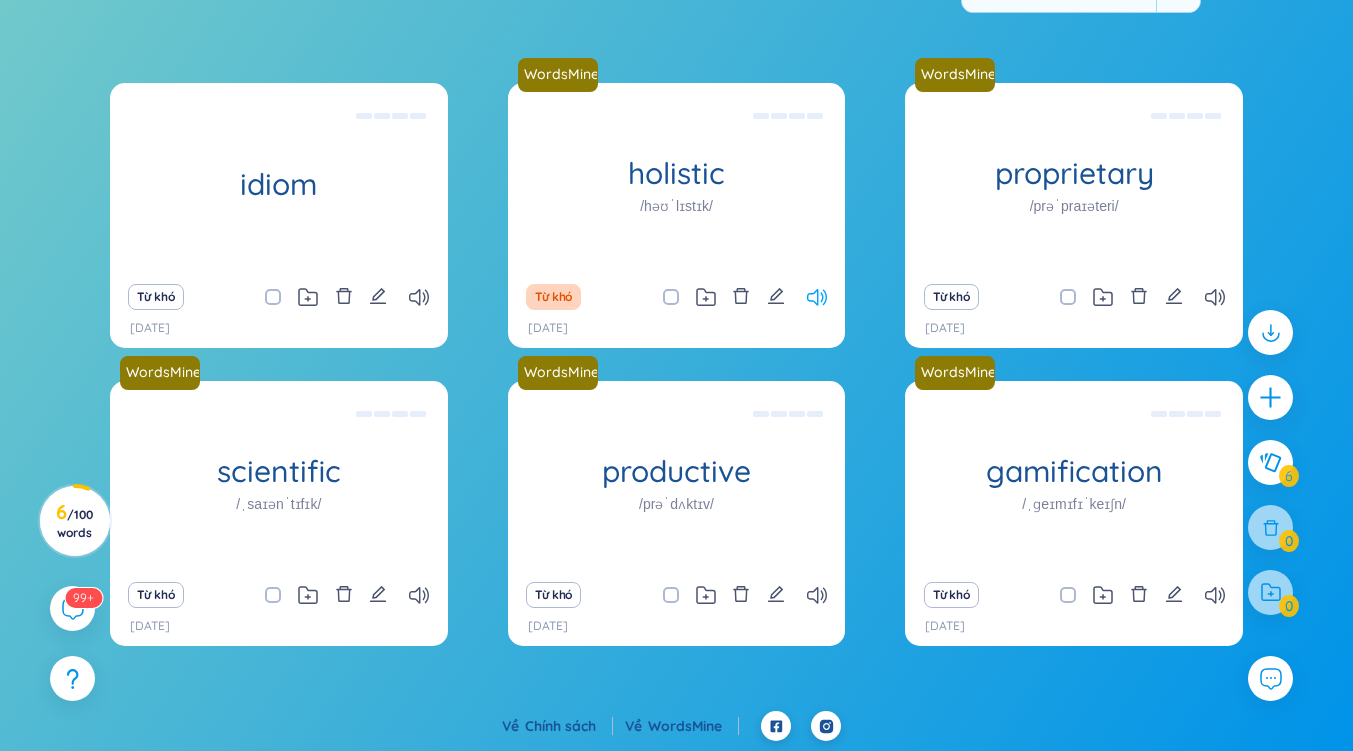 click 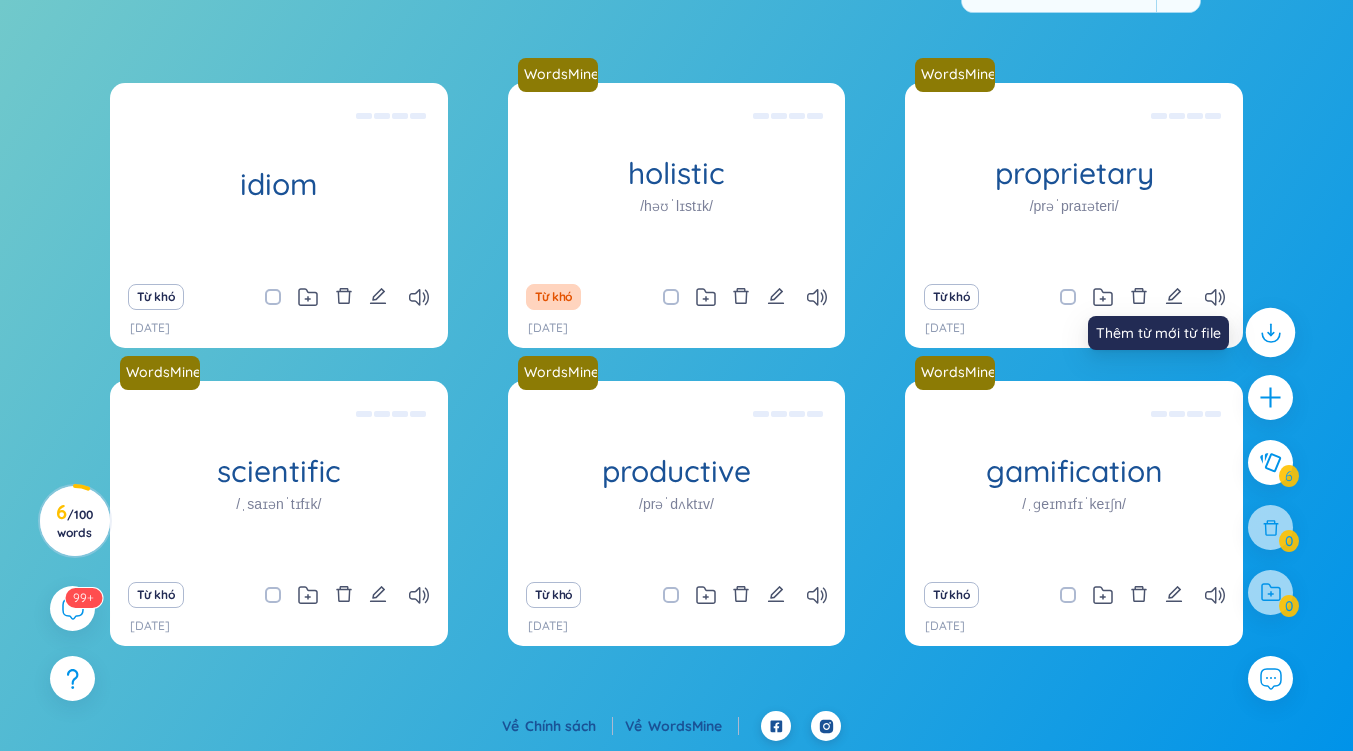 click 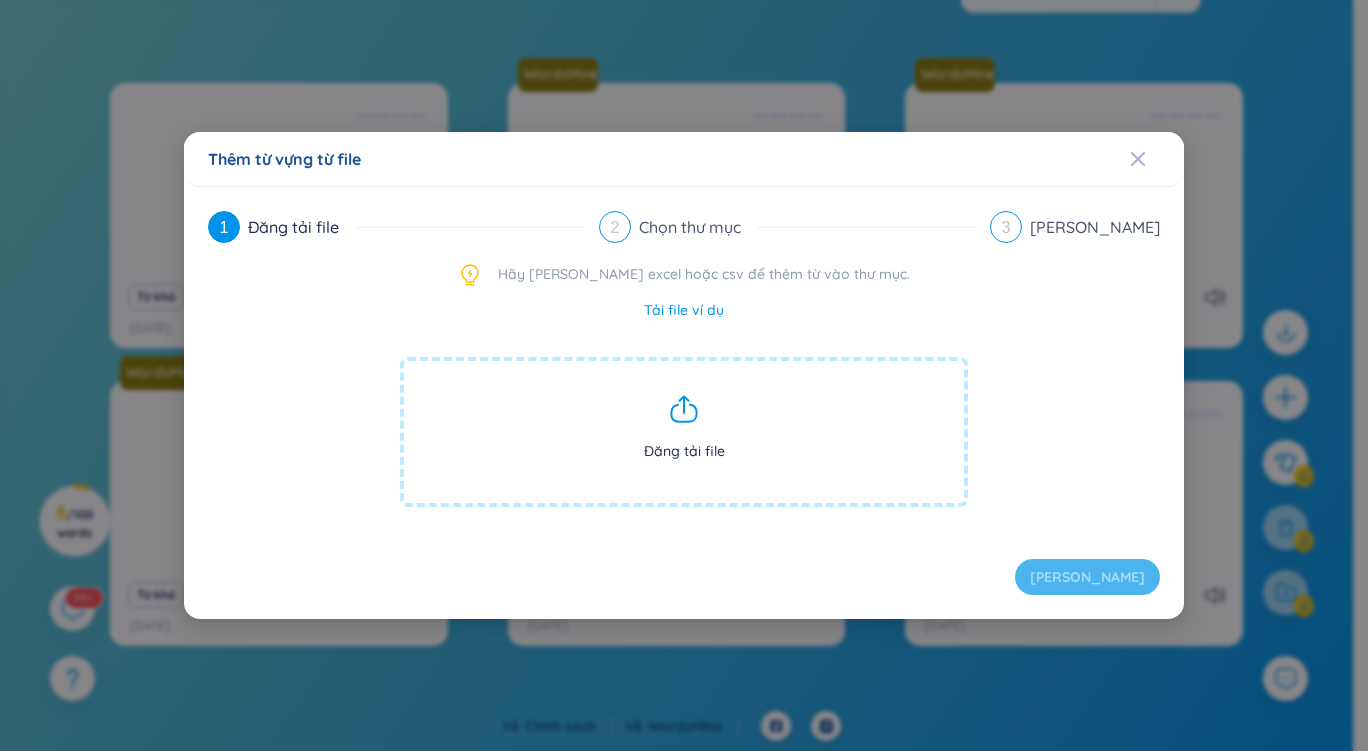 click on "Đăng tải file" at bounding box center (684, 432) 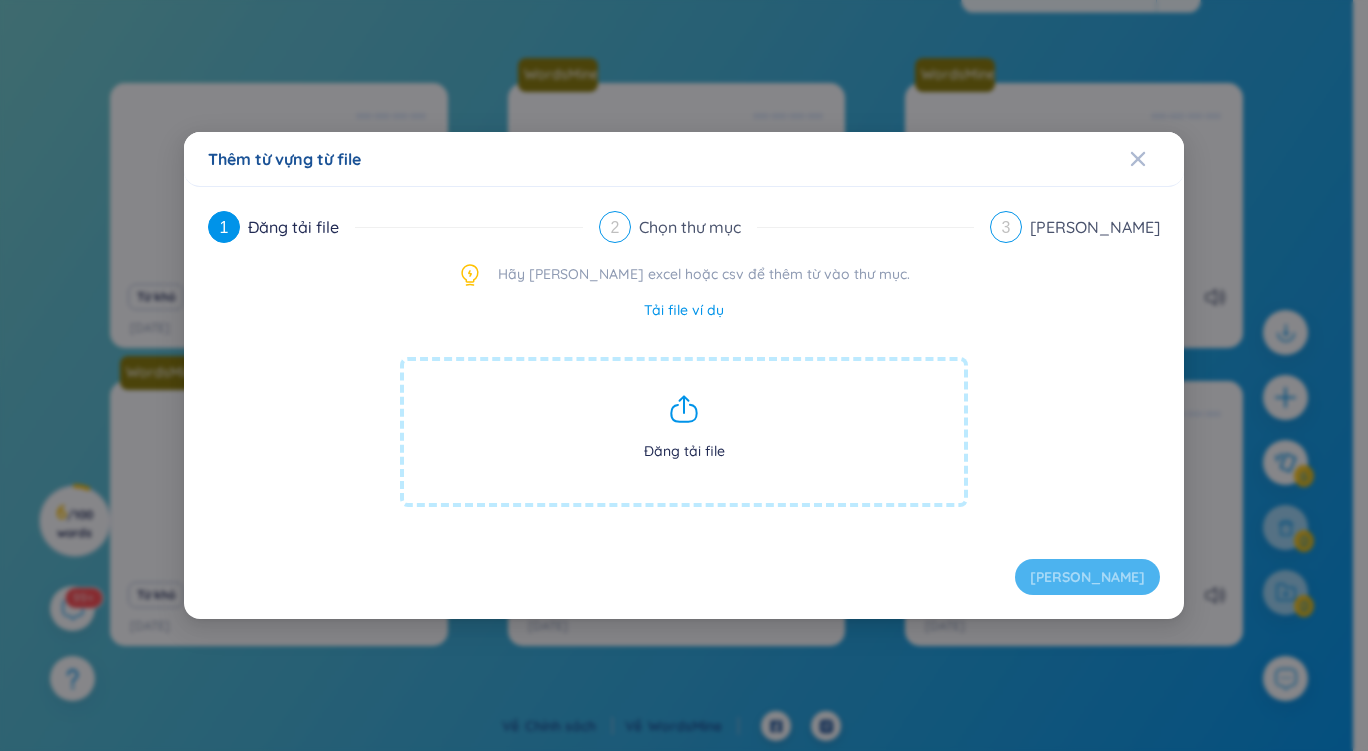 click on "Đăng tải file" at bounding box center [684, 432] 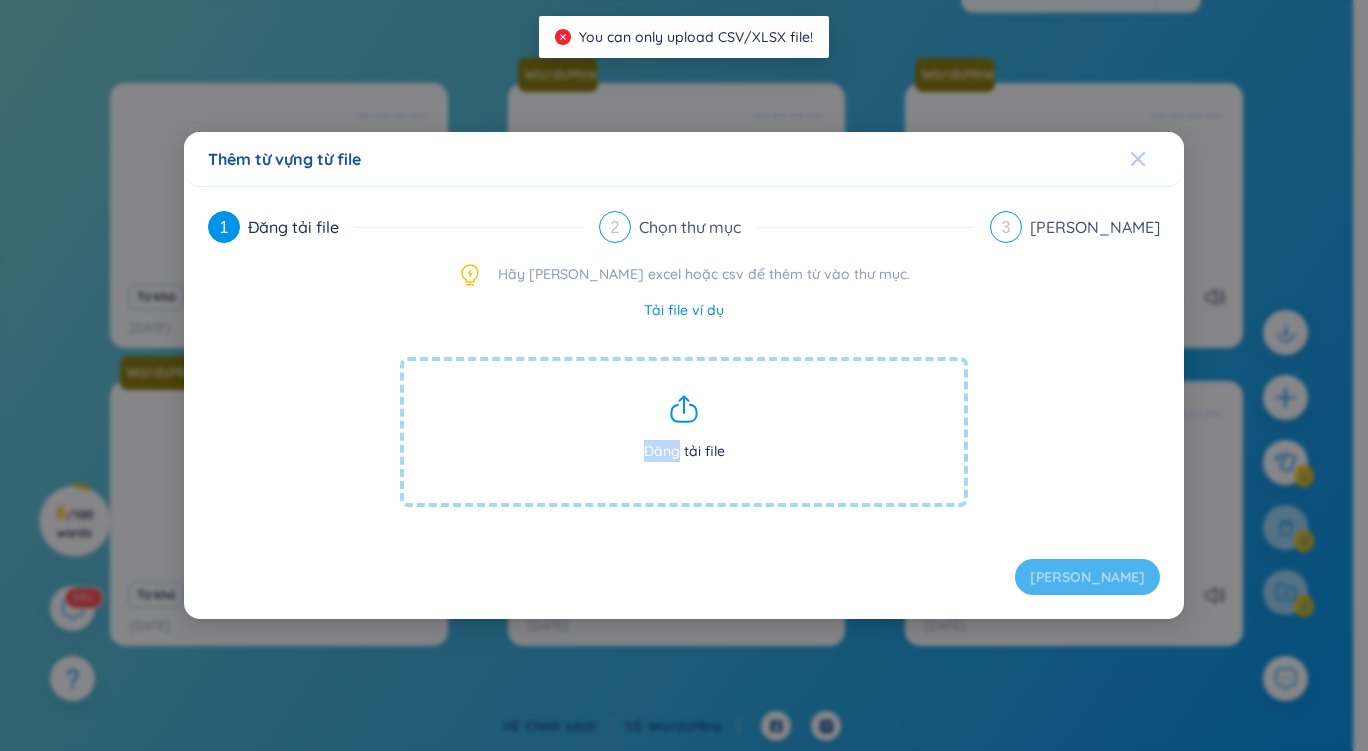 click at bounding box center [1157, 159] 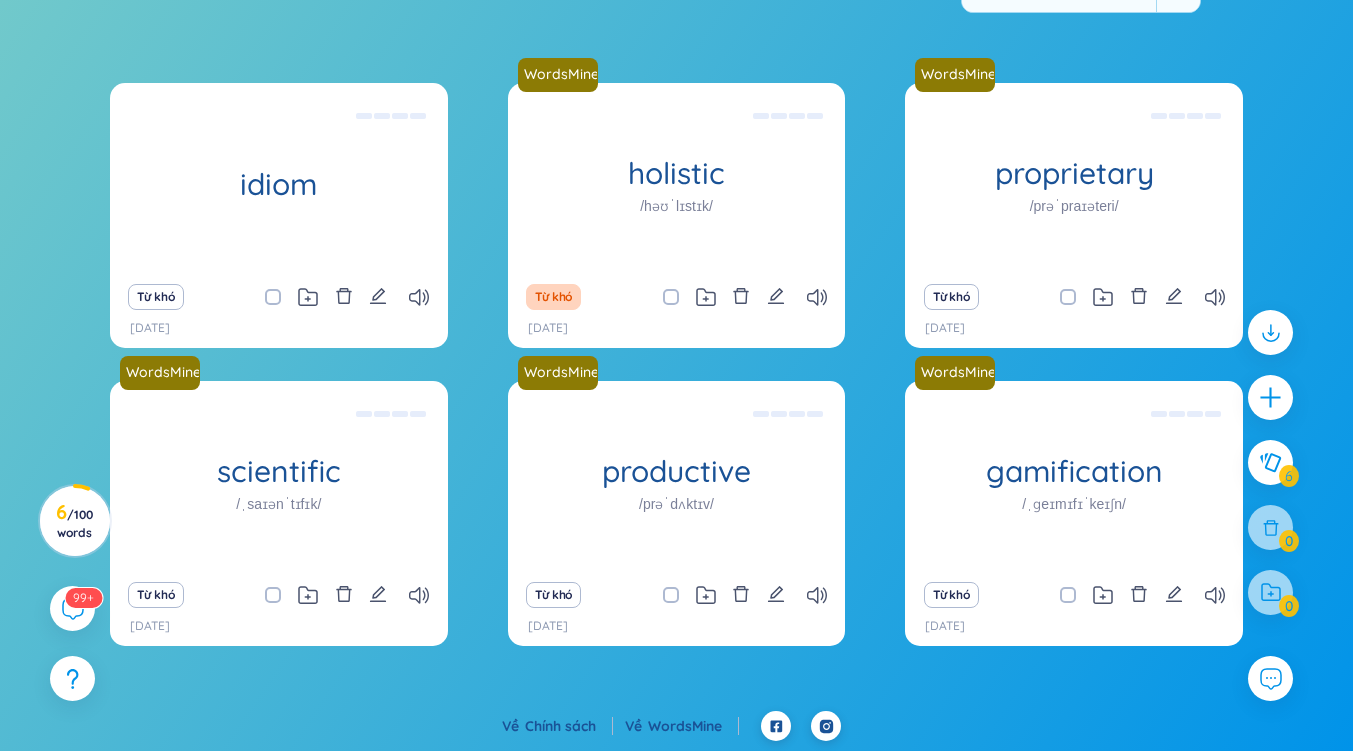 click at bounding box center [1270, 592] 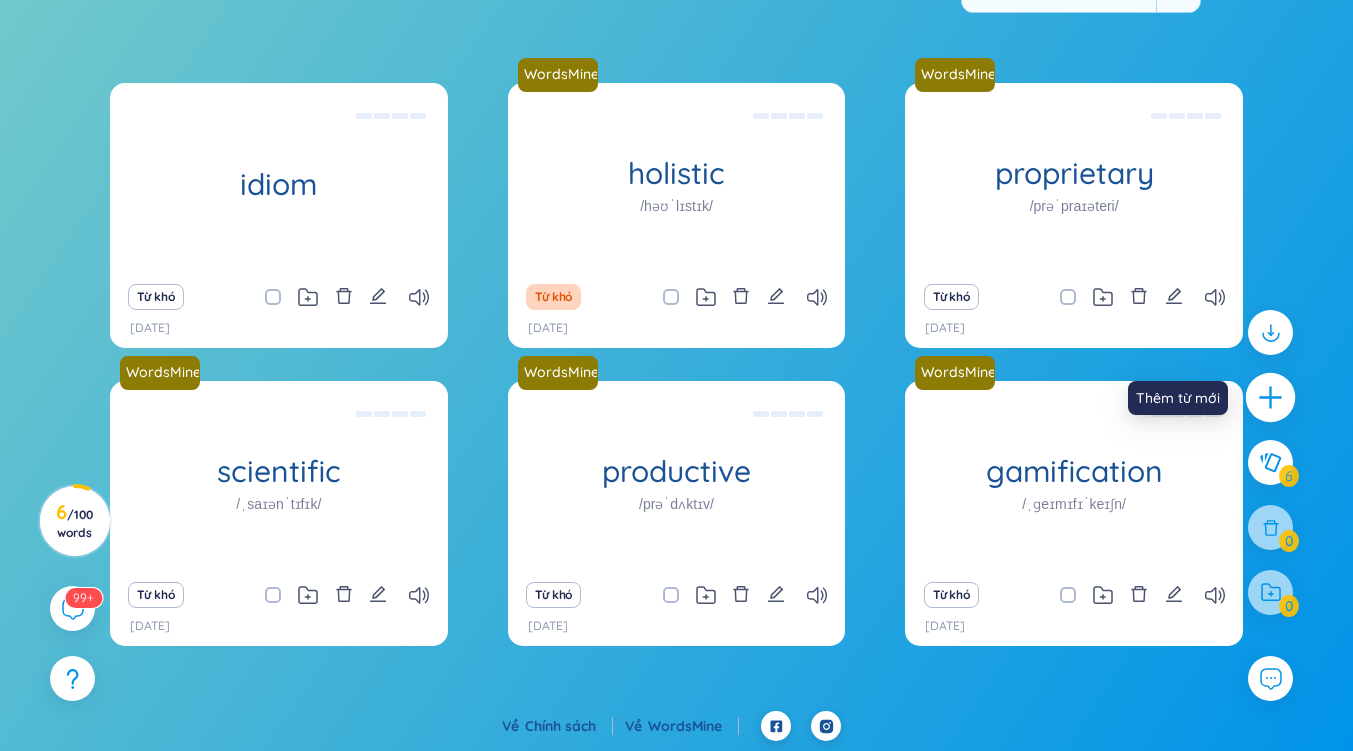 click 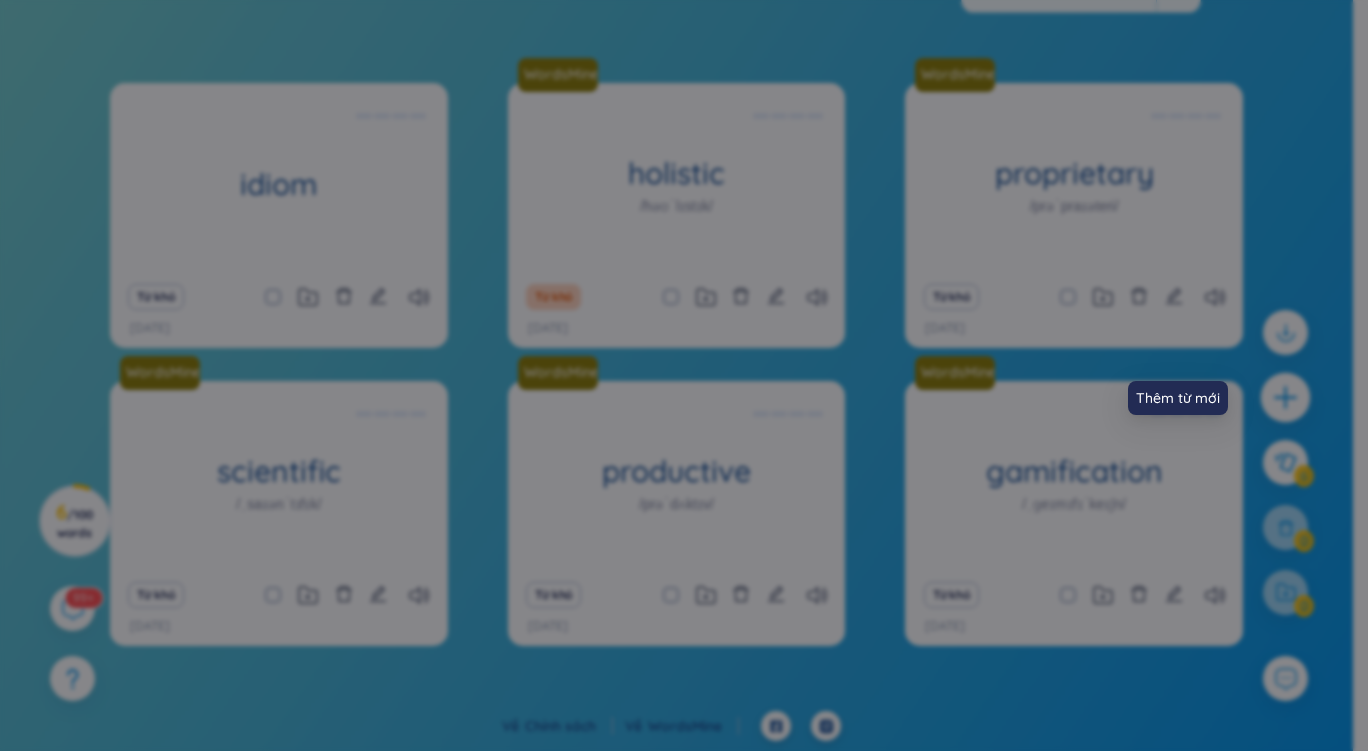 click on "Định [PERSON_NAME] Thêm Từ điển Tiếng Việt Tiếng [PERSON_NAME] Ví dụ Nhập từ mới để xem dữ liệu bạn nhé! Nhập từ mới để xem dữ liệu bạn nhé! Premium  Feature Nâng cấp Premium Nâng cấp [PERSON_NAME] để có nhiều ví dụ [PERSON_NAME] có dữ [PERSON_NAME] Thêm" at bounding box center (684, 375) 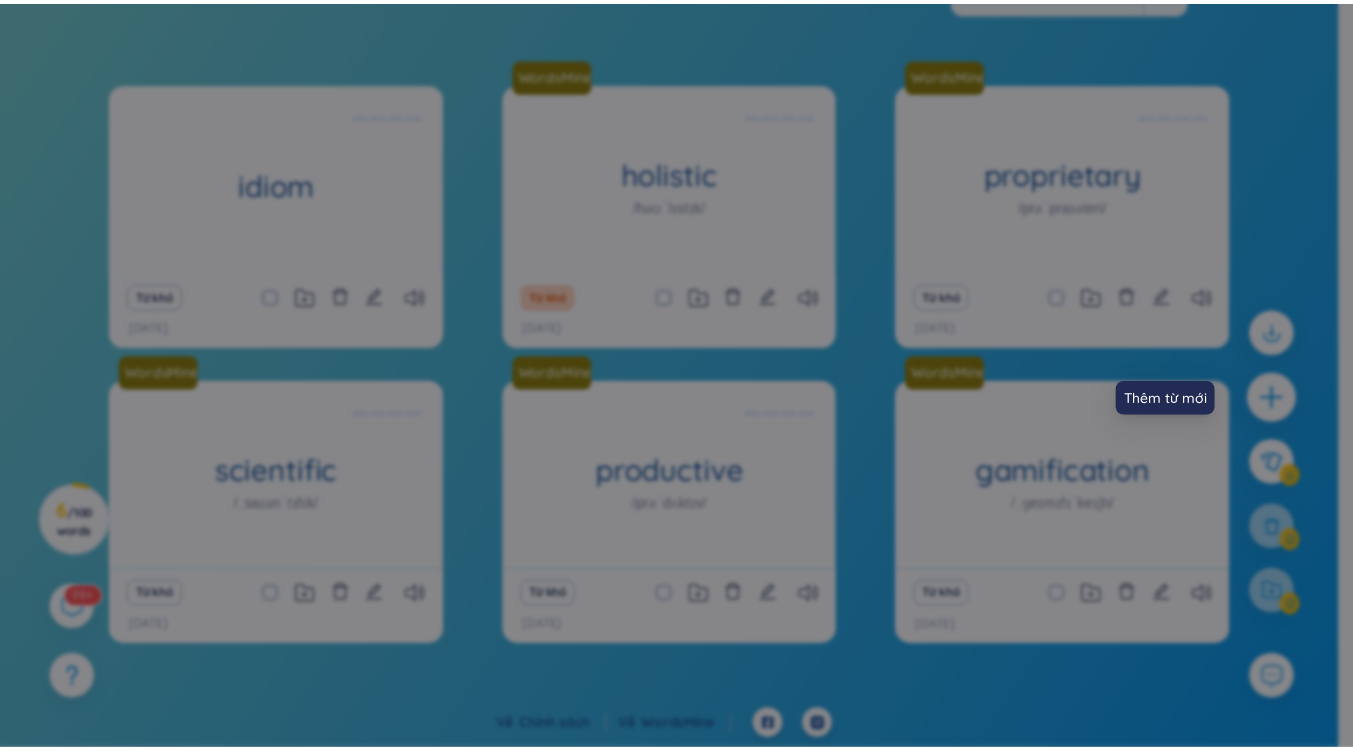 scroll, scrollTop: 0, scrollLeft: 0, axis: both 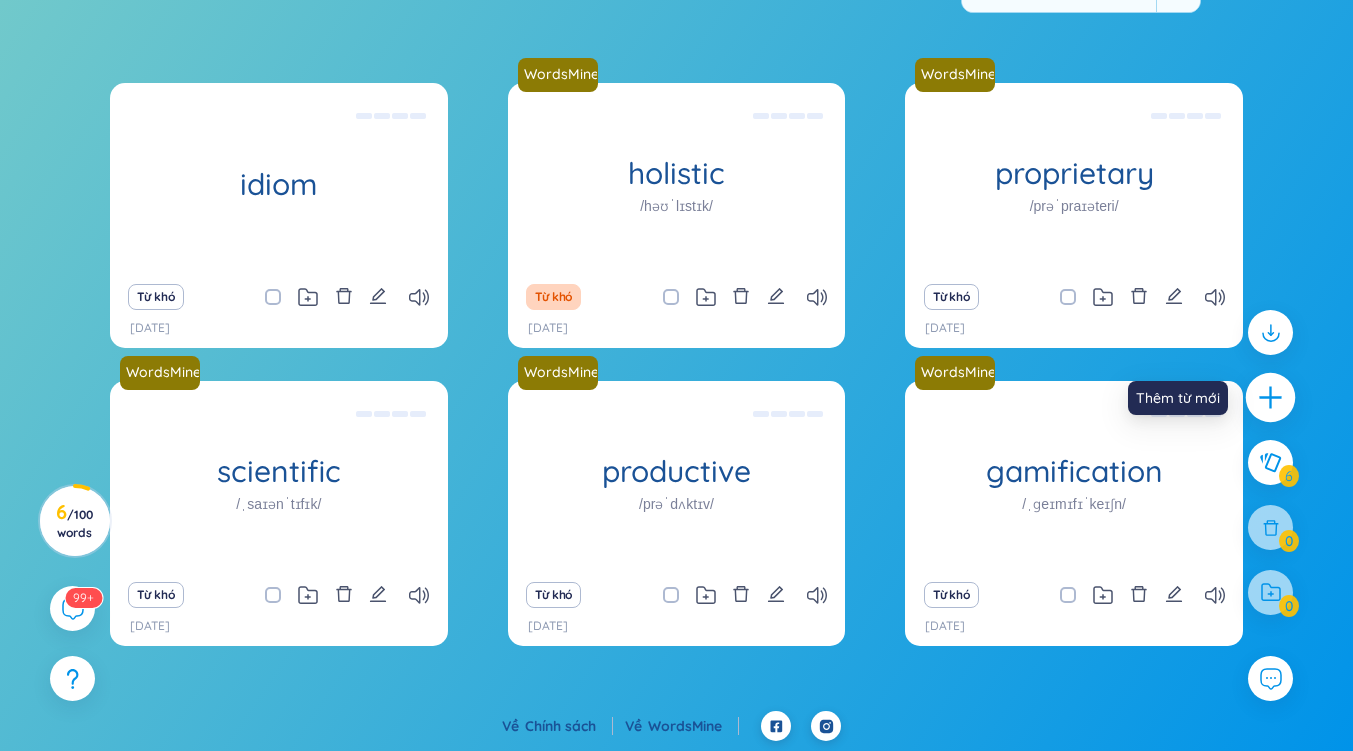 click 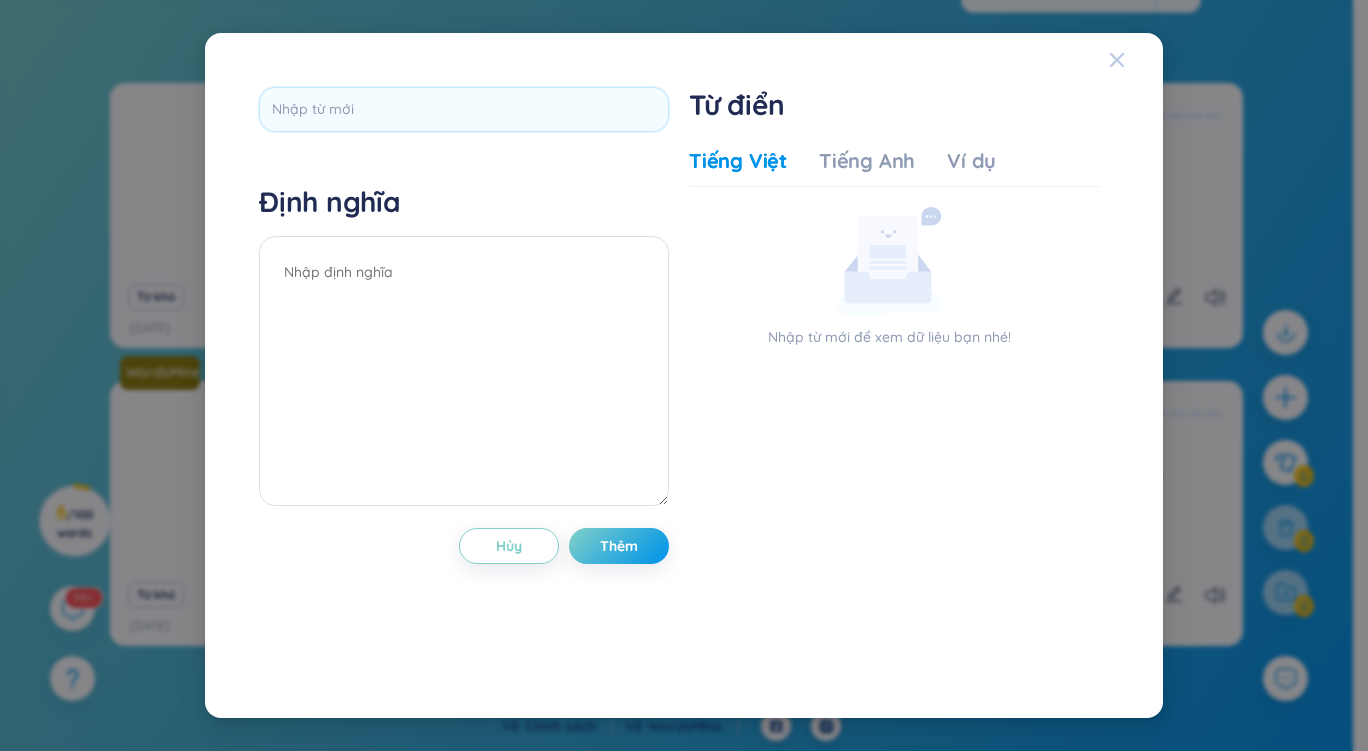 click at bounding box center (1136, 60) 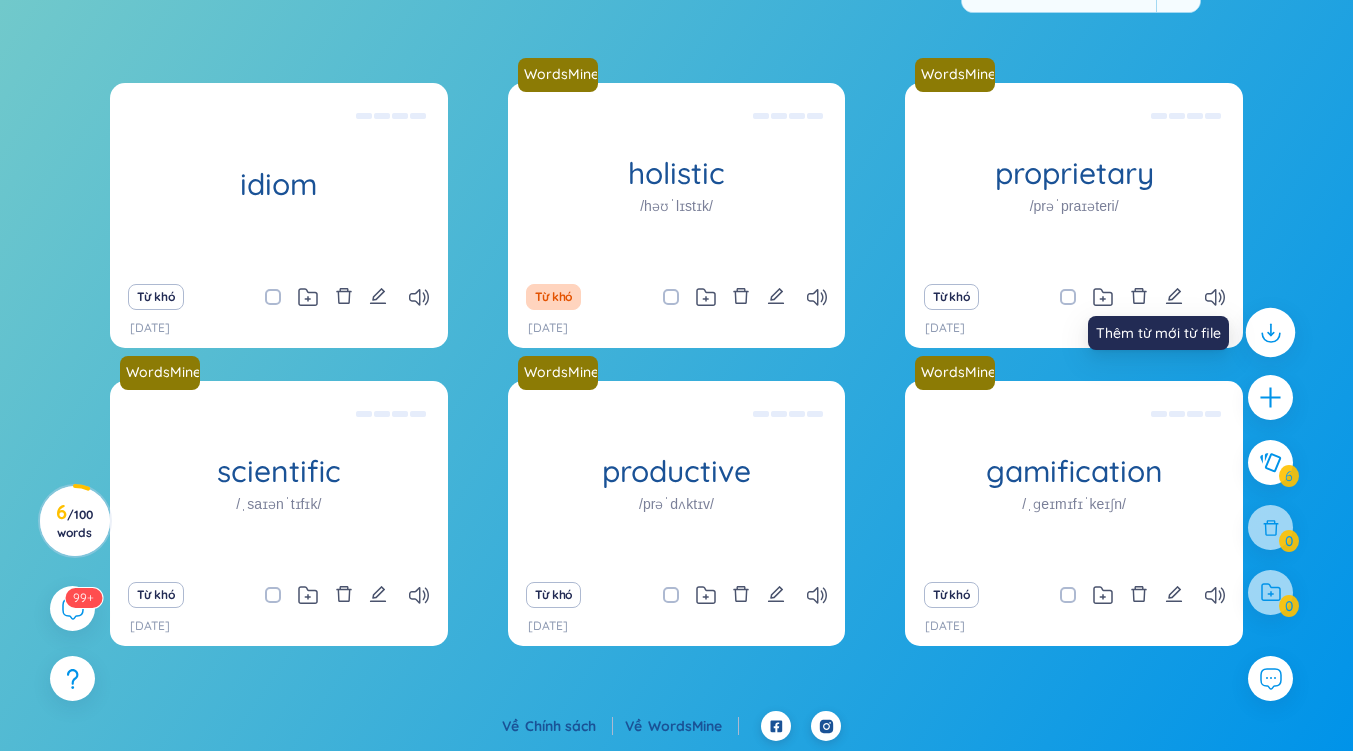click 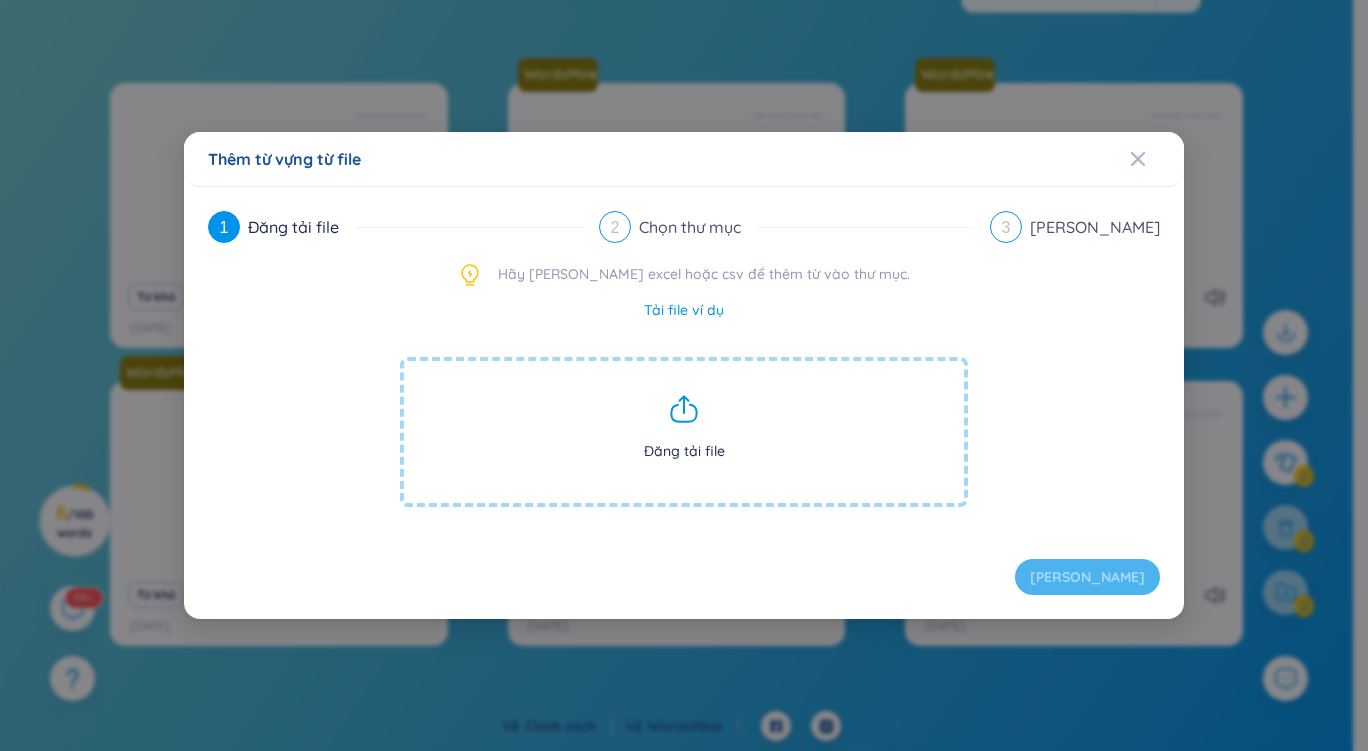 click on "Tải file ví dụ" at bounding box center (684, 310) 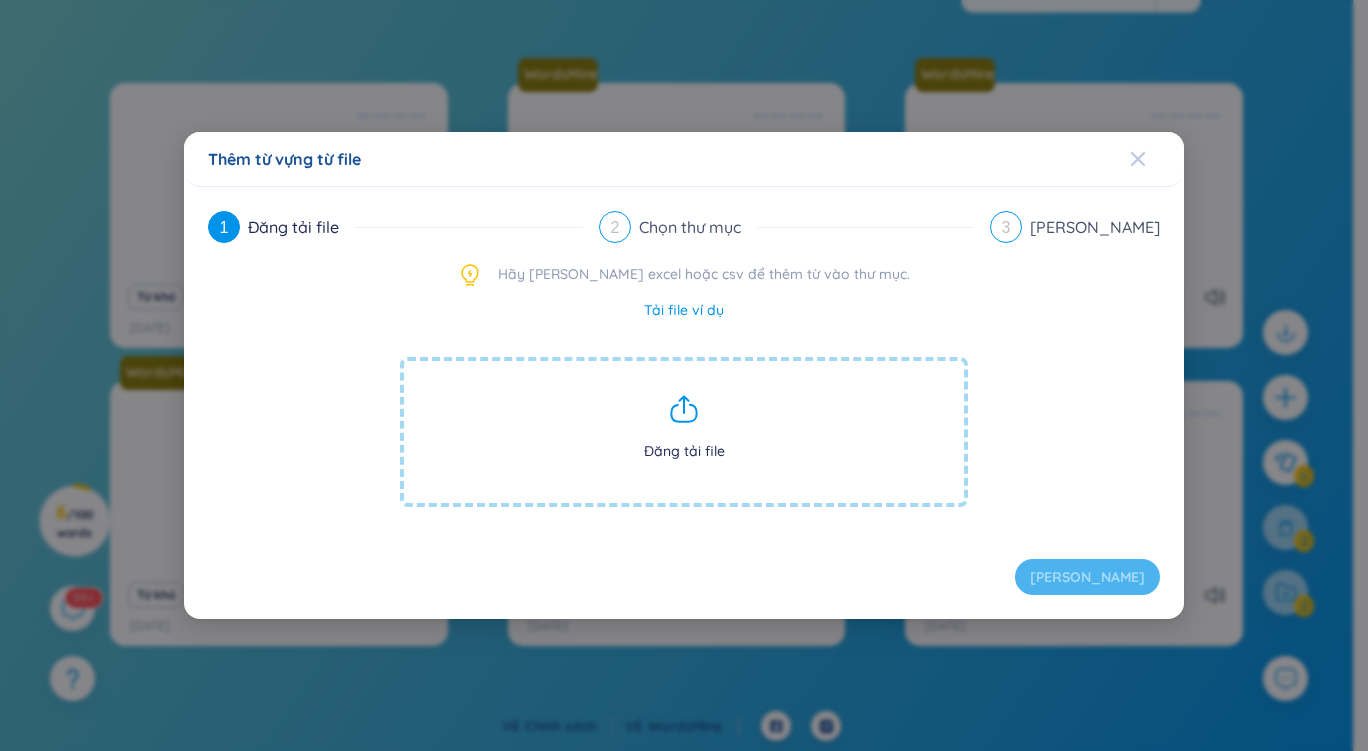 click at bounding box center (1157, 159) 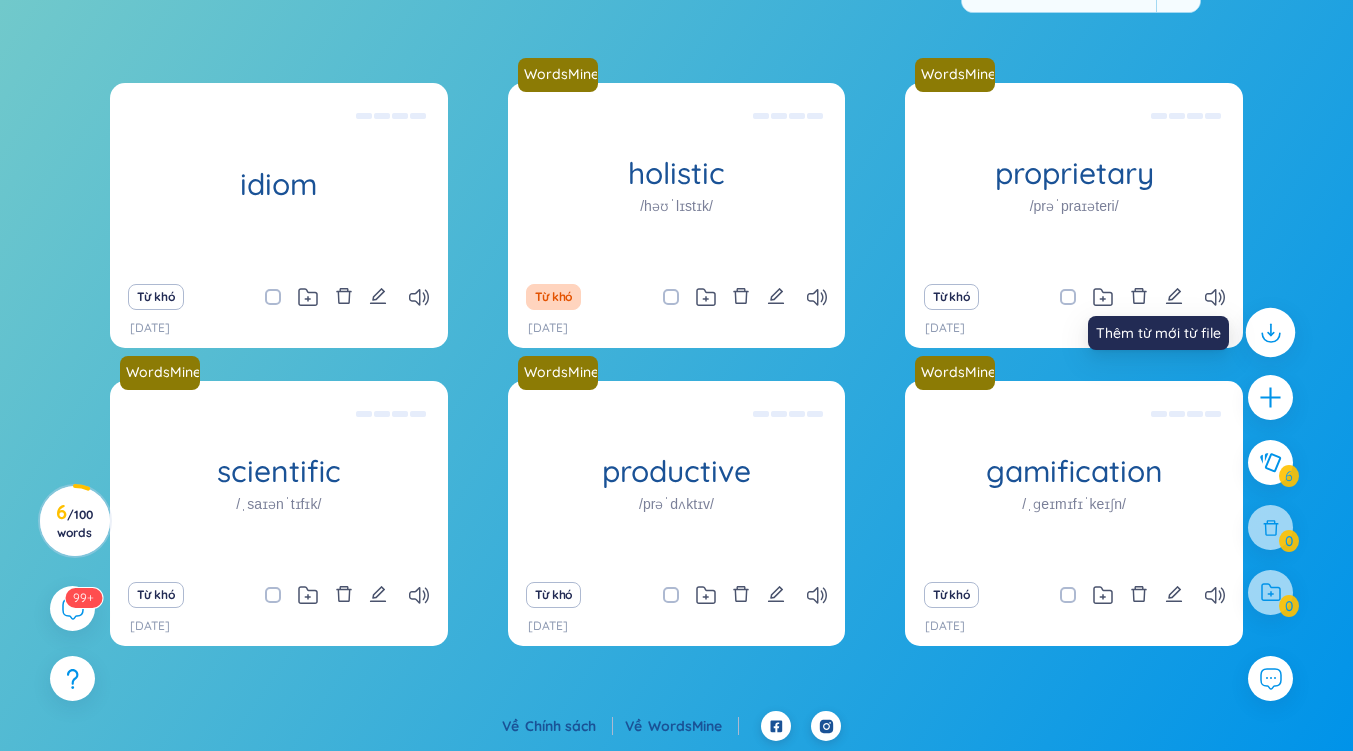 click at bounding box center [1271, 333] 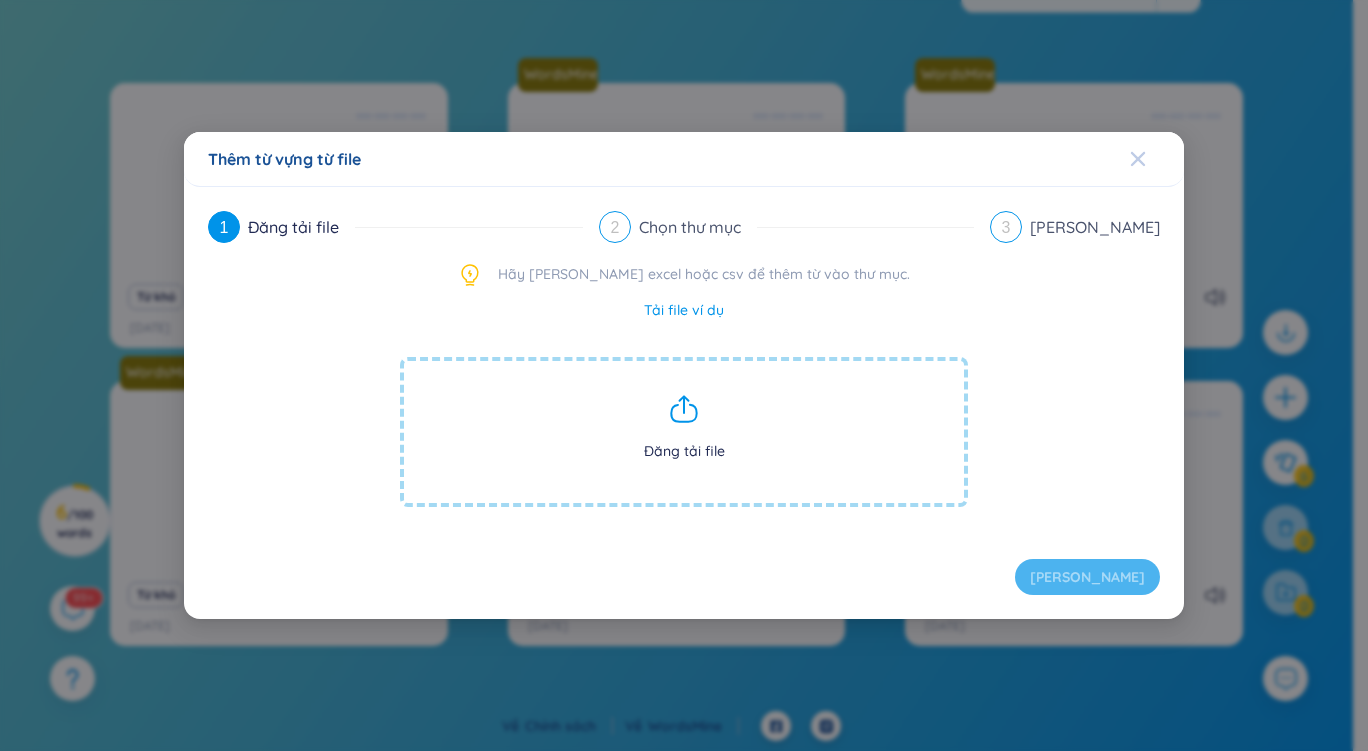click at bounding box center (1138, 159) 